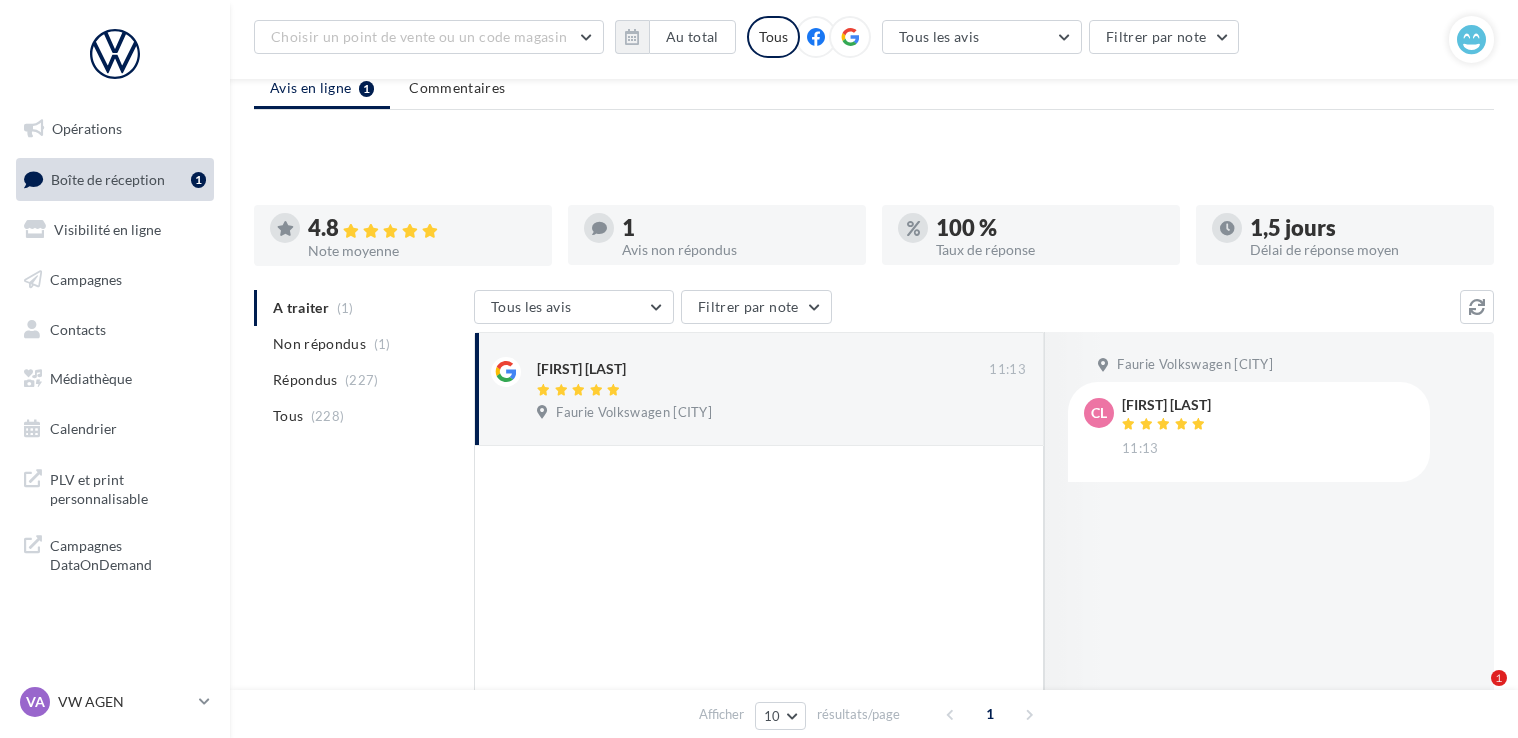scroll, scrollTop: 200, scrollLeft: 0, axis: vertical 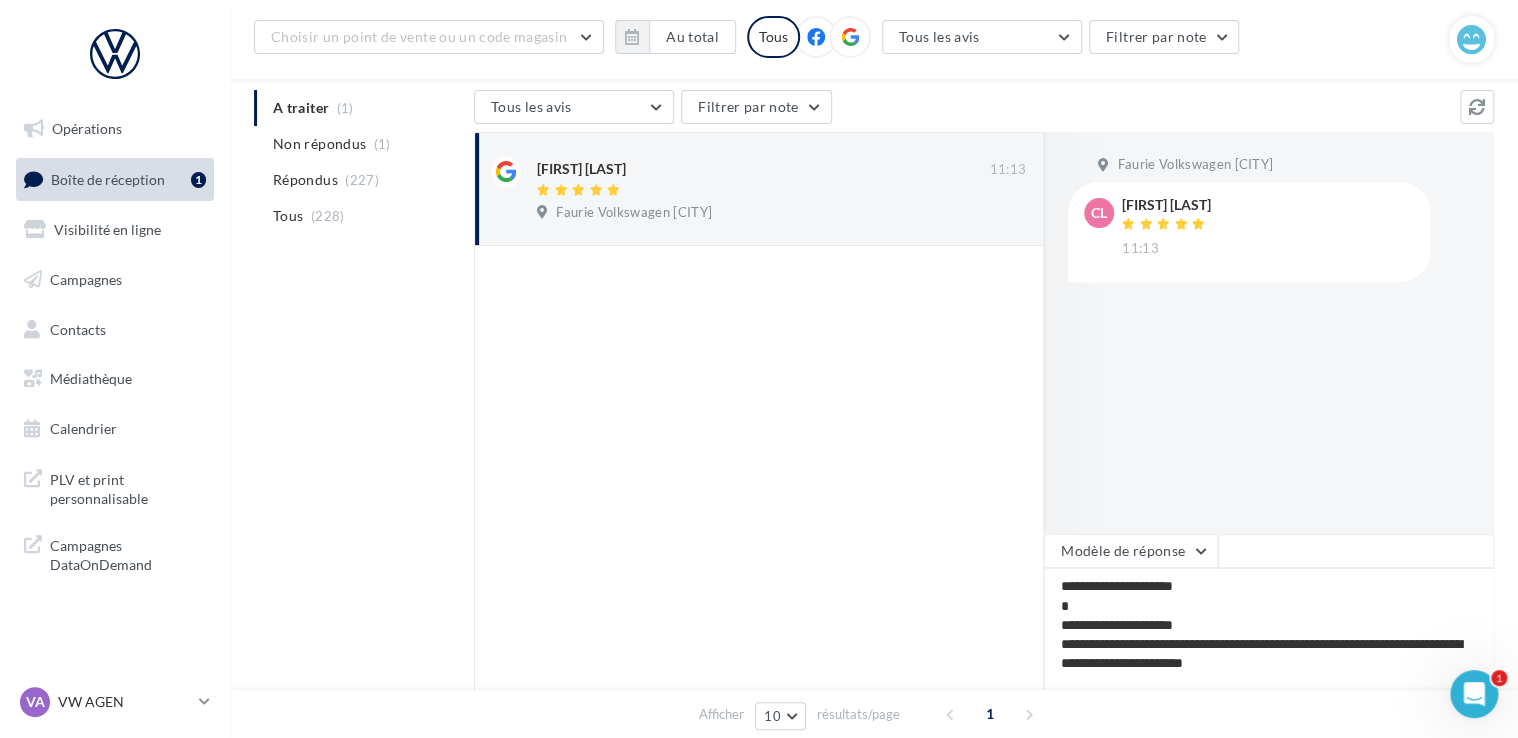 click at bounding box center [759, 495] 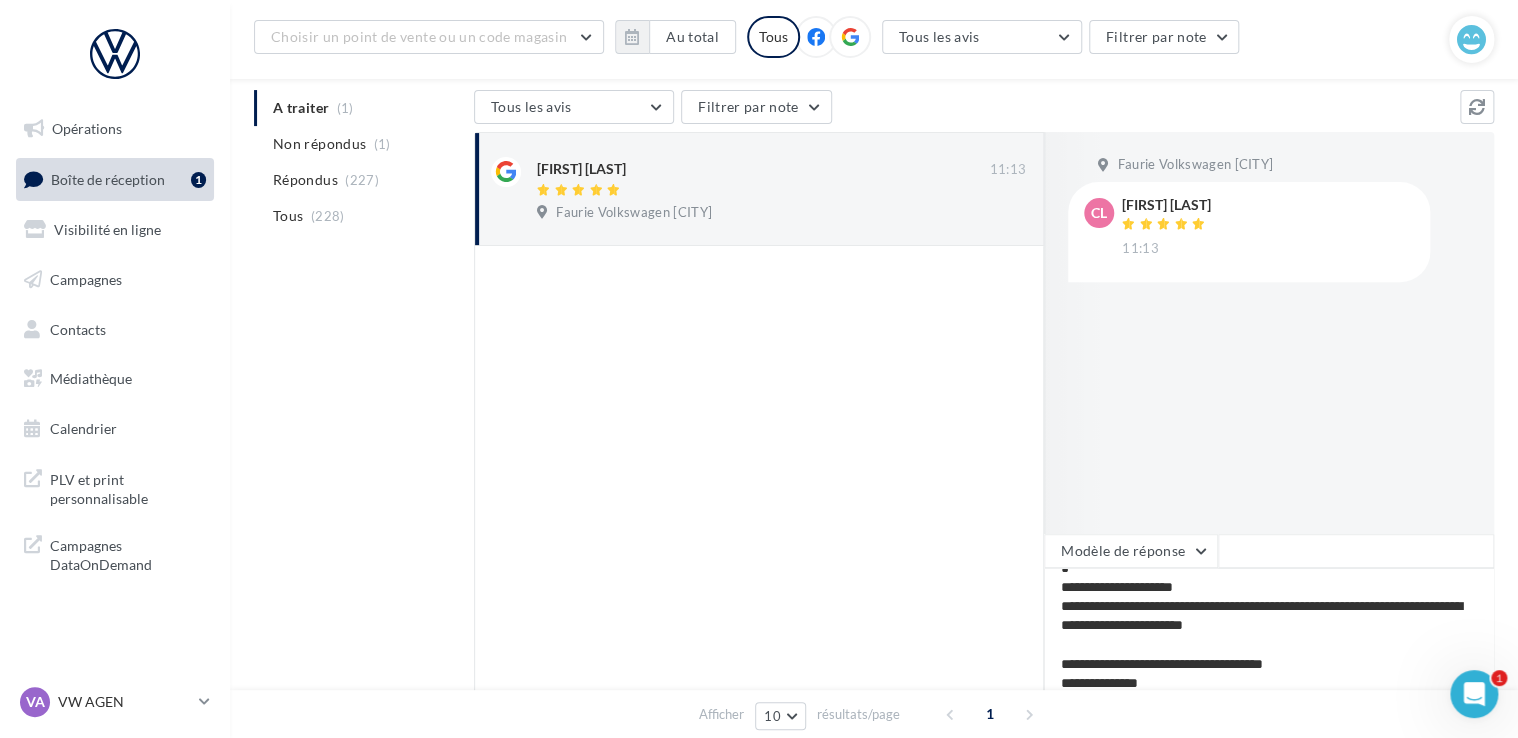scroll, scrollTop: 0, scrollLeft: 0, axis: both 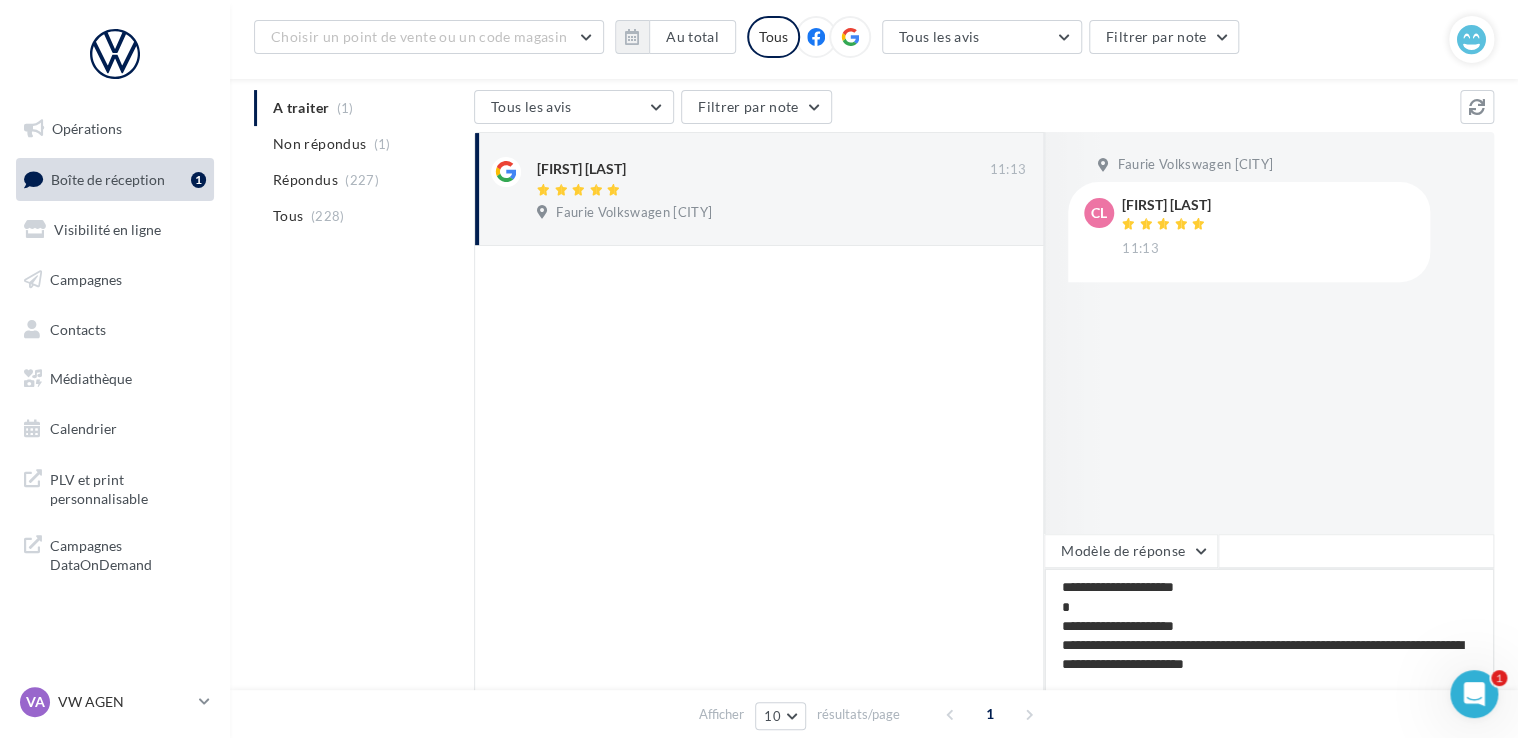 drag, startPoint x: 1246, startPoint y: 626, endPoint x: 1132, endPoint y: 622, distance: 114.07015 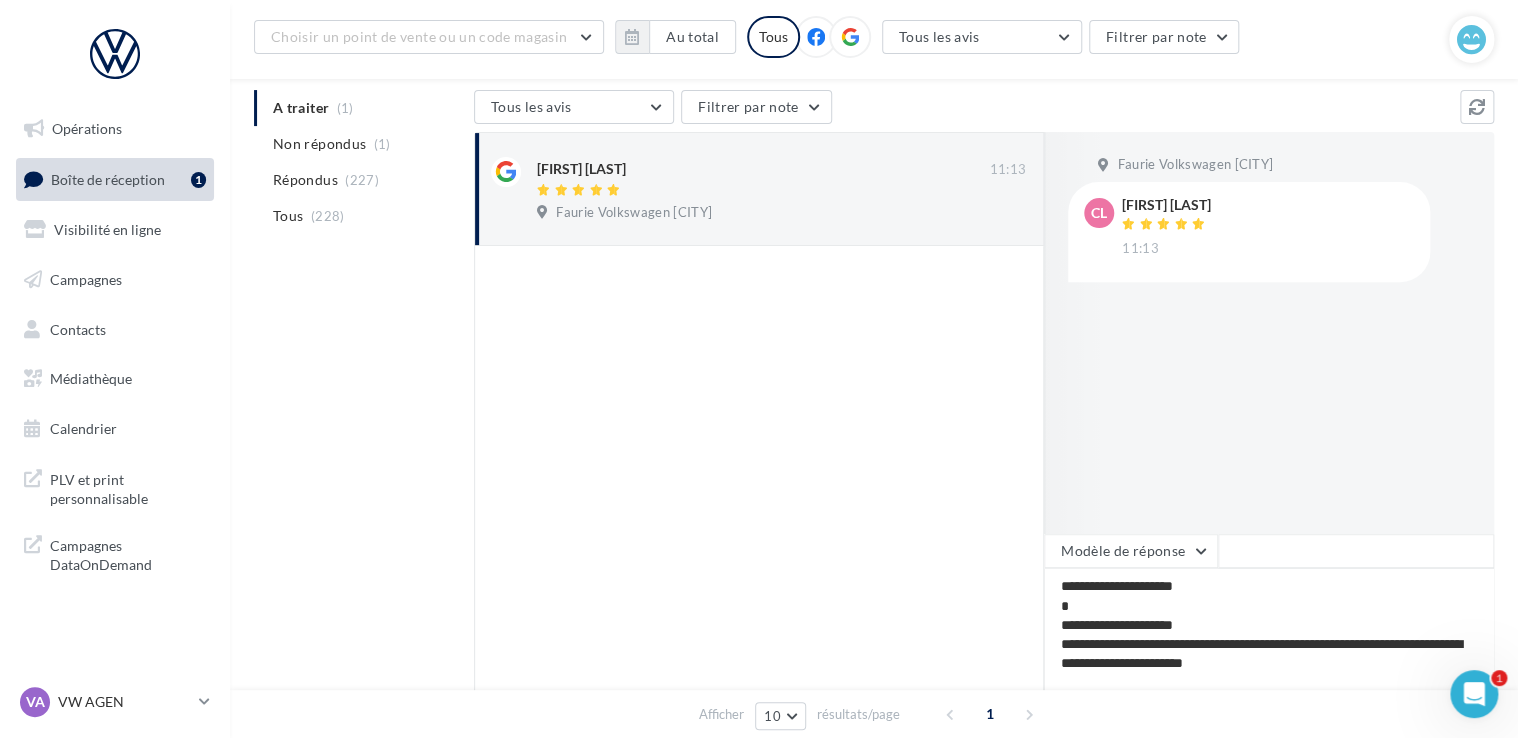click on "Faurie Volkswagen [CITY]       CL
[FIRST] [LAST]
11:13" at bounding box center (1269, 333) 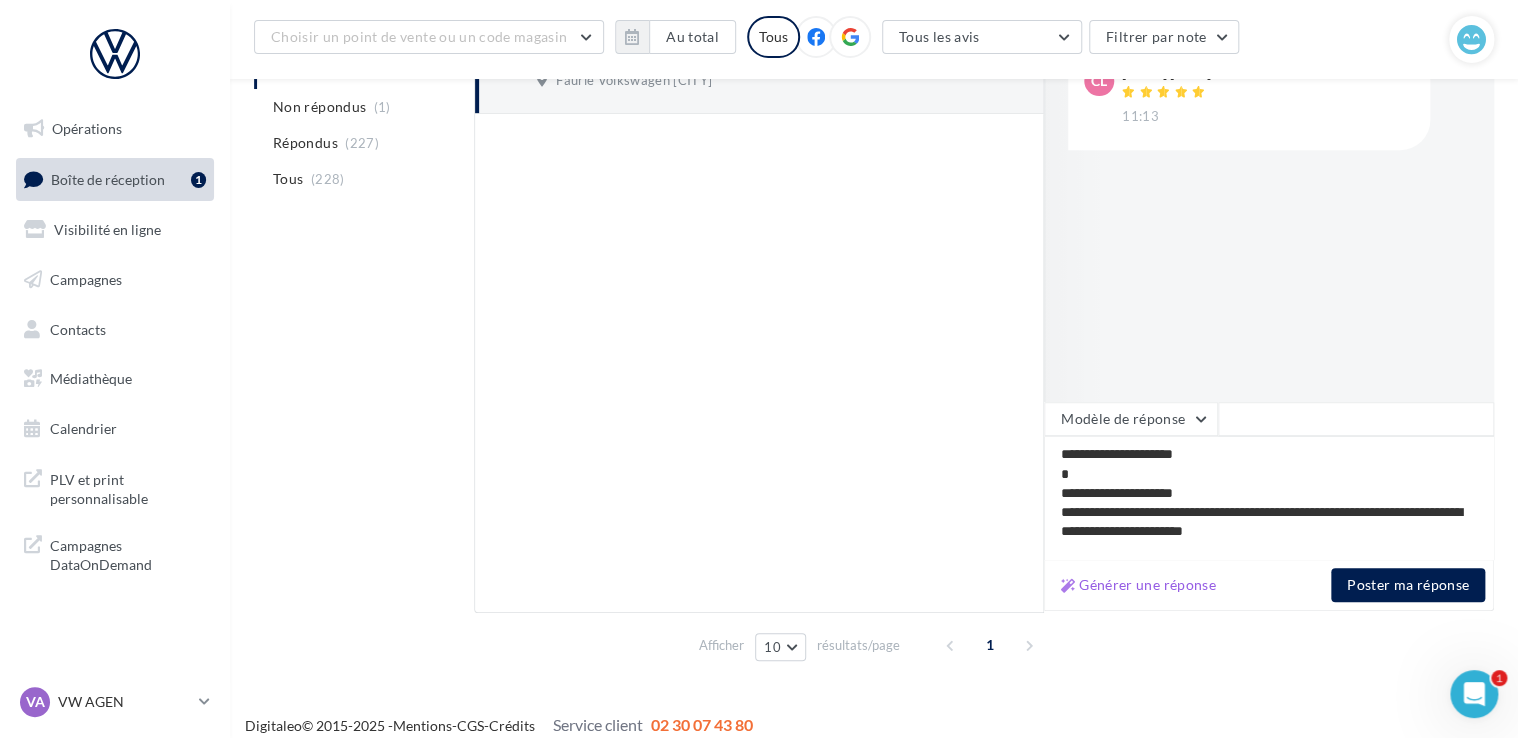 scroll, scrollTop: 348, scrollLeft: 0, axis: vertical 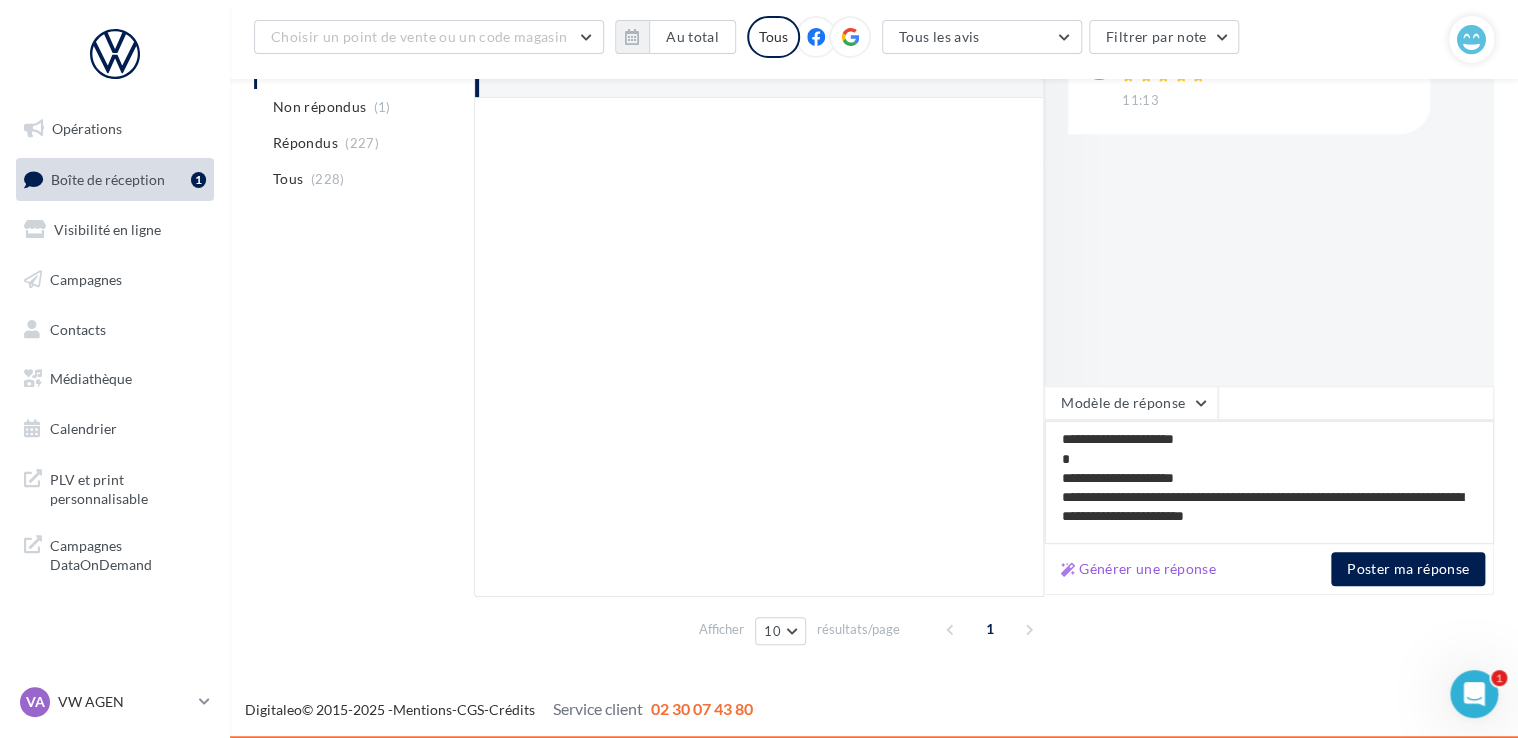 click on "**********" at bounding box center [1269, 482] 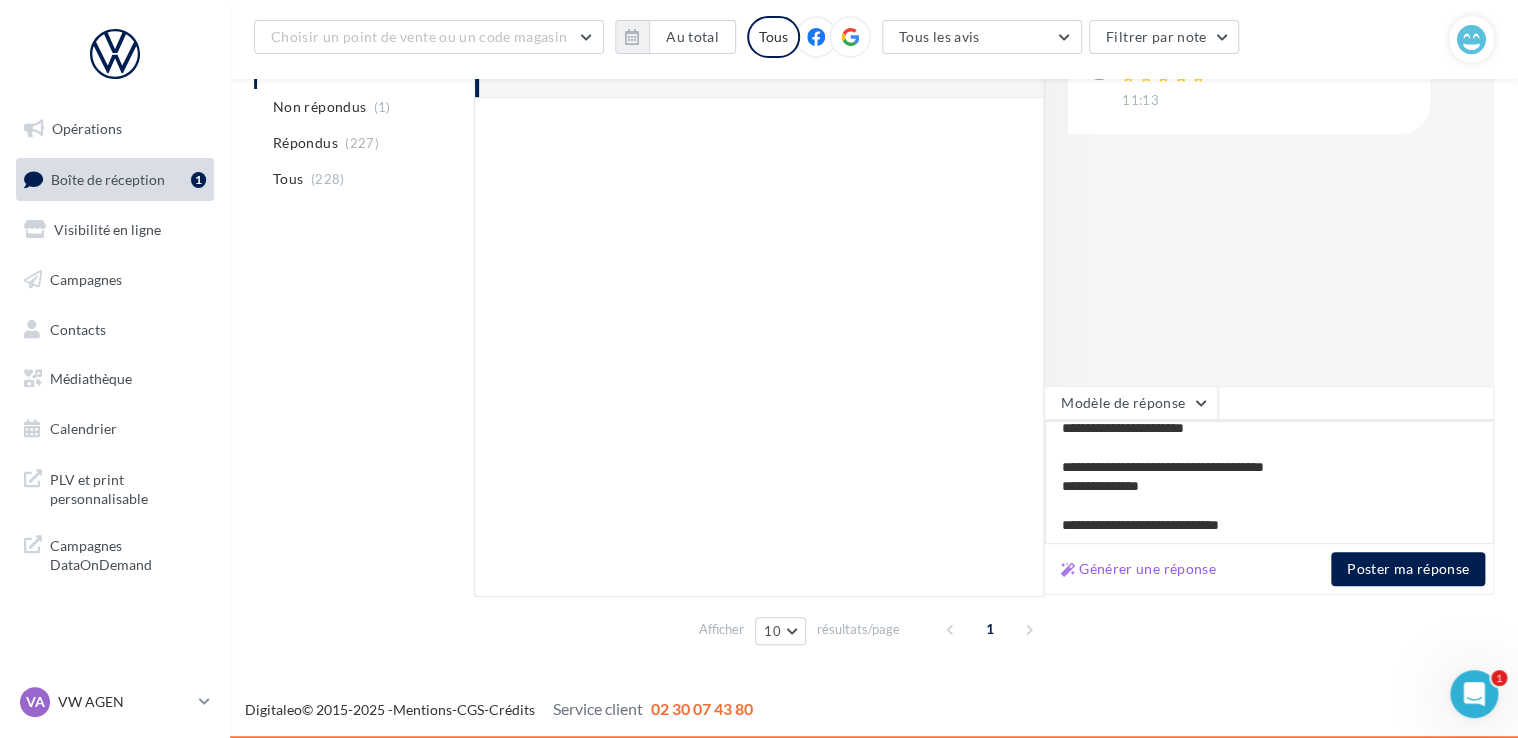 scroll, scrollTop: 0, scrollLeft: 0, axis: both 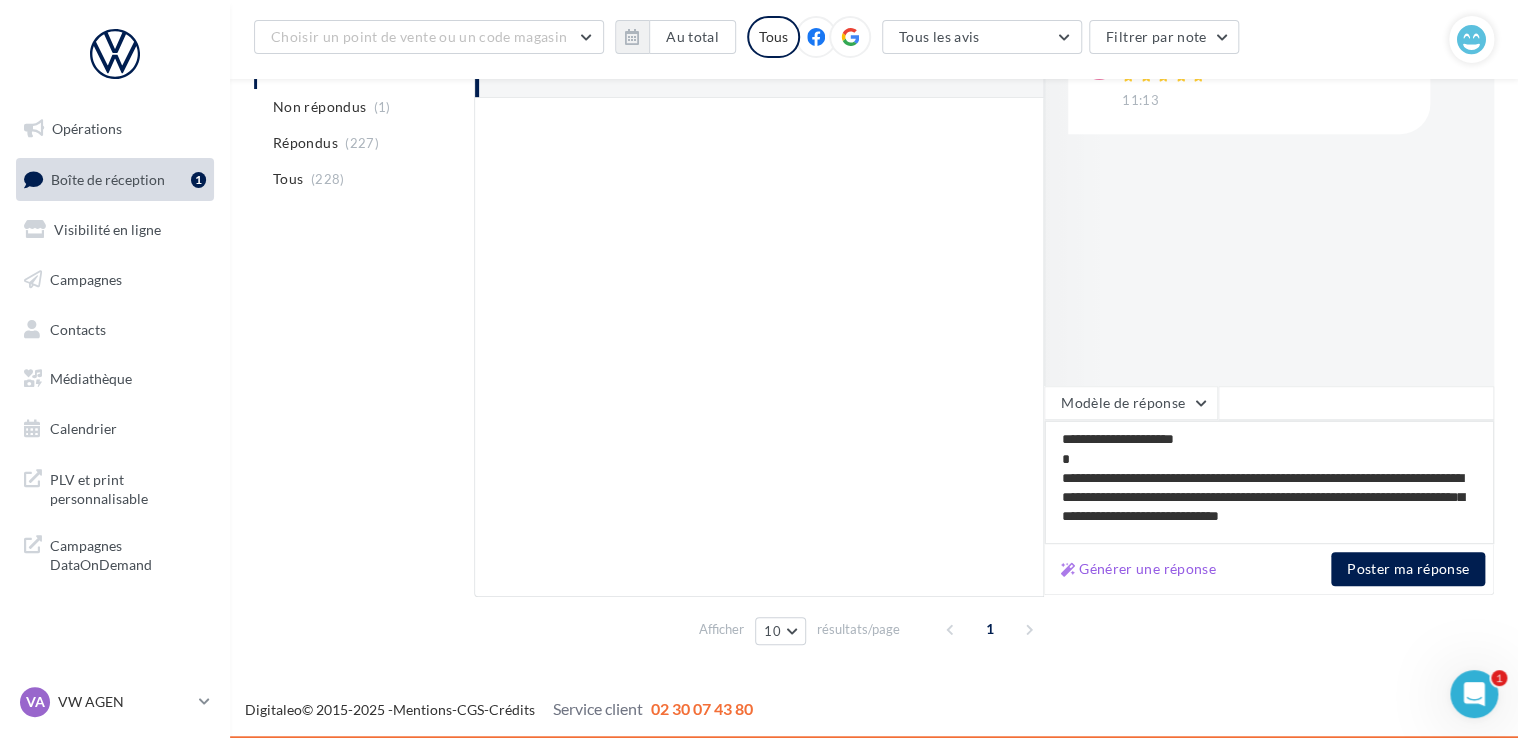click on "**********" at bounding box center (1269, 482) 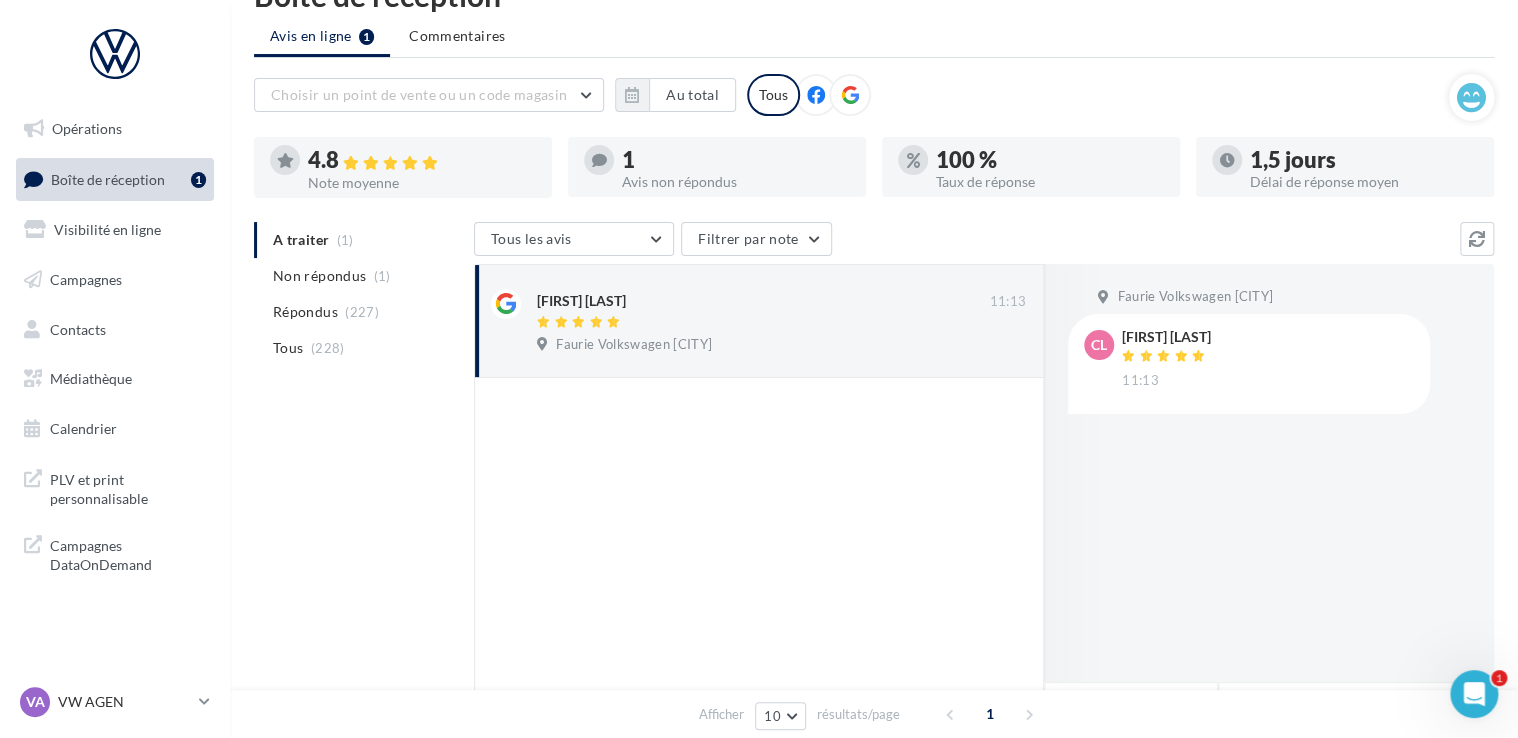 scroll, scrollTop: 48, scrollLeft: 0, axis: vertical 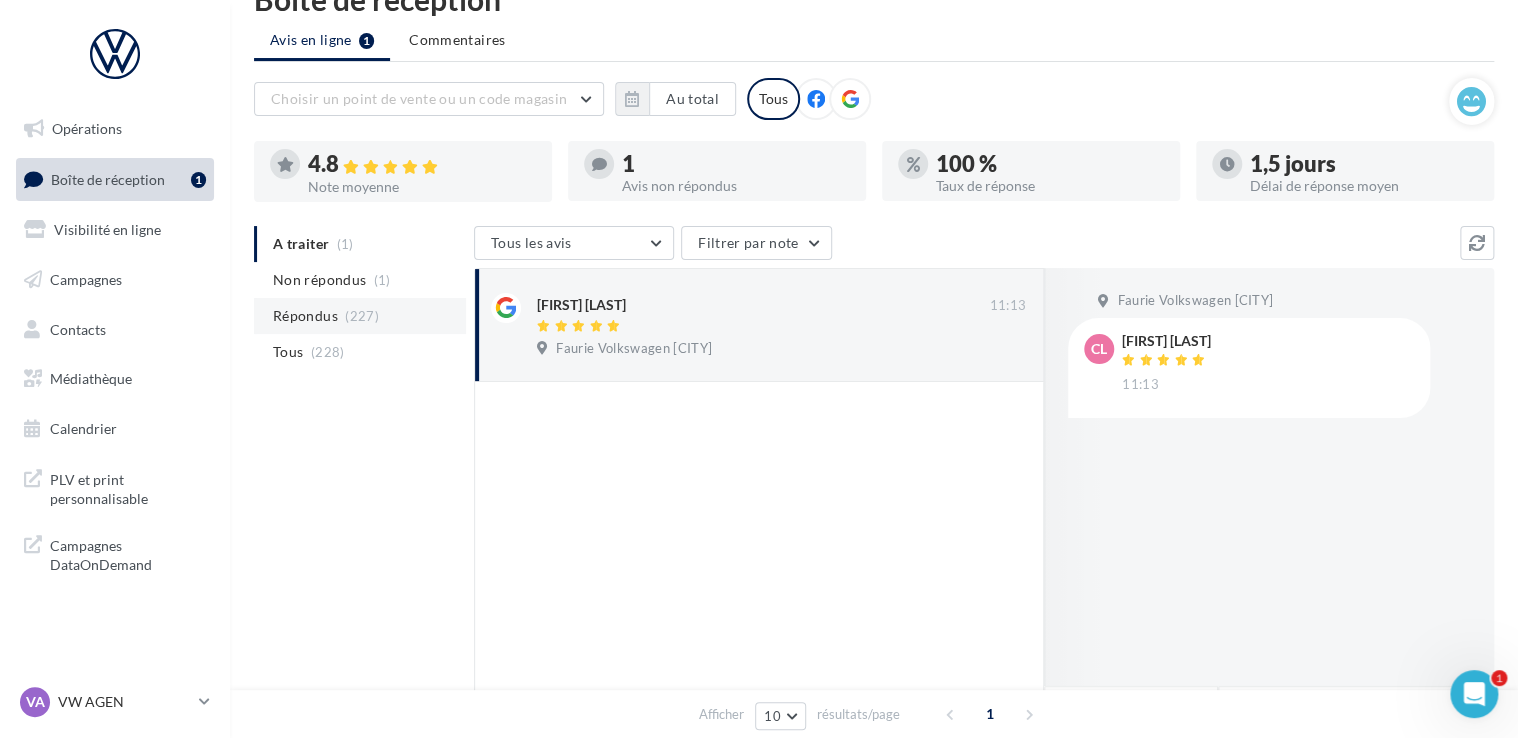 click on "Répondus" at bounding box center (305, 316) 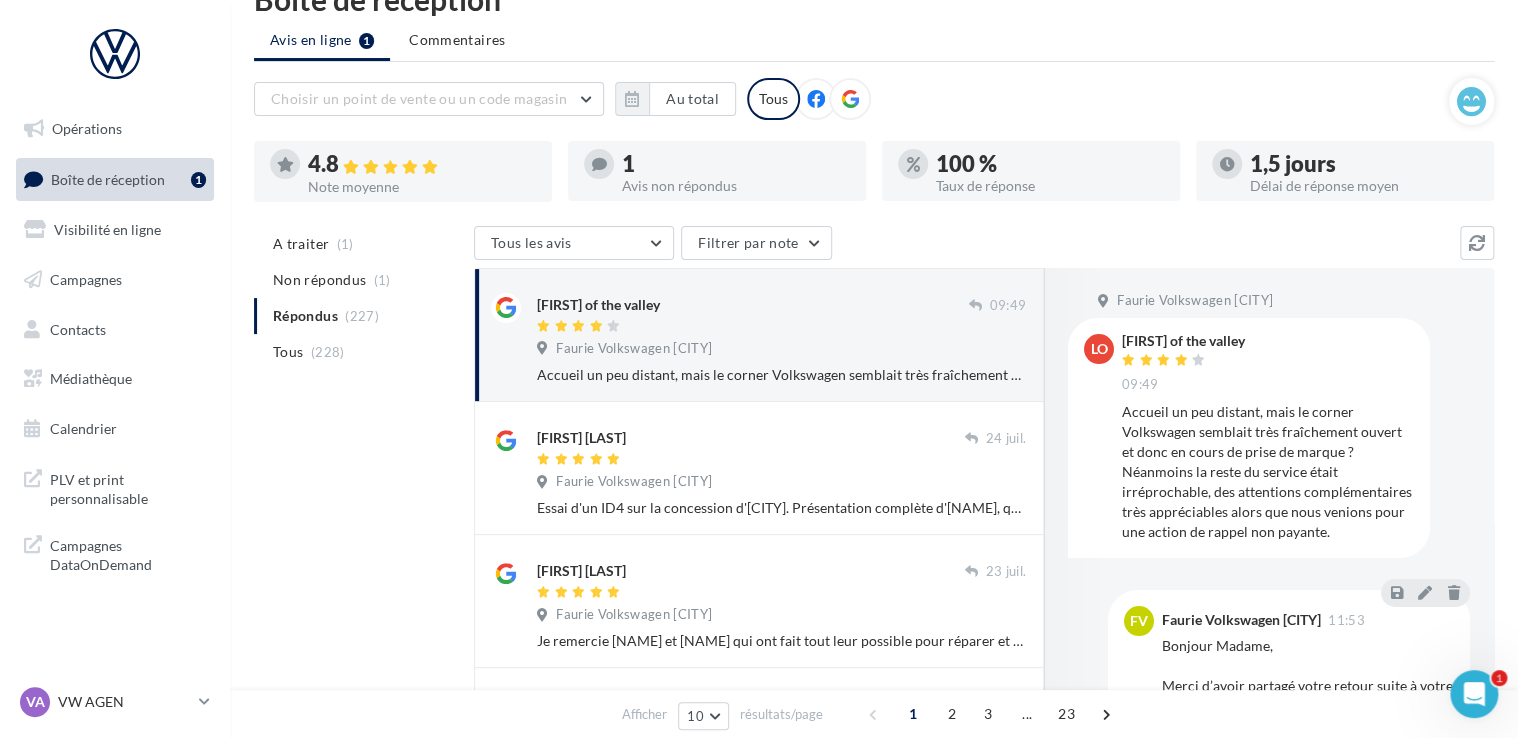 click on "Faurie Volkswagen [CITY]" at bounding box center [634, 349] 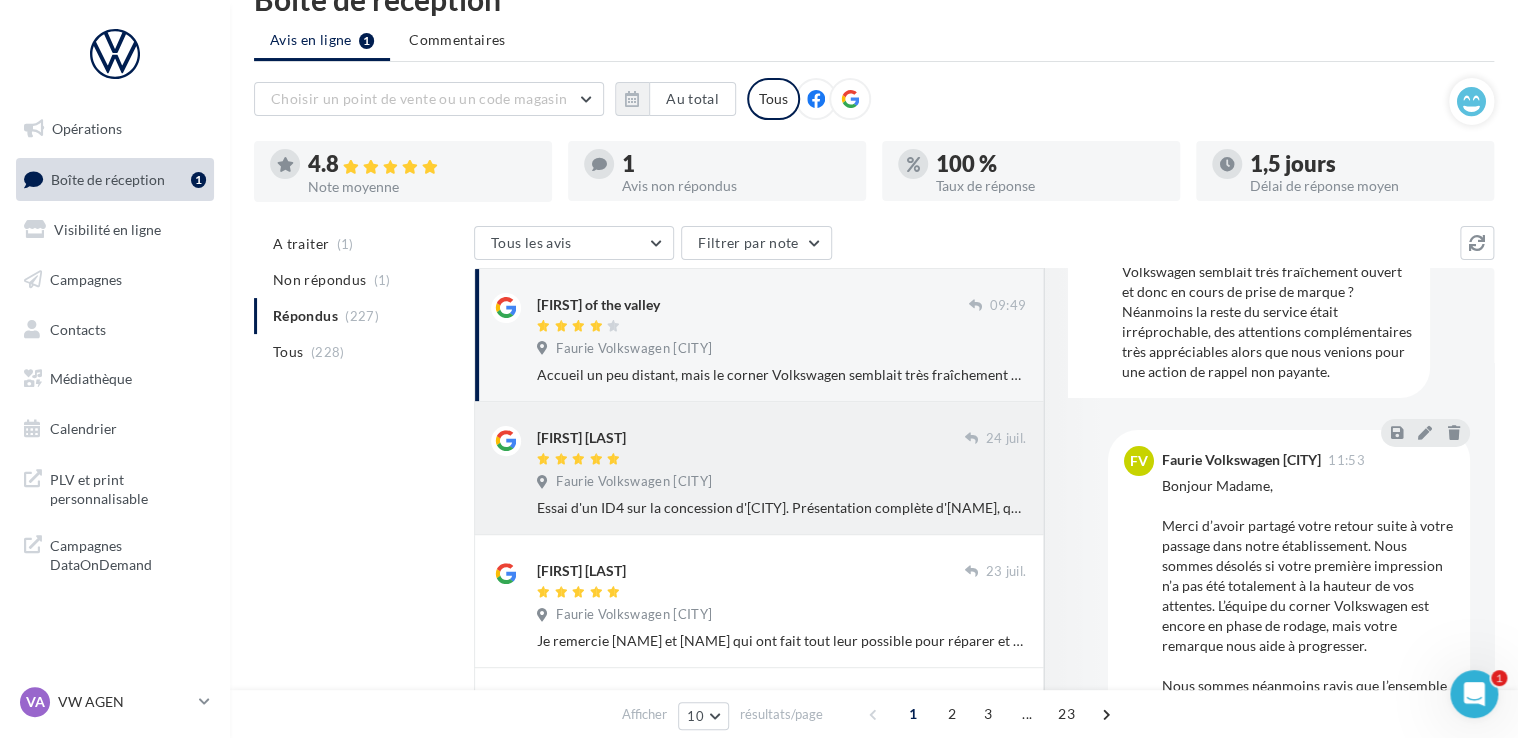scroll, scrollTop: 200, scrollLeft: 0, axis: vertical 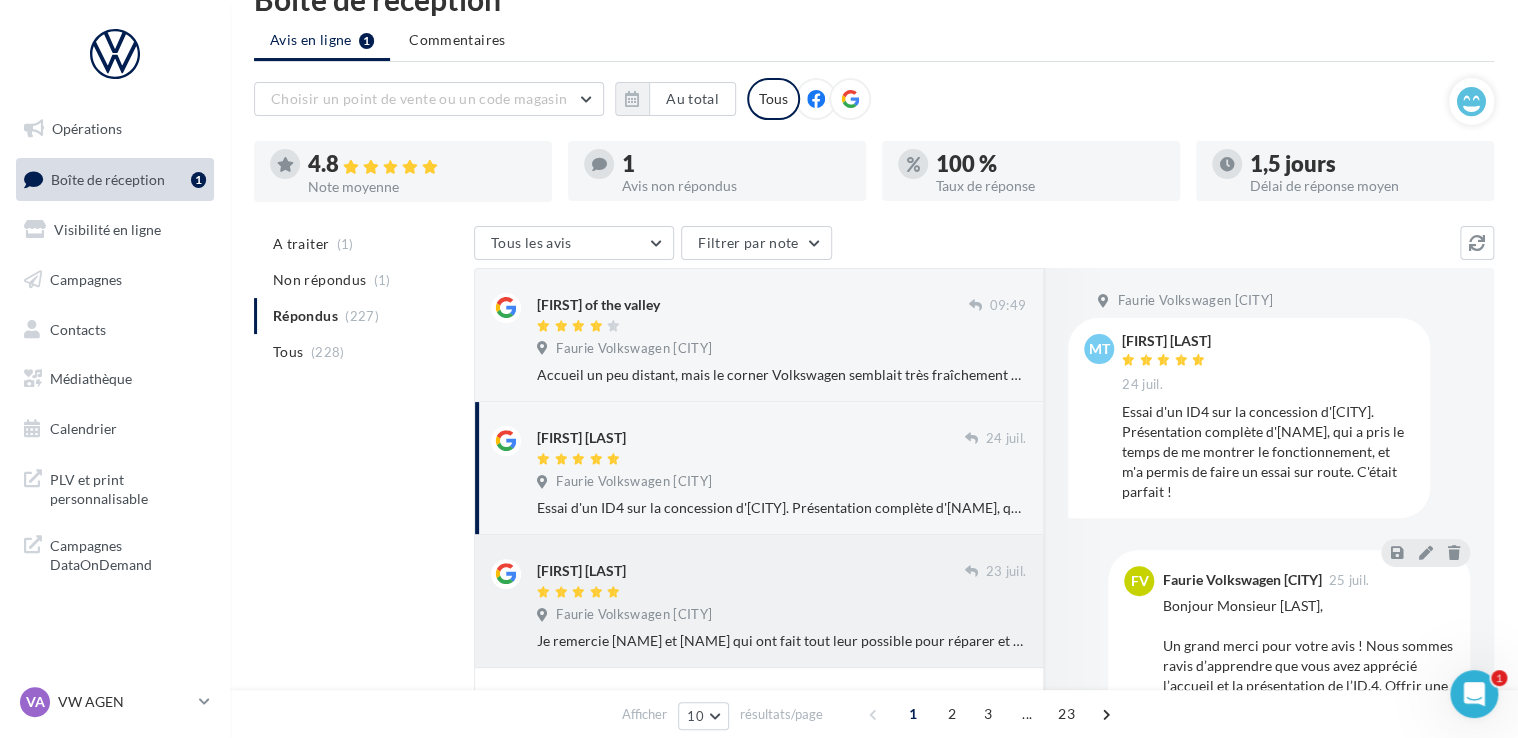 click on "[FIRST] [LAST]" at bounding box center (751, 569) 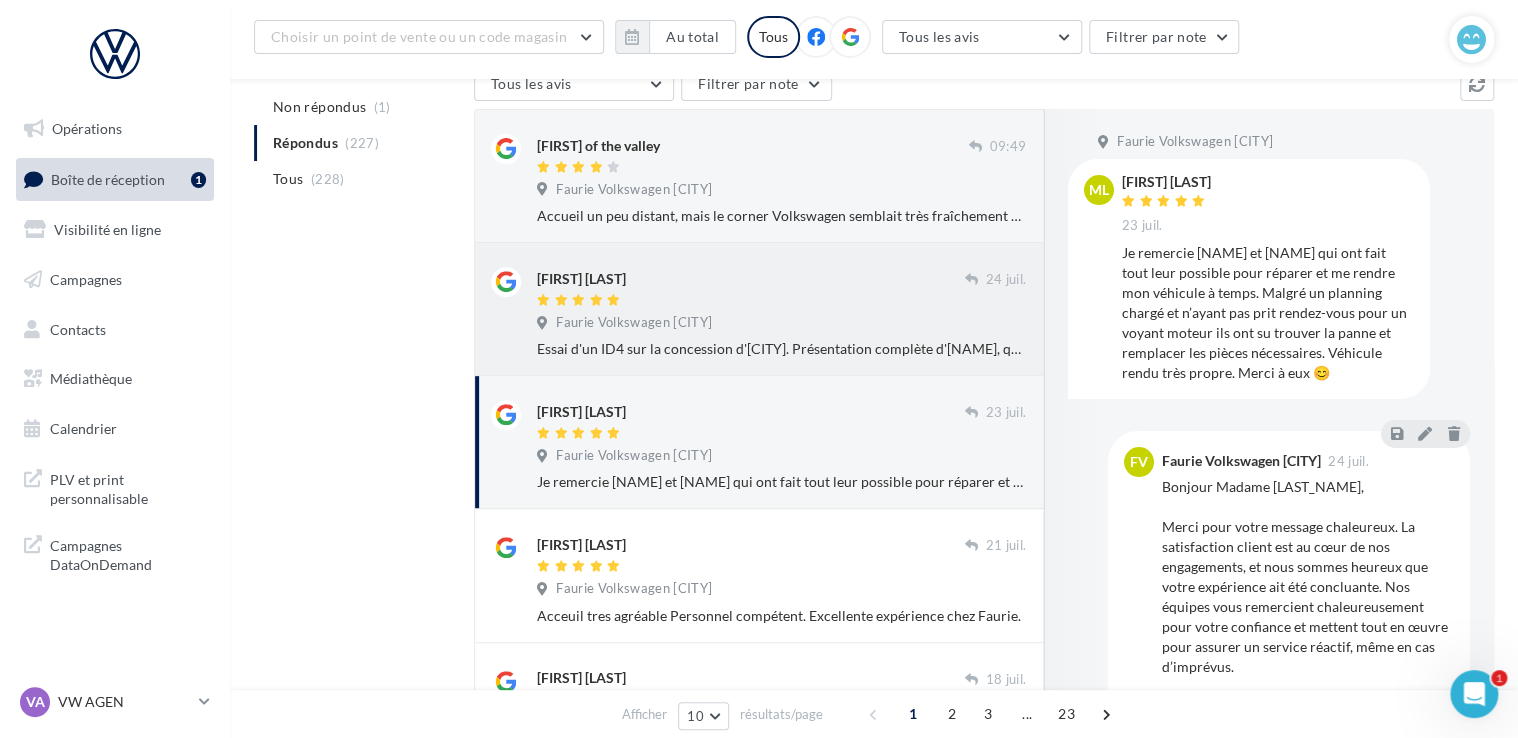 scroll, scrollTop: 248, scrollLeft: 0, axis: vertical 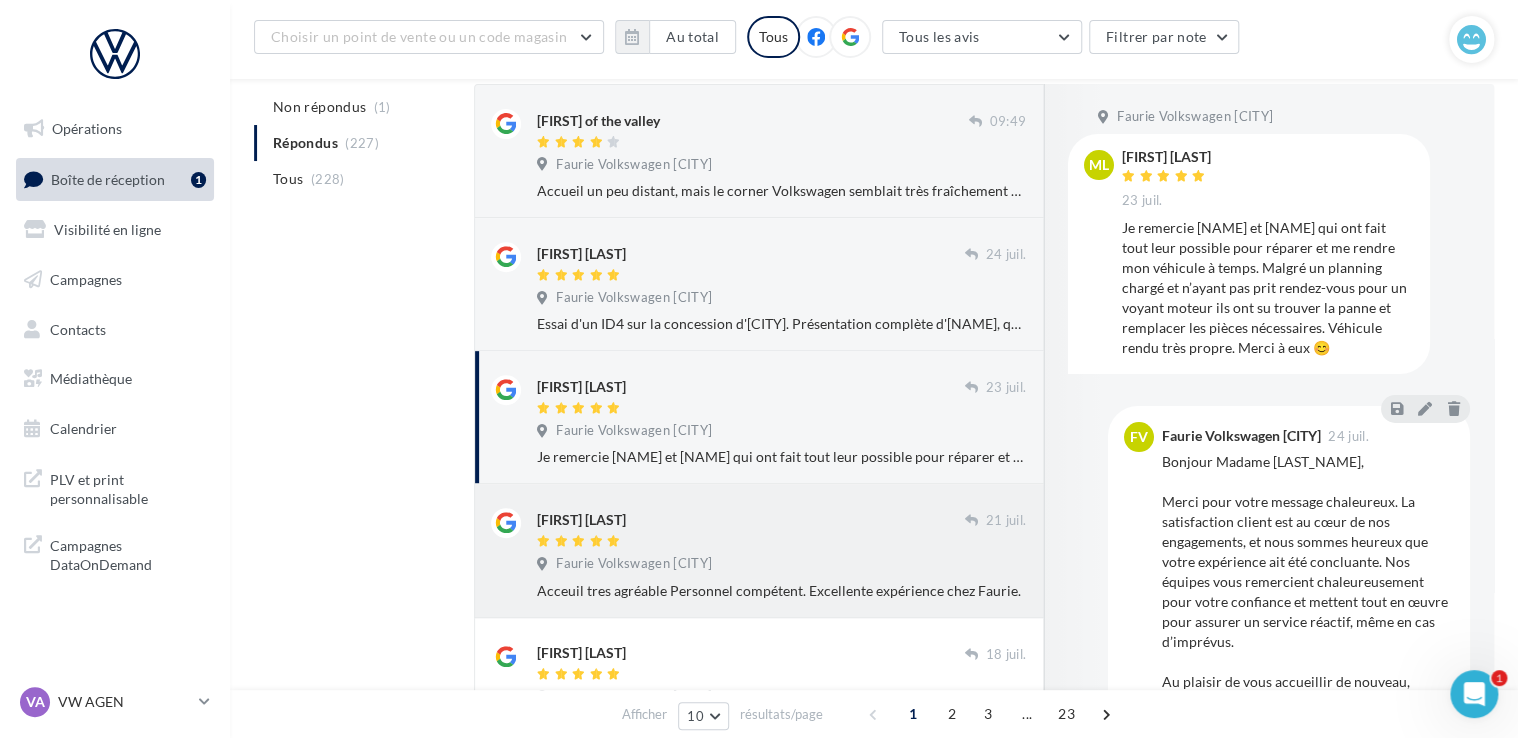 click on "[FIRST] [LAST]" at bounding box center [751, 518] 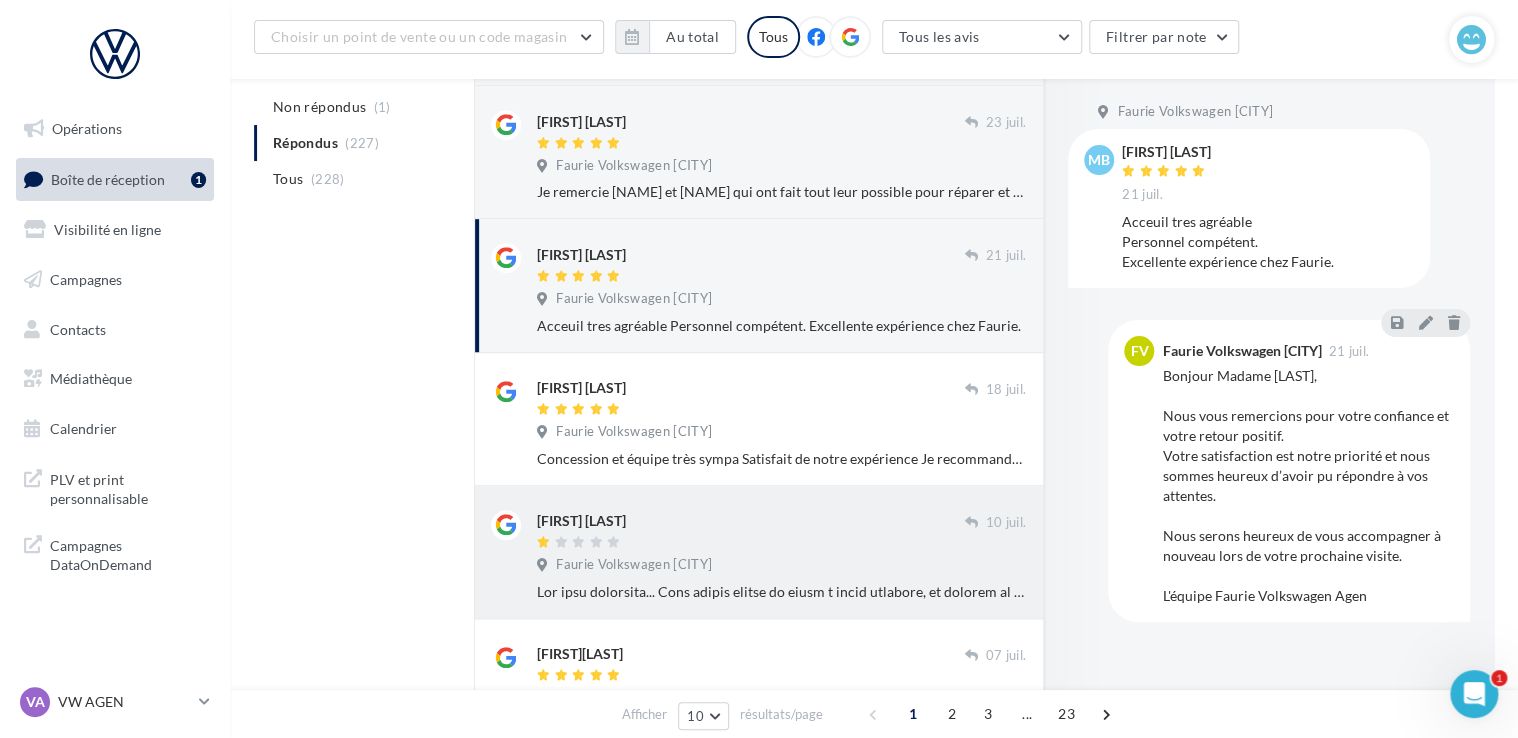 scroll, scrollTop: 548, scrollLeft: 0, axis: vertical 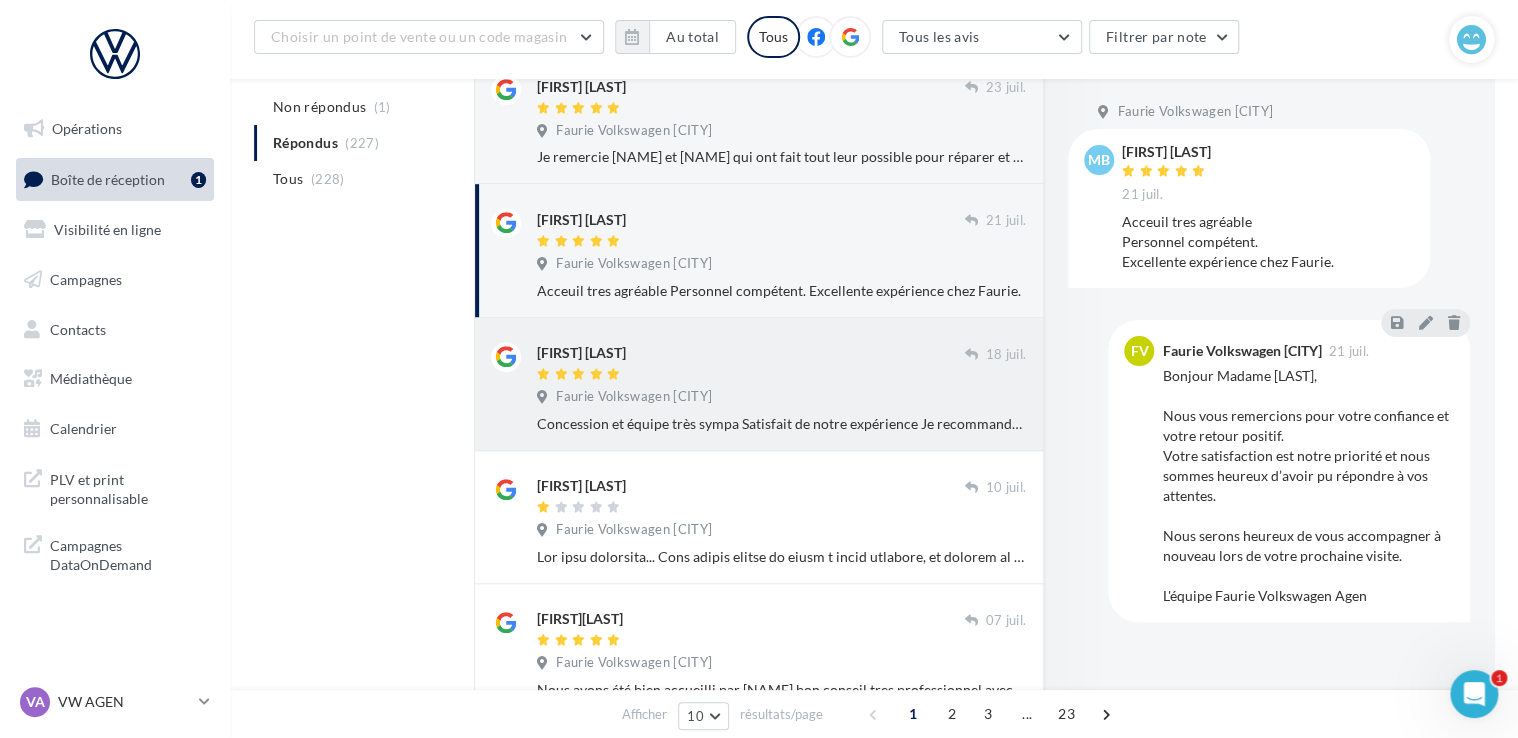 click on "Faurie Volkswagen [CITY]" at bounding box center [781, 399] 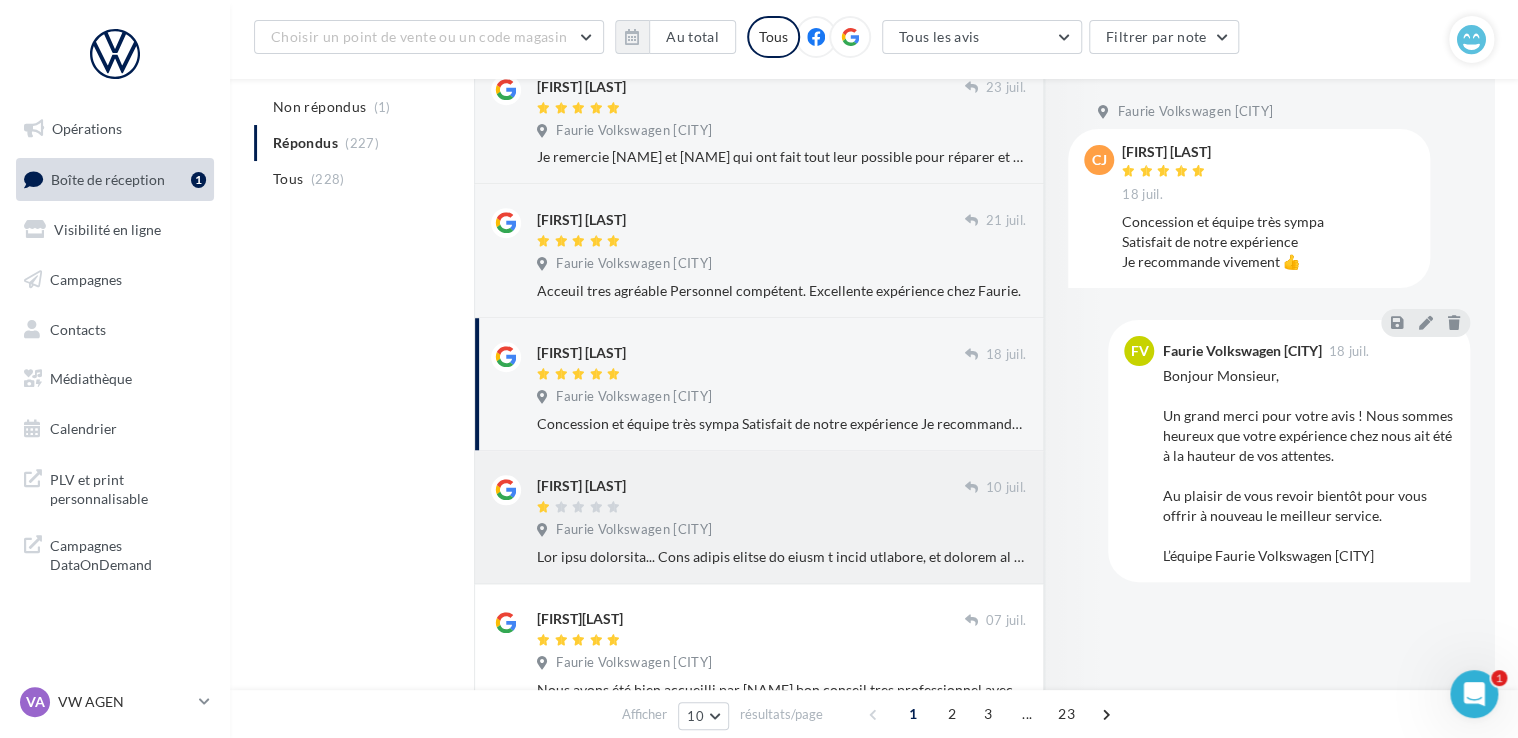 click on "[FIRST] [LAST]" at bounding box center [751, 485] 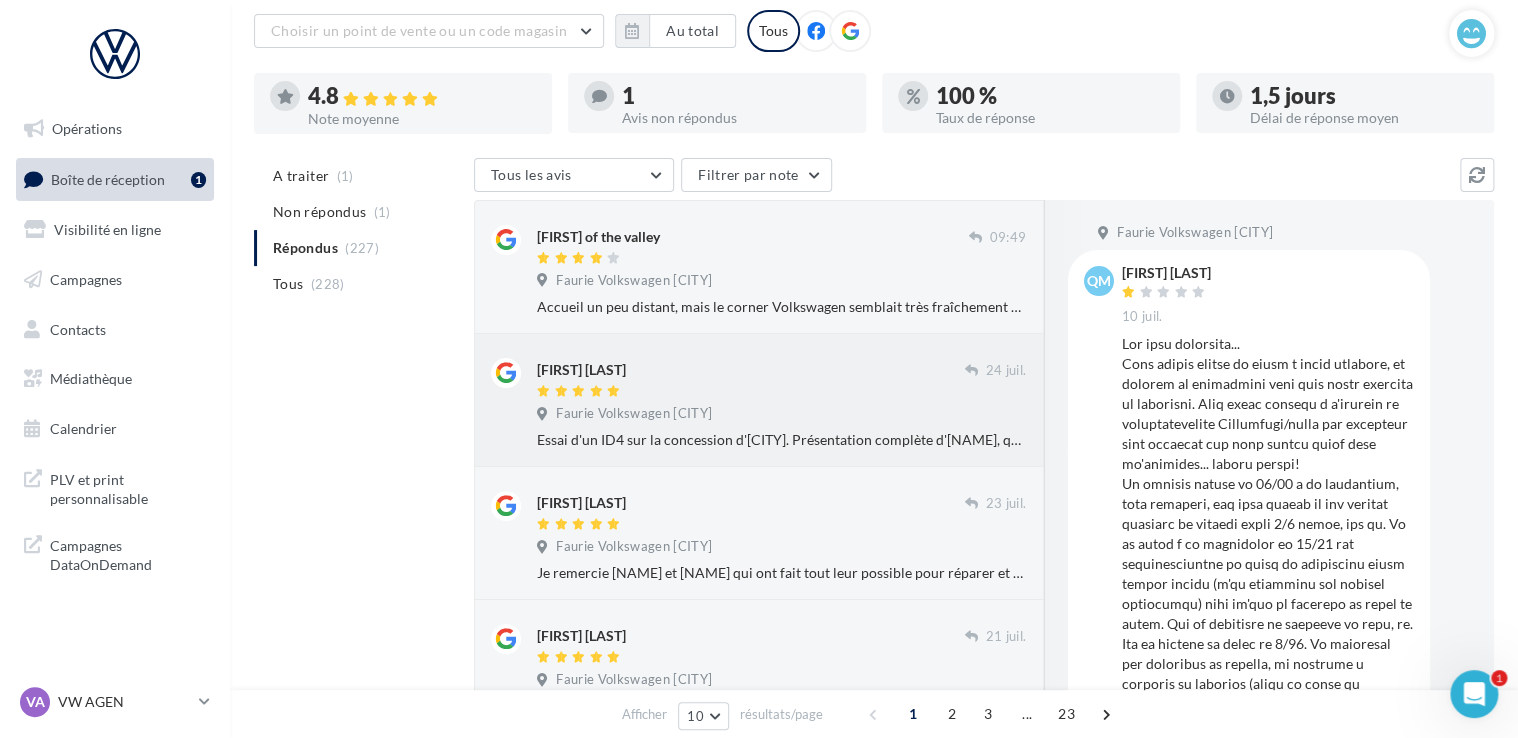 scroll, scrollTop: 0, scrollLeft: 0, axis: both 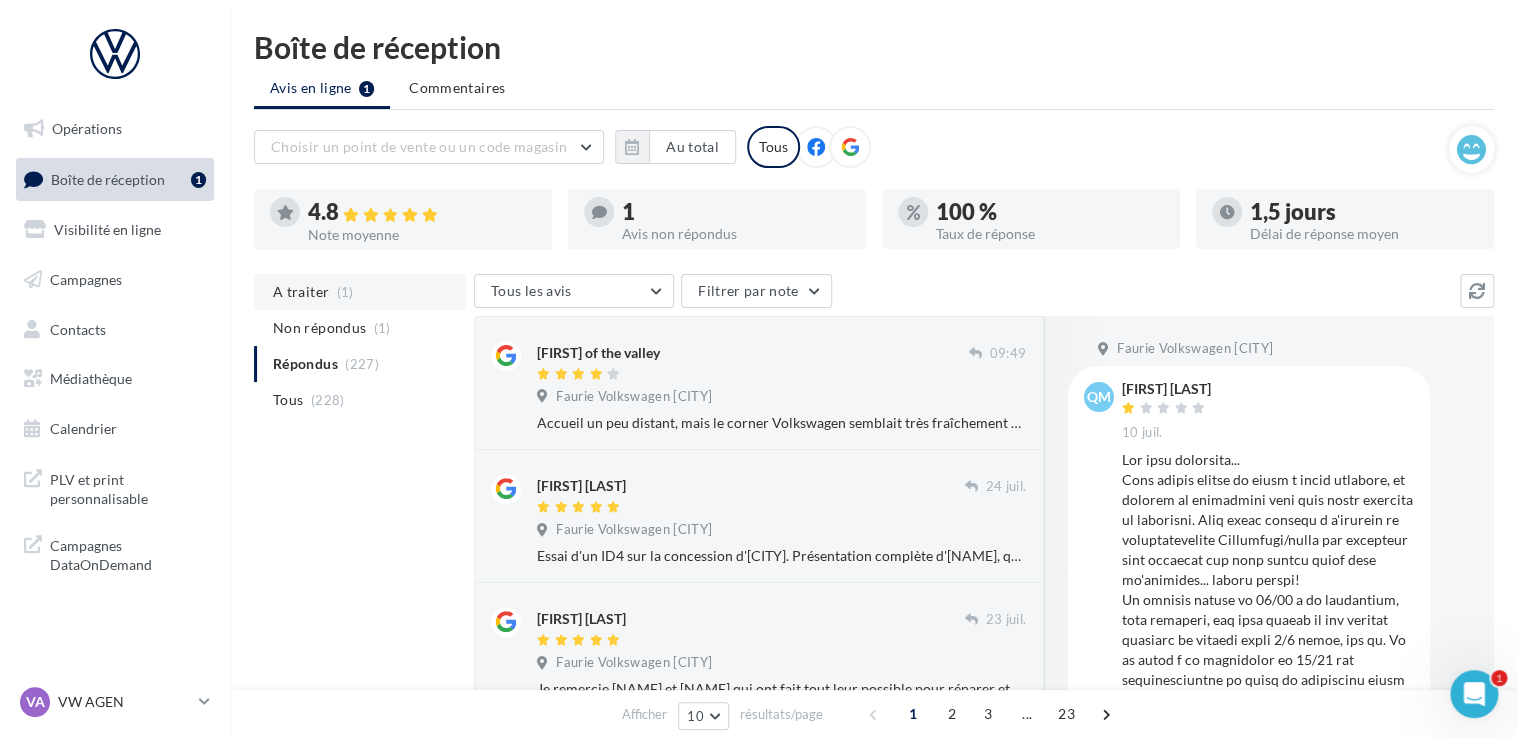 click on "A traiter" at bounding box center [301, 292] 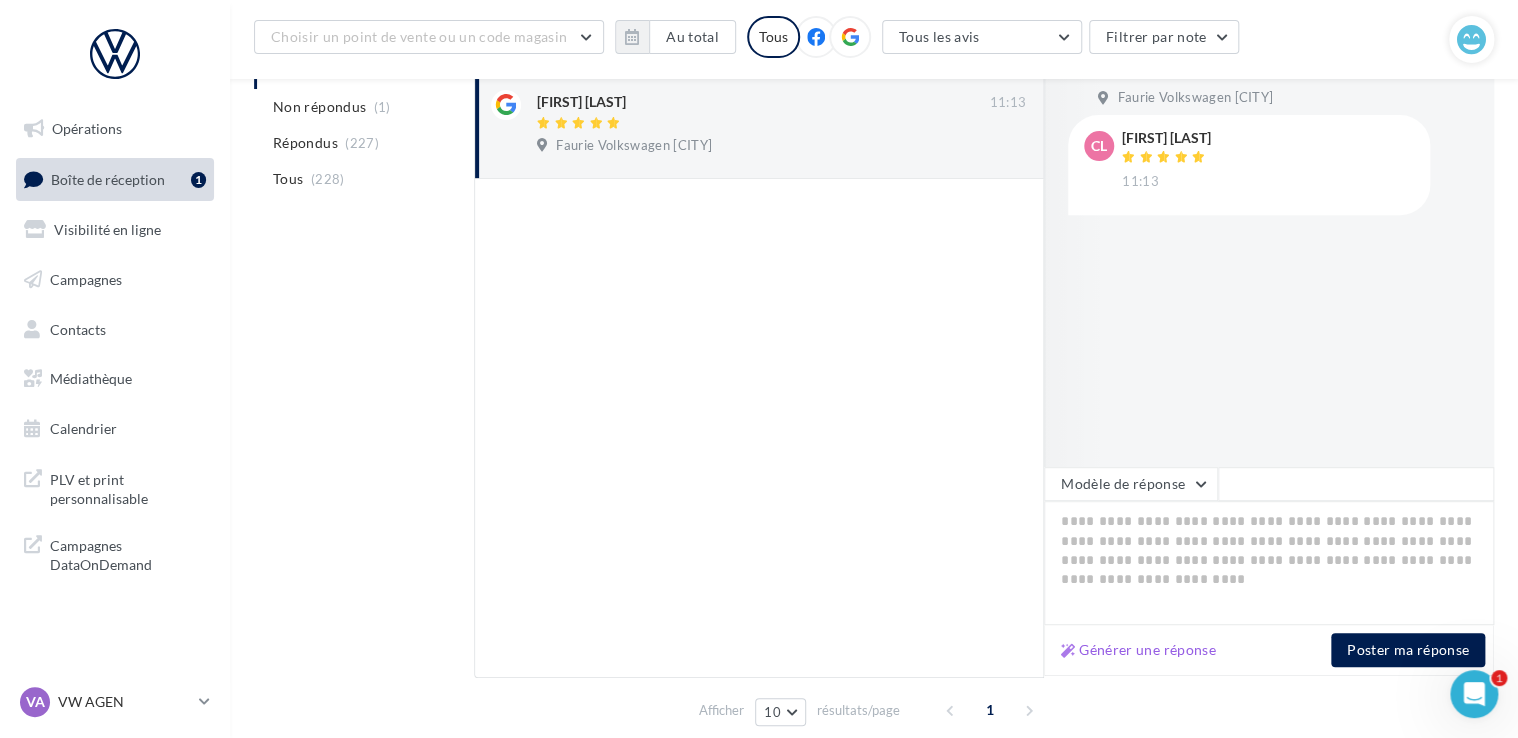 scroll, scrollTop: 348, scrollLeft: 0, axis: vertical 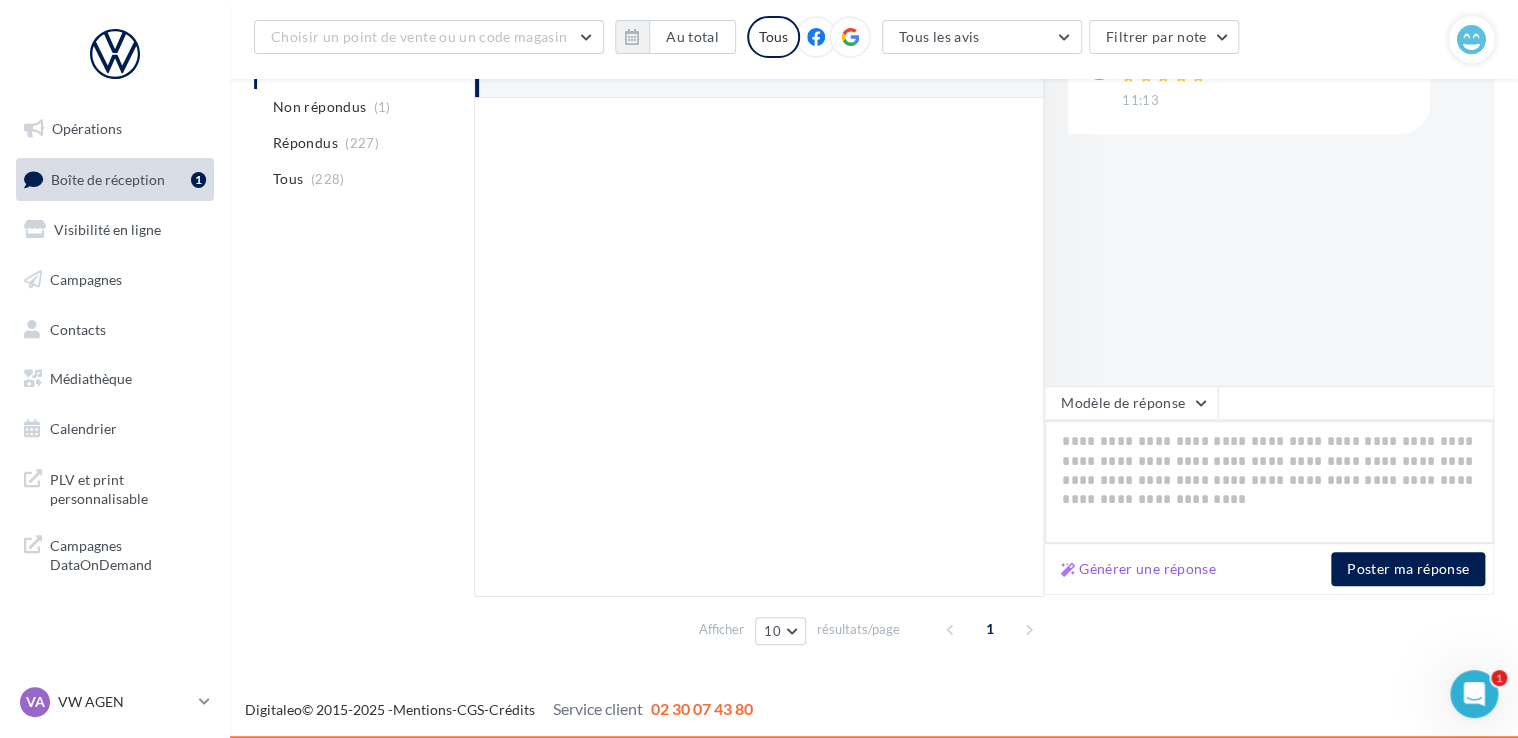 click at bounding box center (1269, 482) 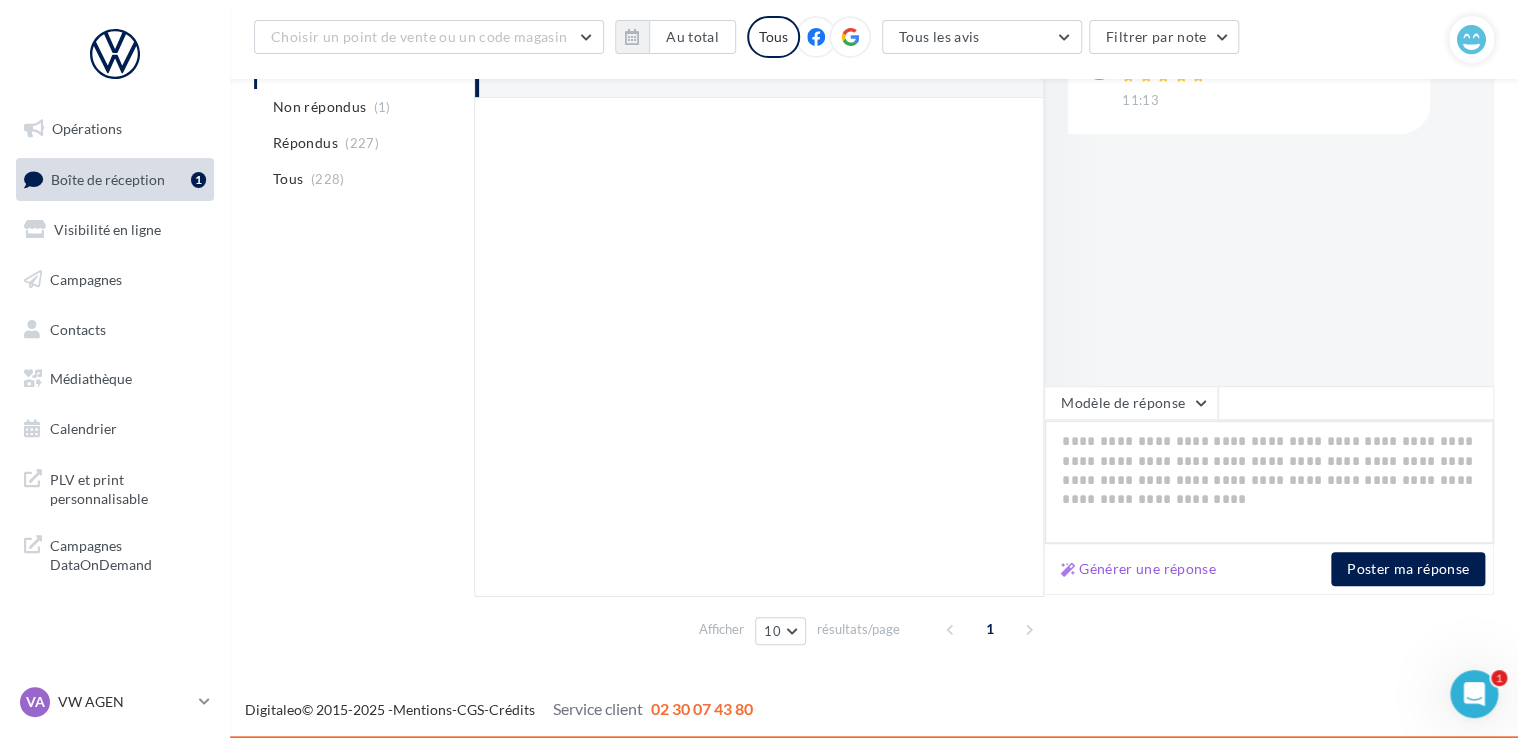 paste on "**********" 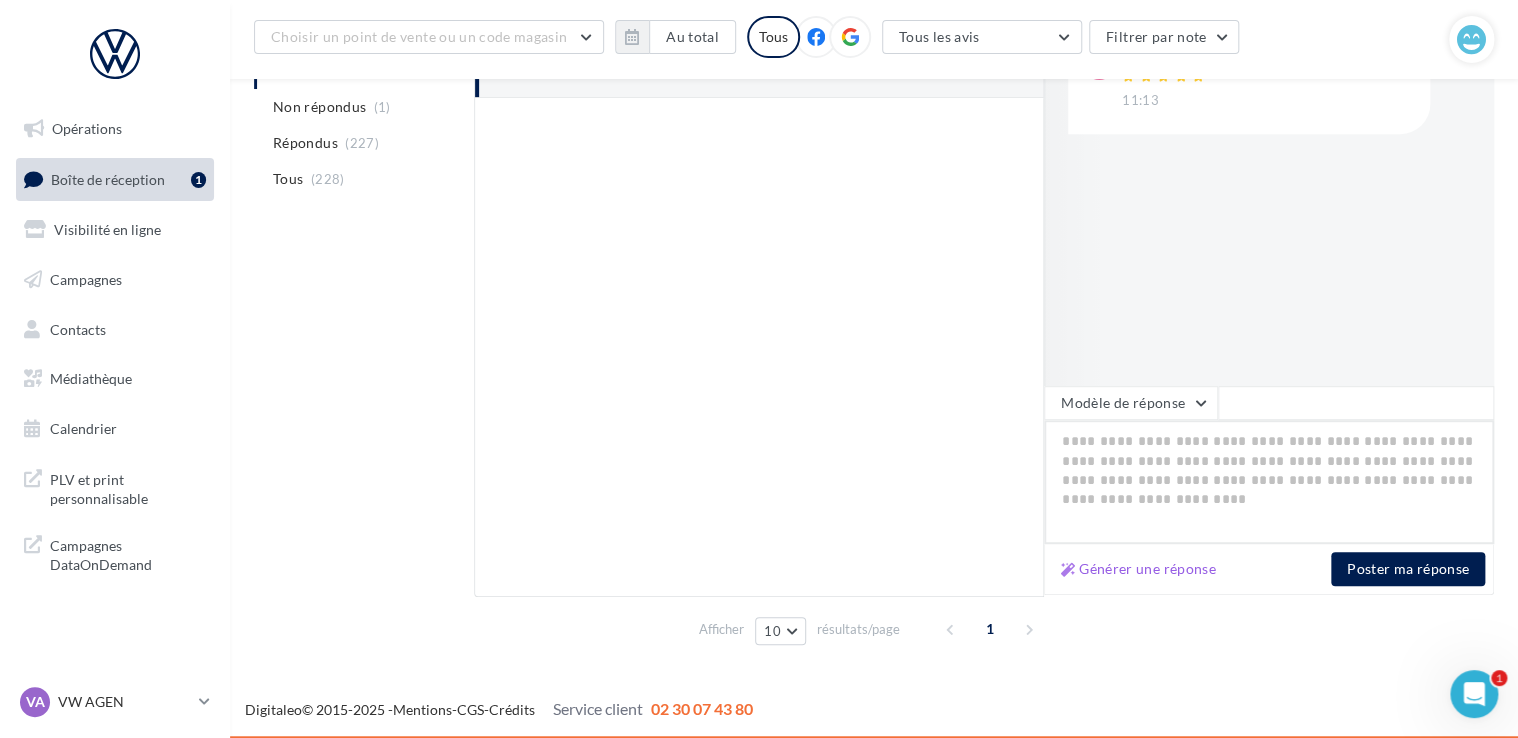 type on "**********" 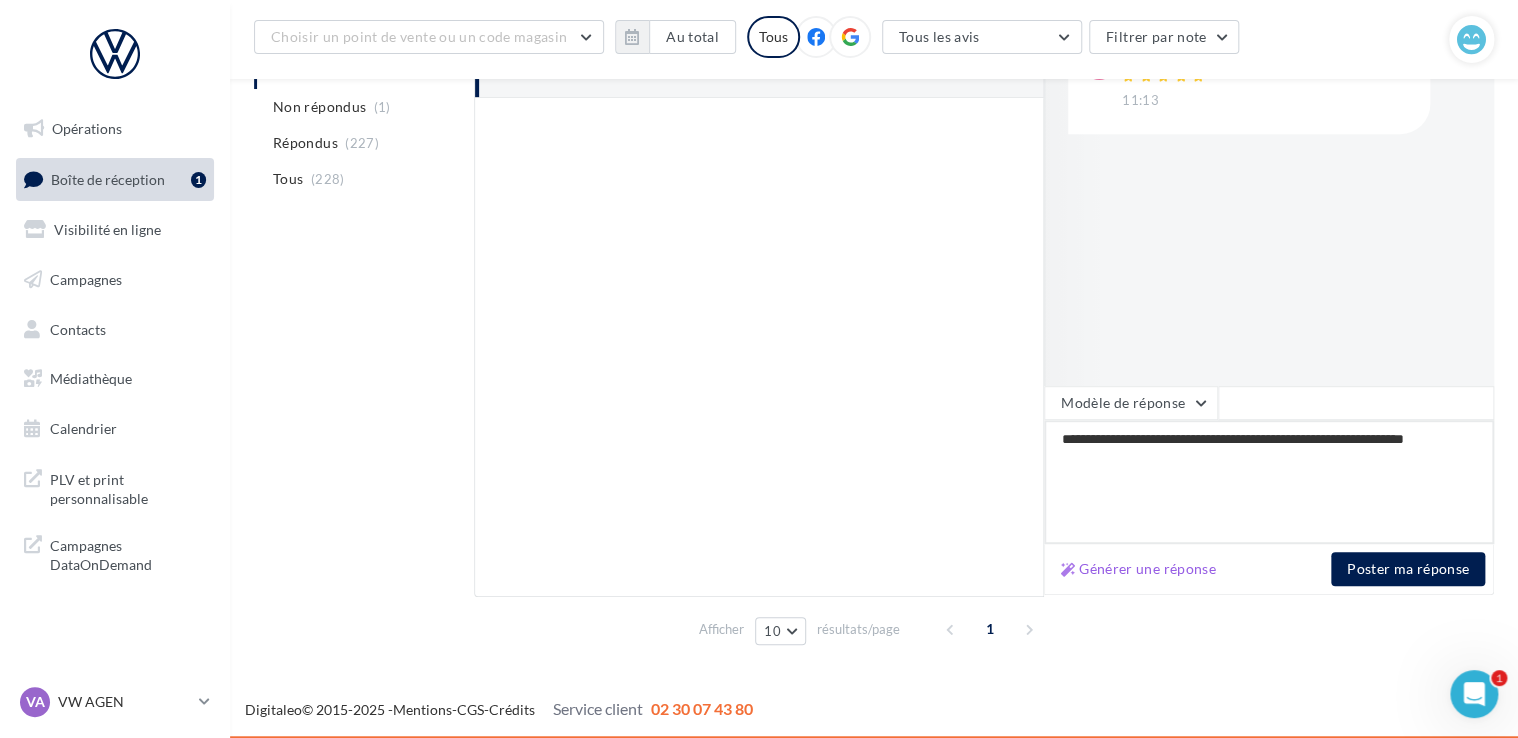 type 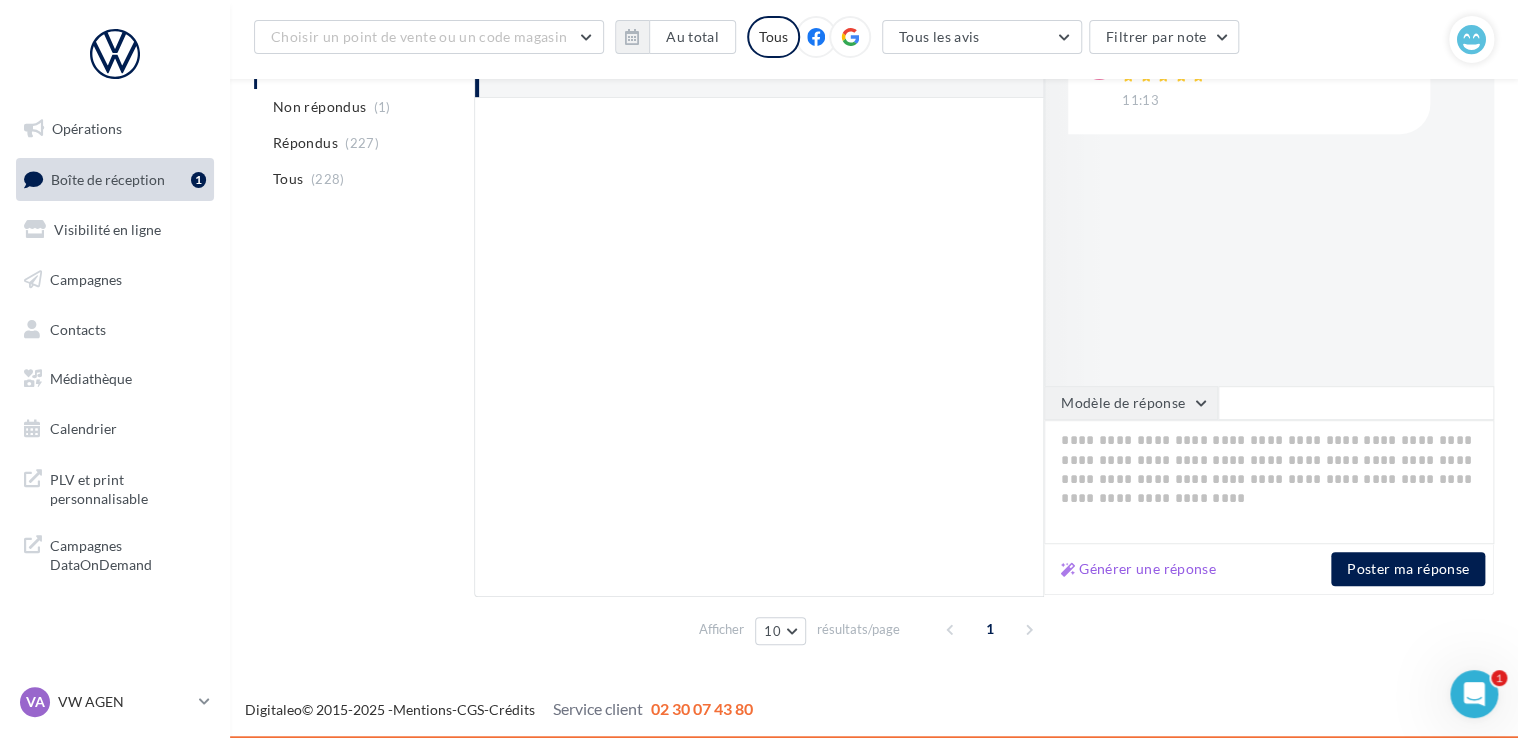 click on "Modèle de réponse" at bounding box center (1131, 403) 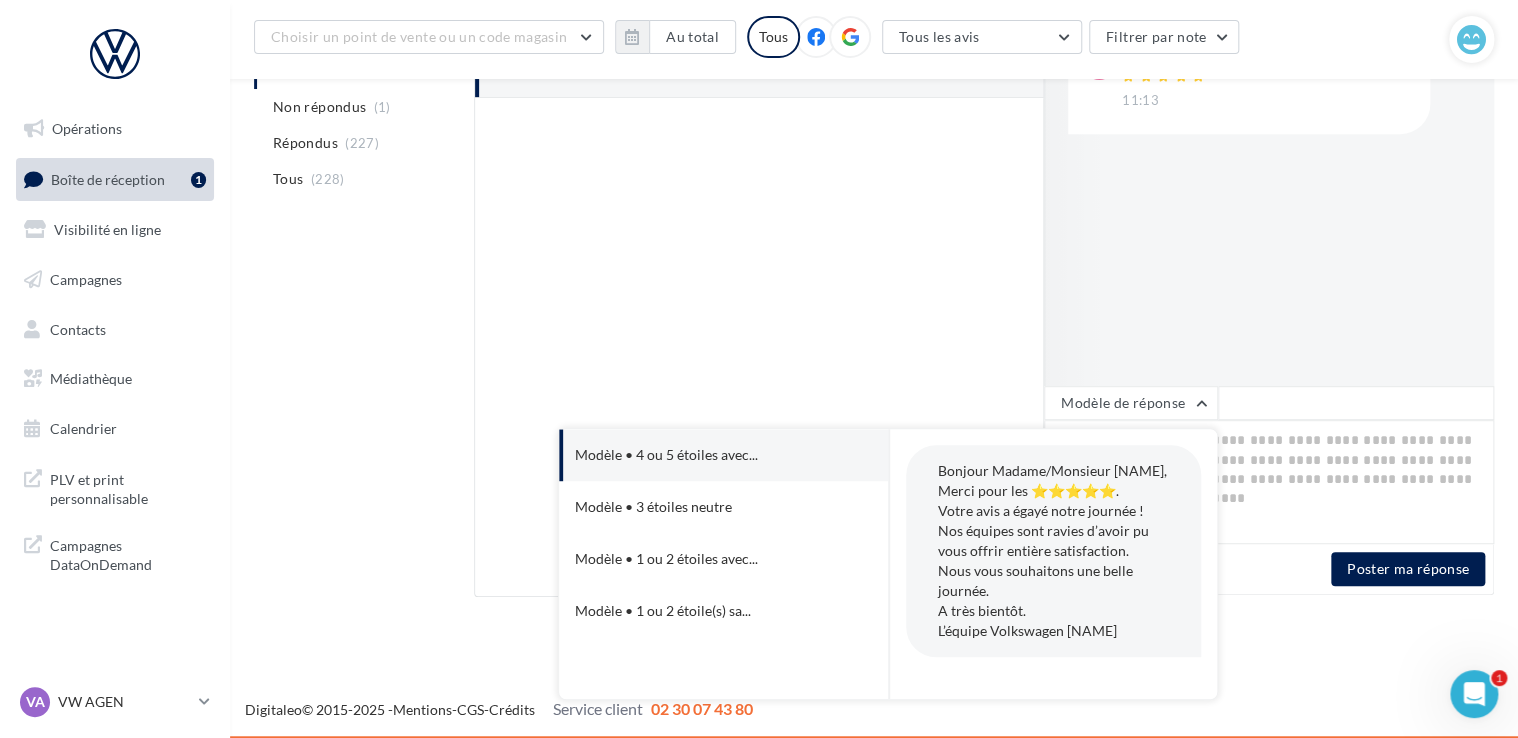 click on "Modèle •	4 ou 5 étoiles avec..." at bounding box center (696, 455) 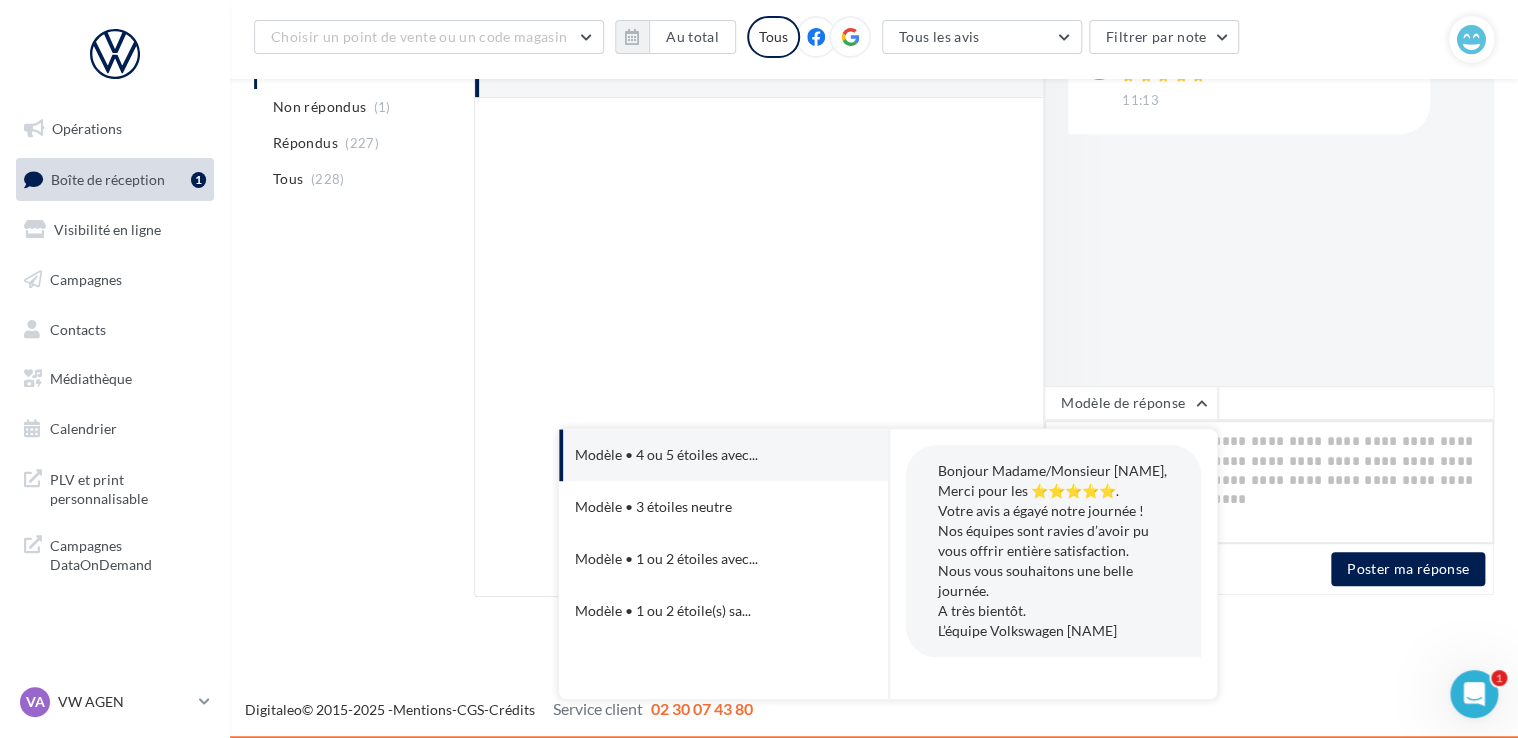 type on "**********" 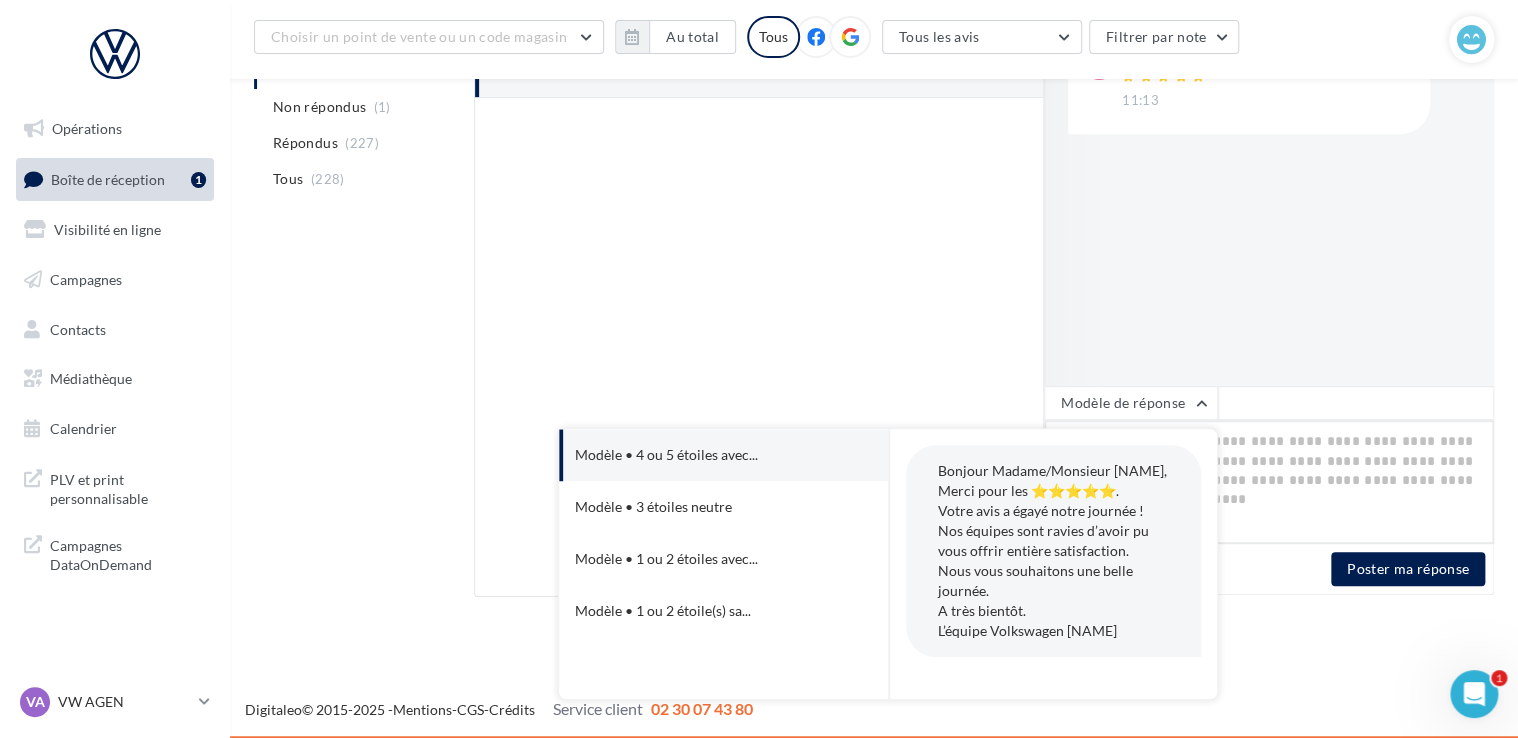 type on "**********" 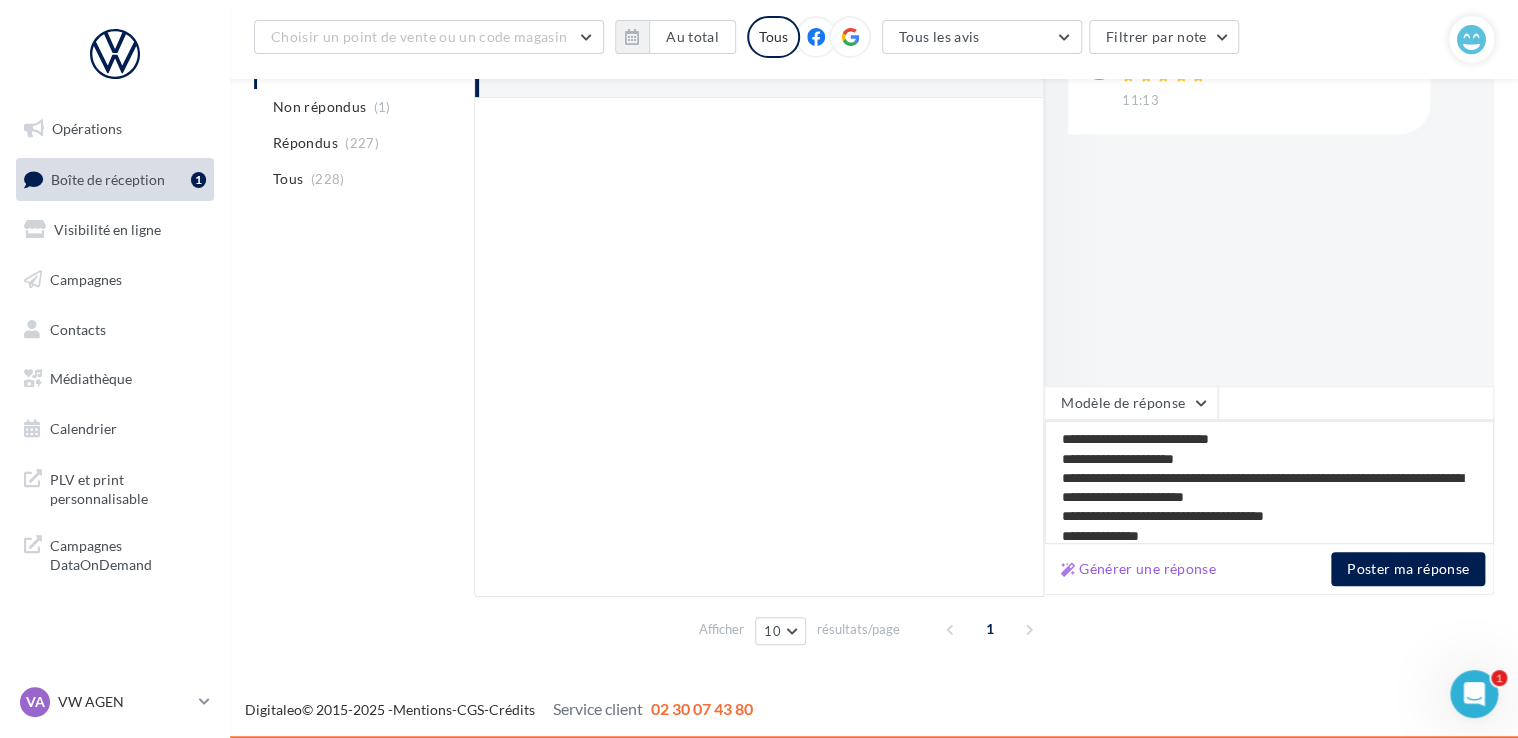 drag, startPoint x: 1279, startPoint y: 445, endPoint x: 1169, endPoint y: 444, distance: 110.00455 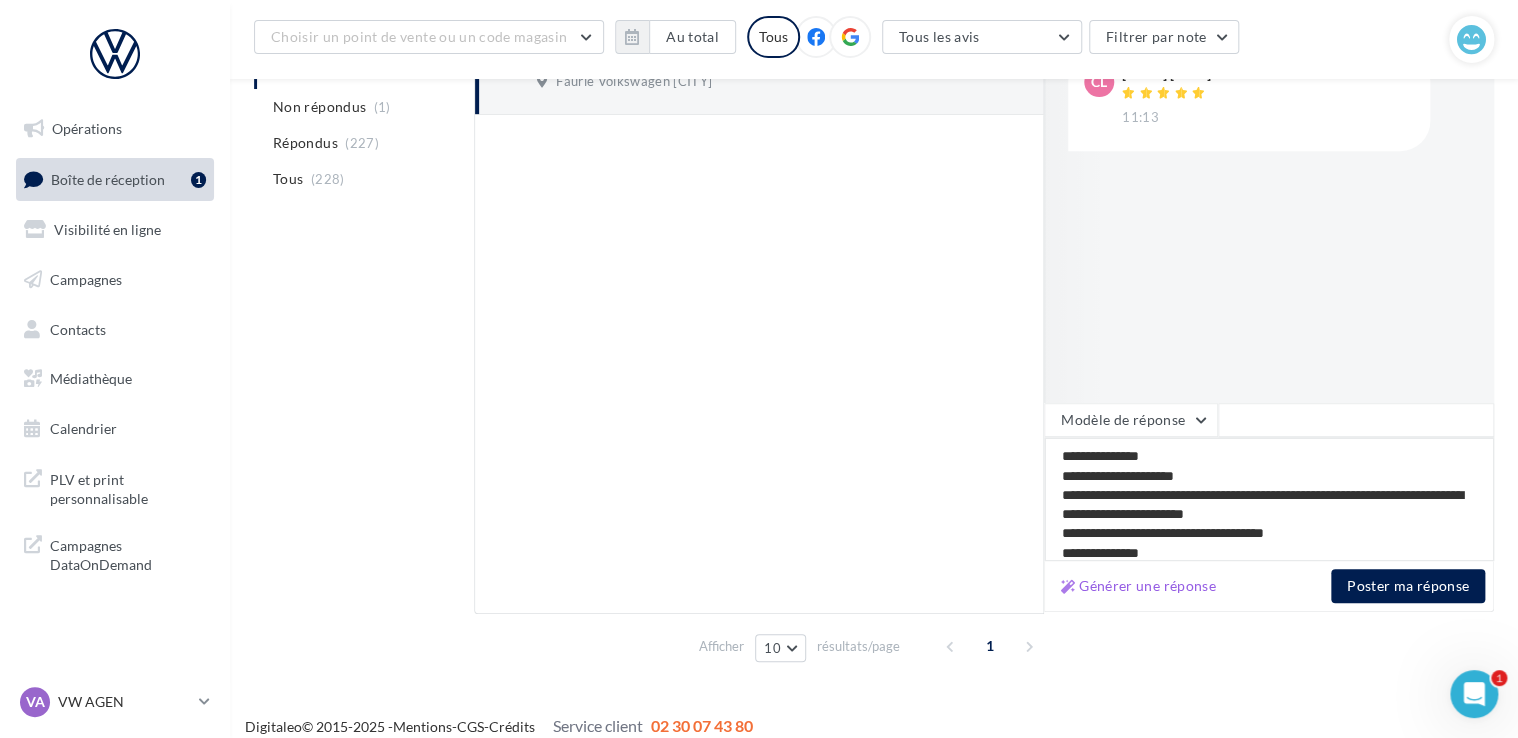 scroll, scrollTop: 348, scrollLeft: 0, axis: vertical 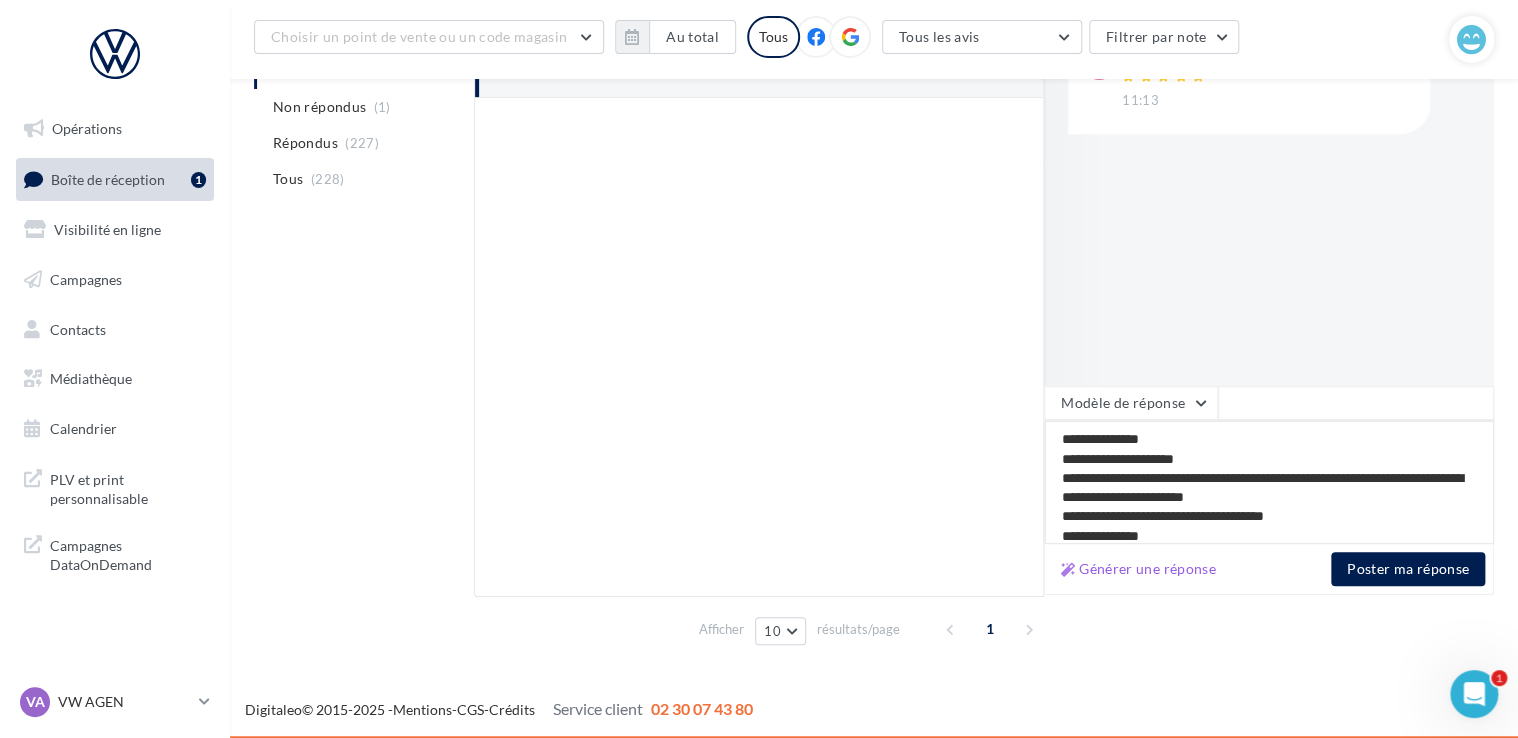 type on "**********" 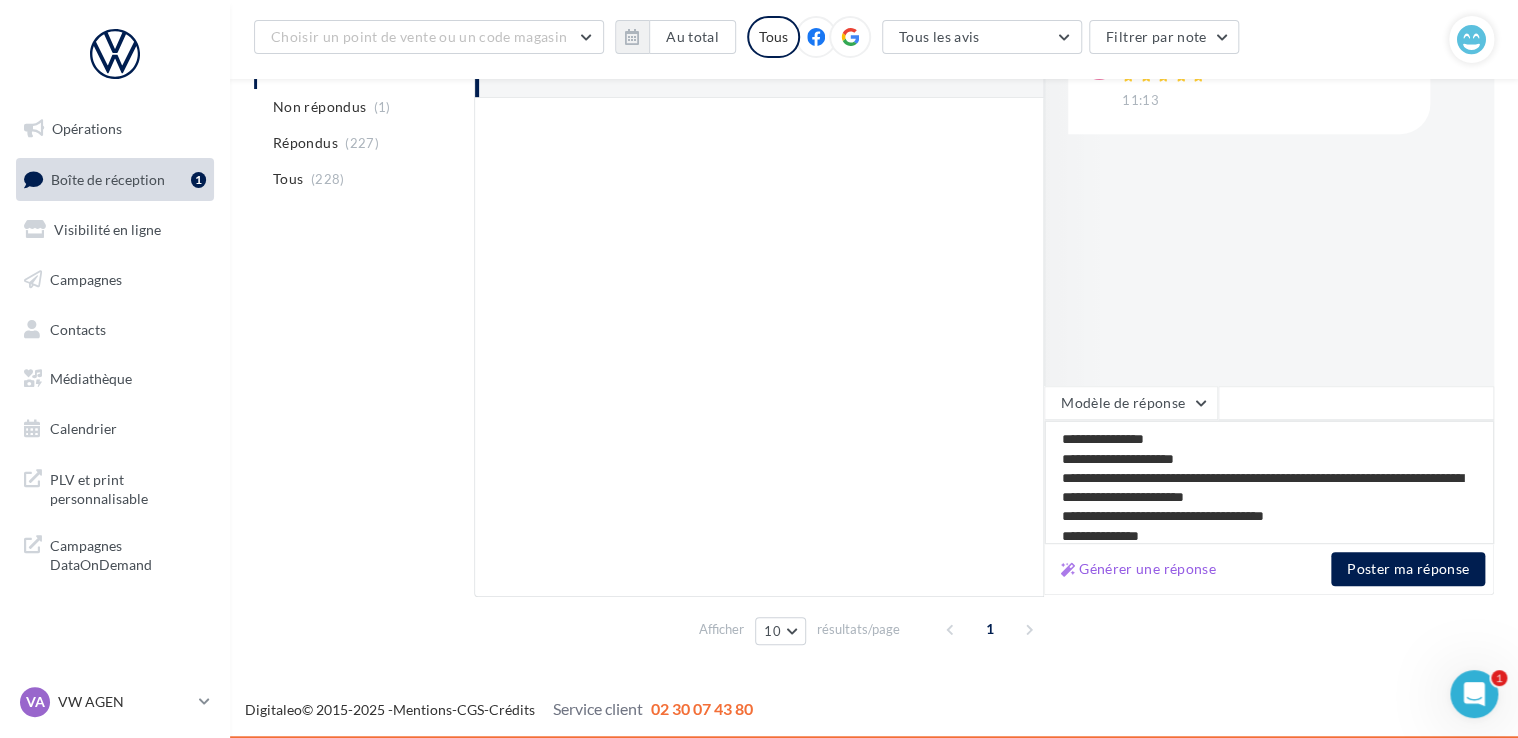type on "**********" 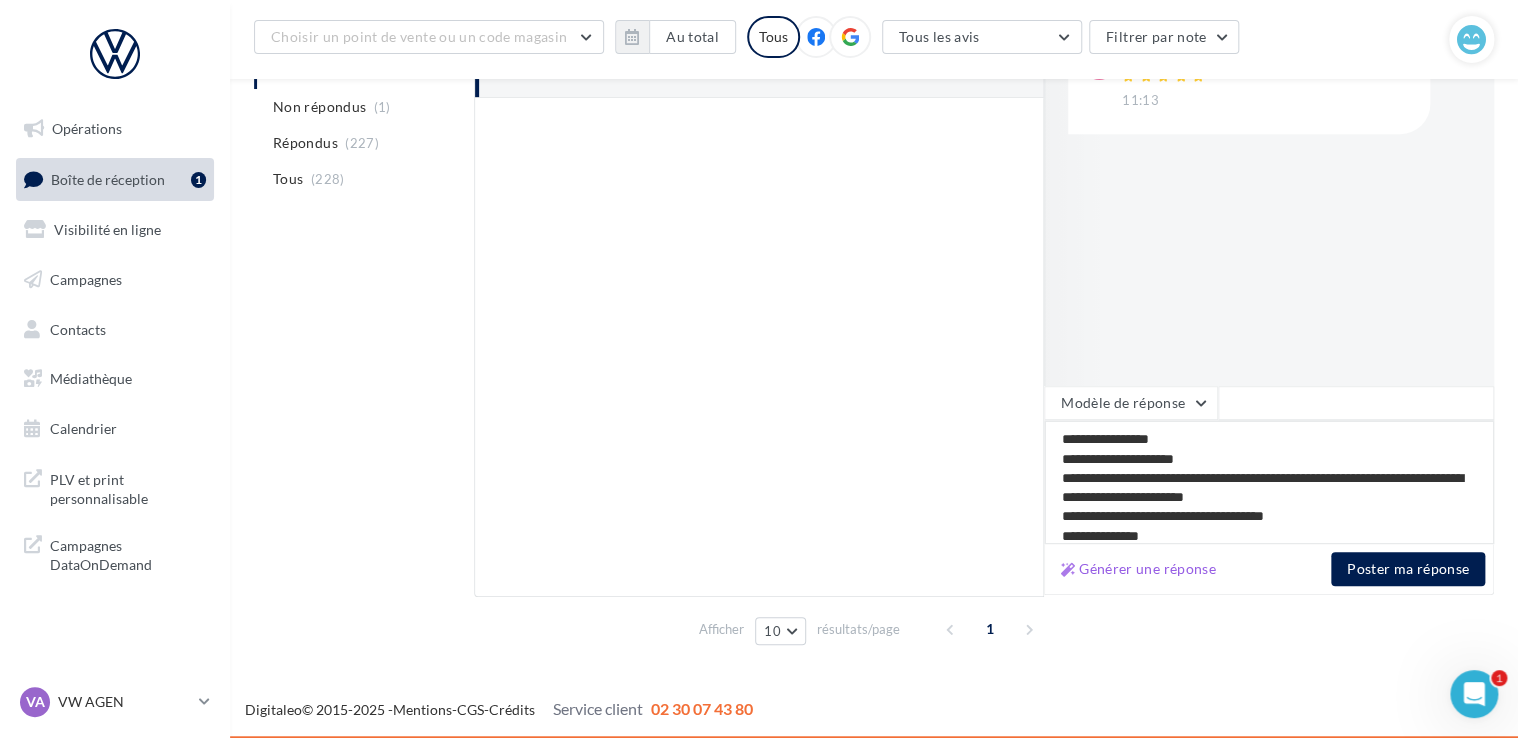 type on "**********" 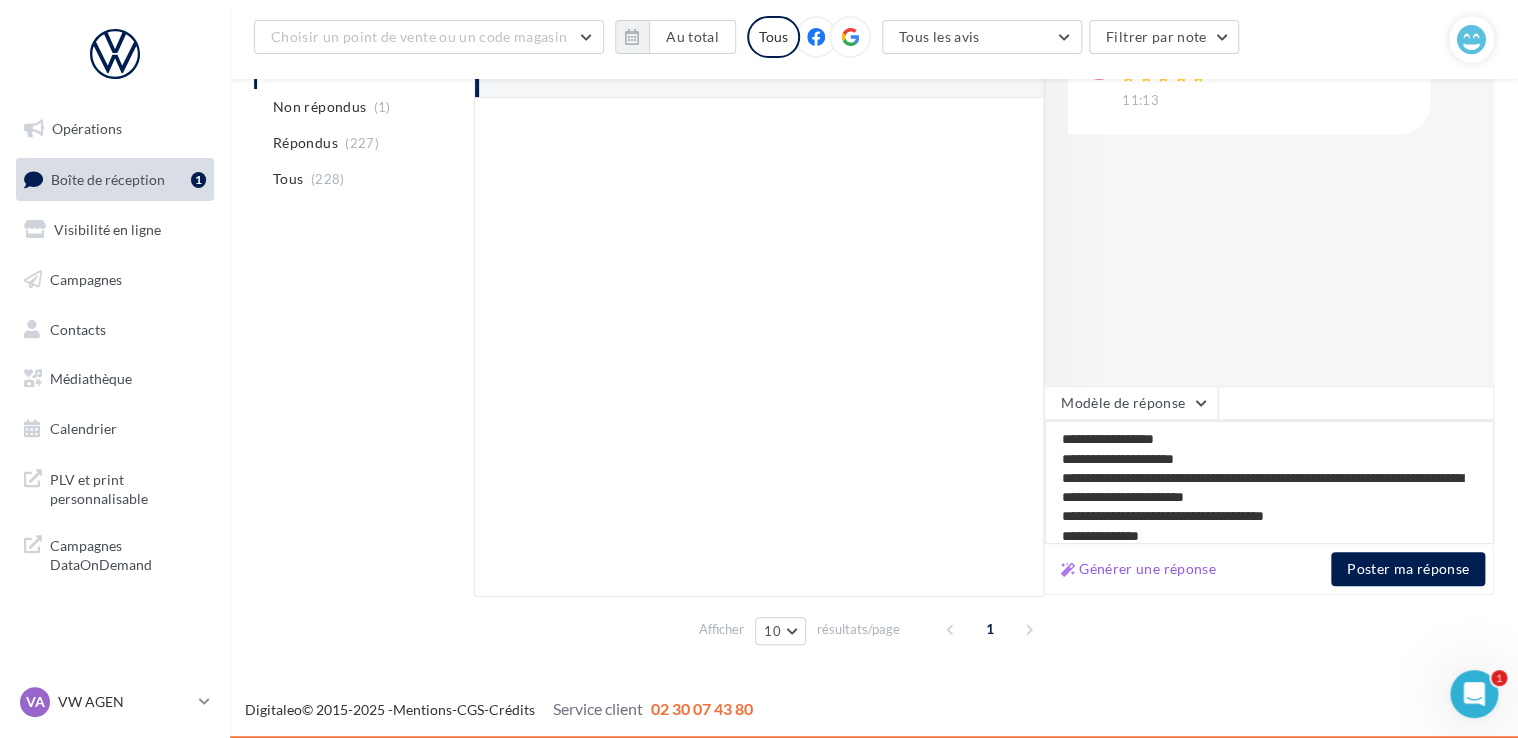 type on "**********" 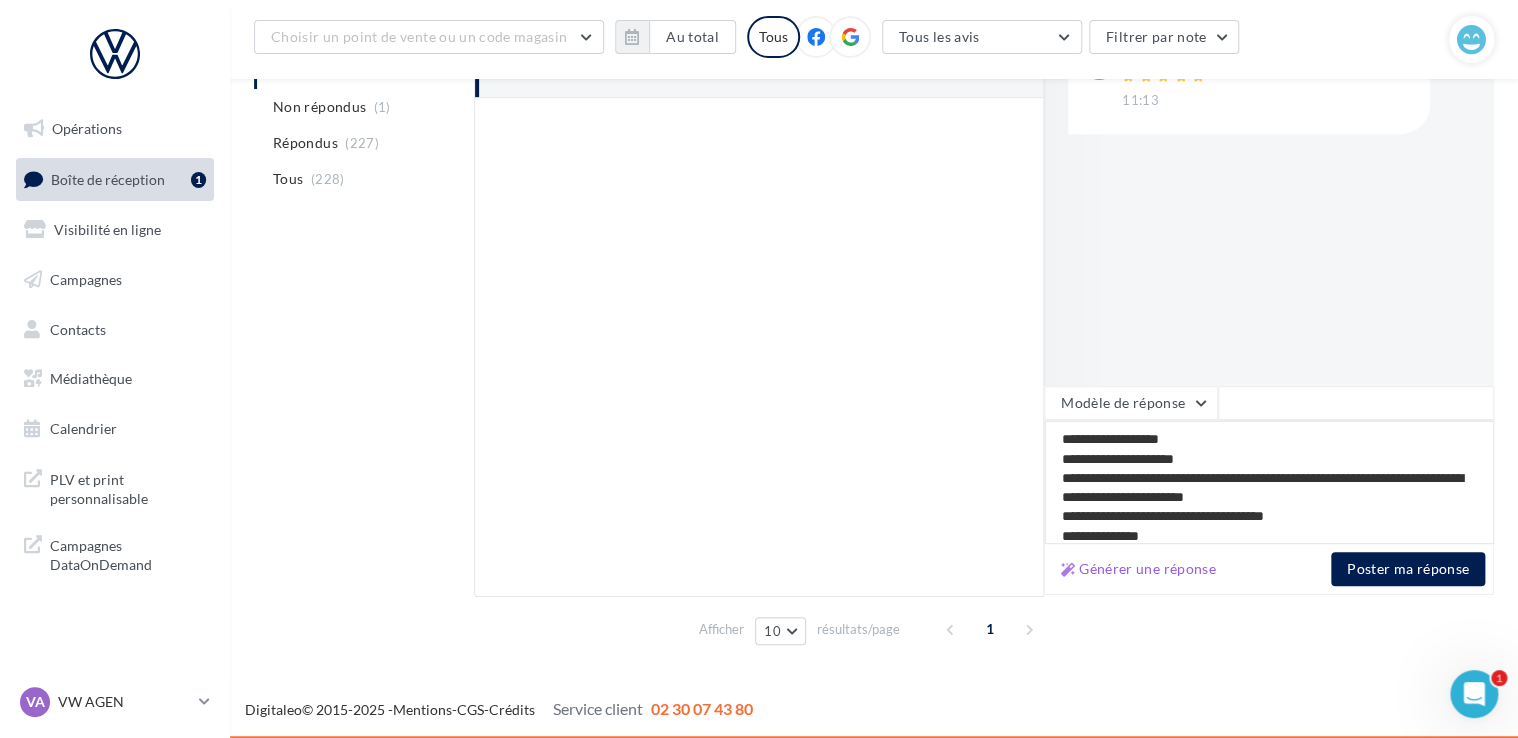type on "**********" 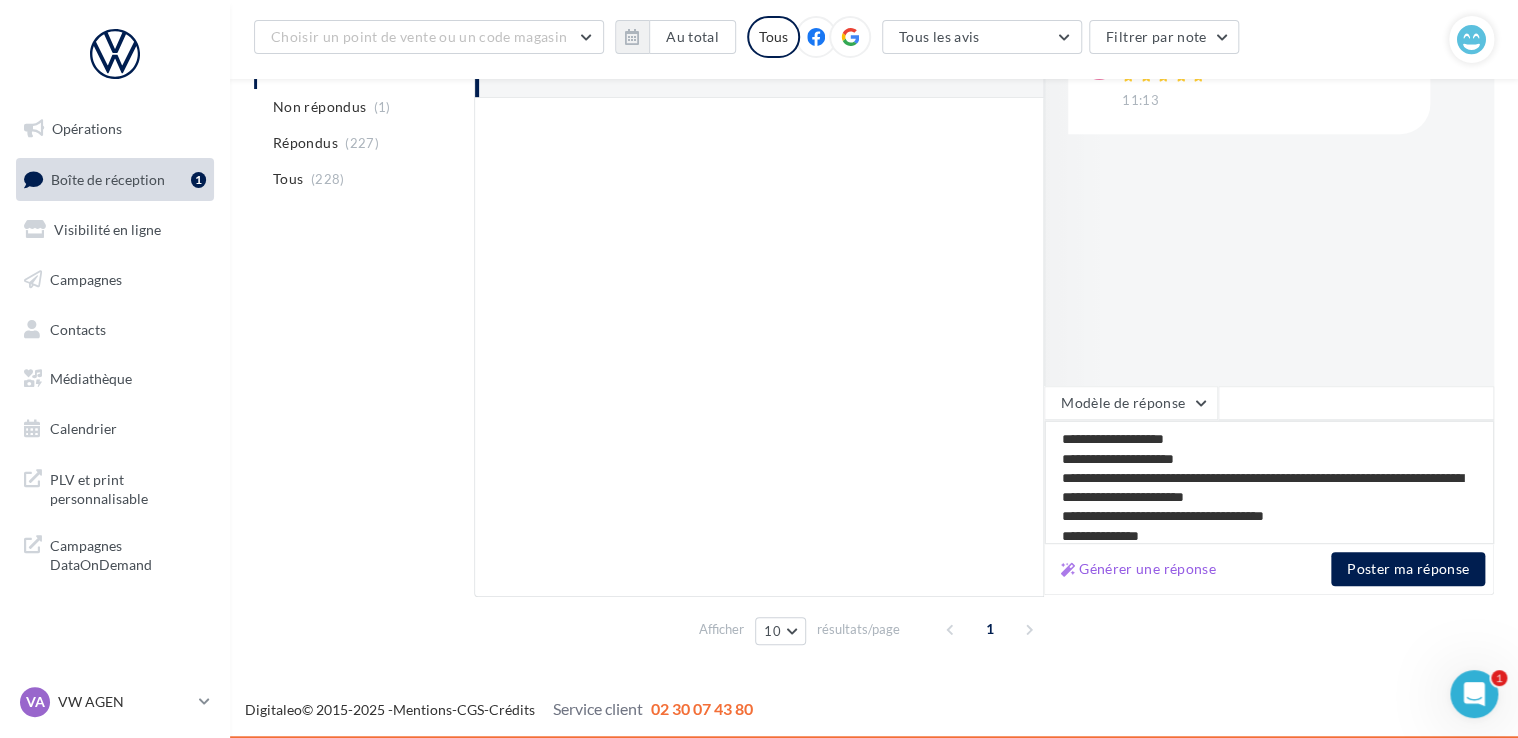 type on "**********" 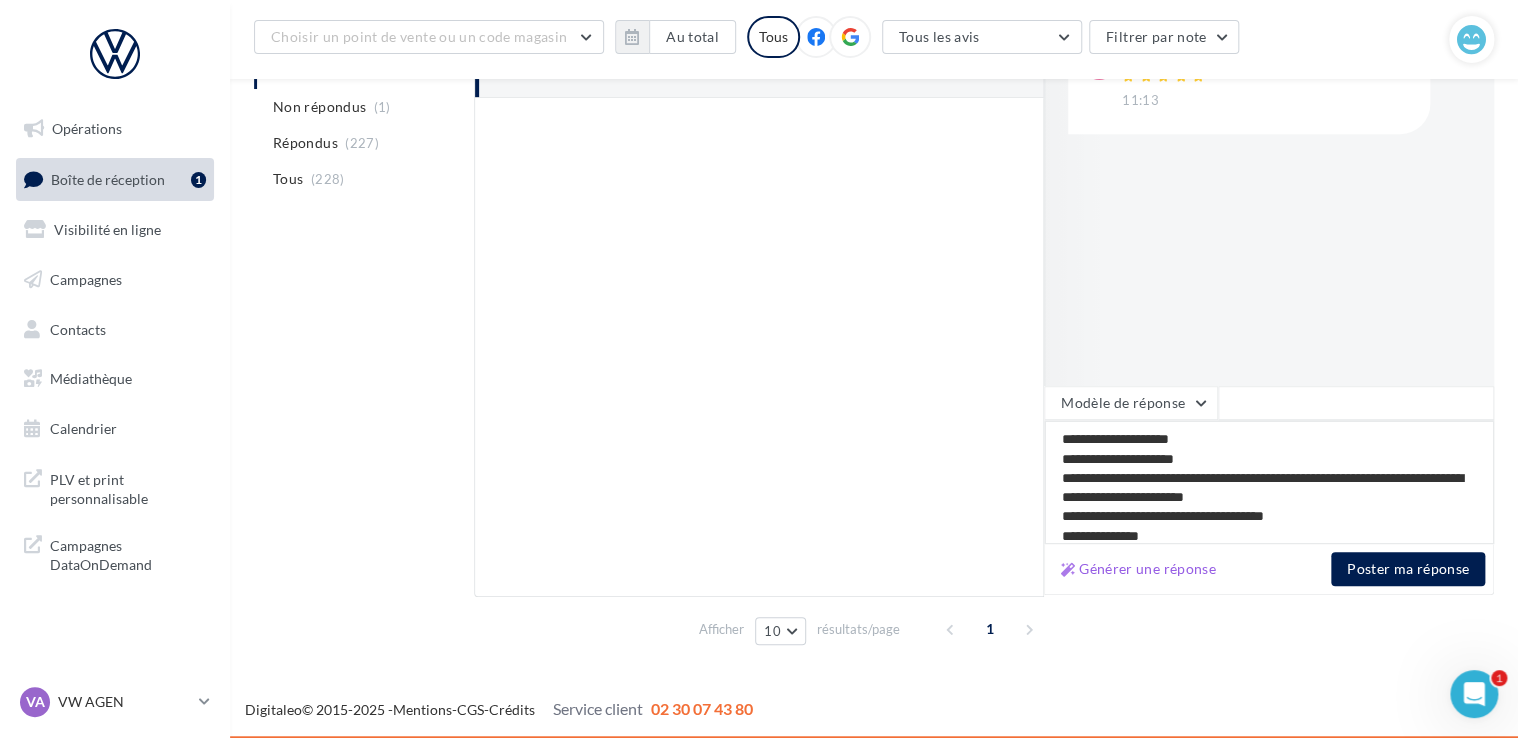 type on "**********" 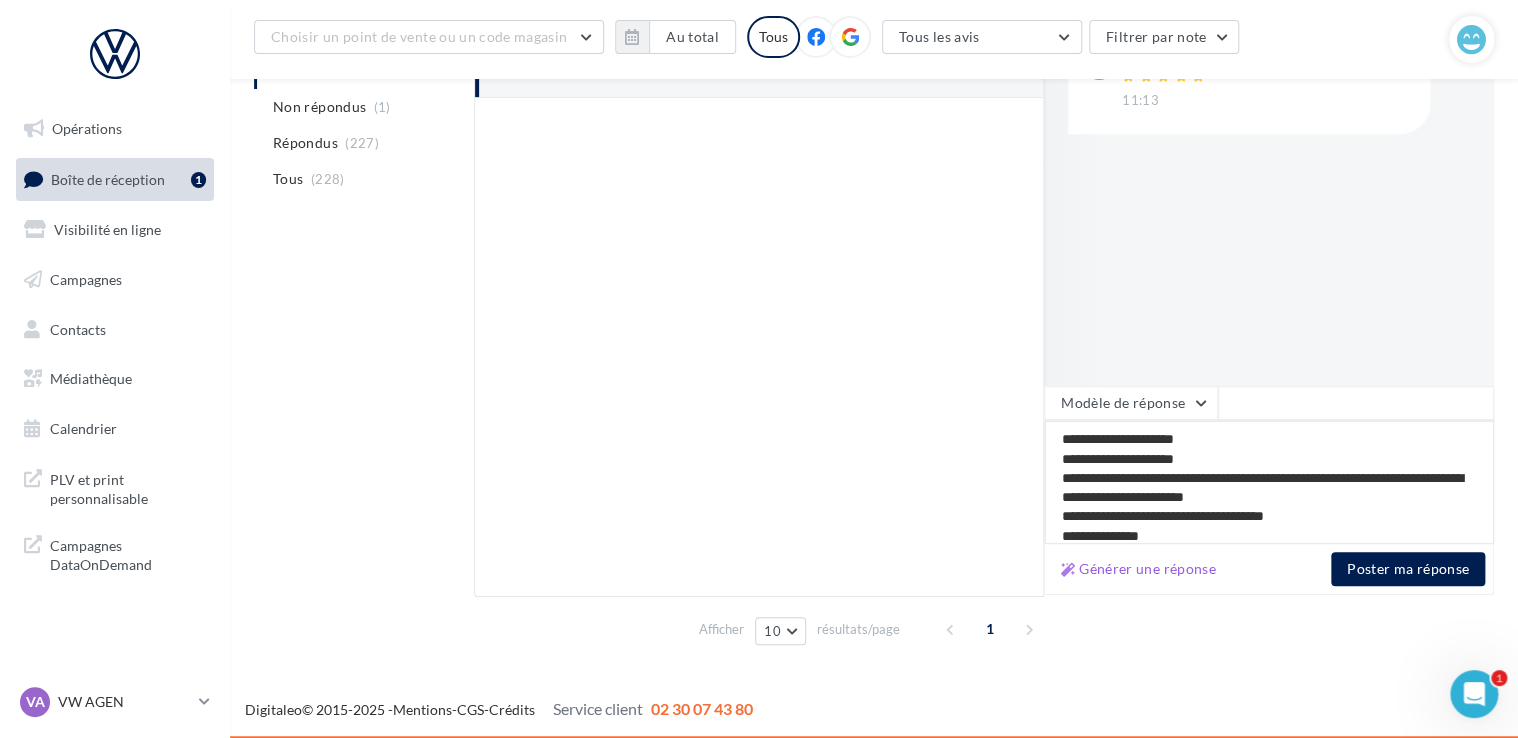 type on "**********" 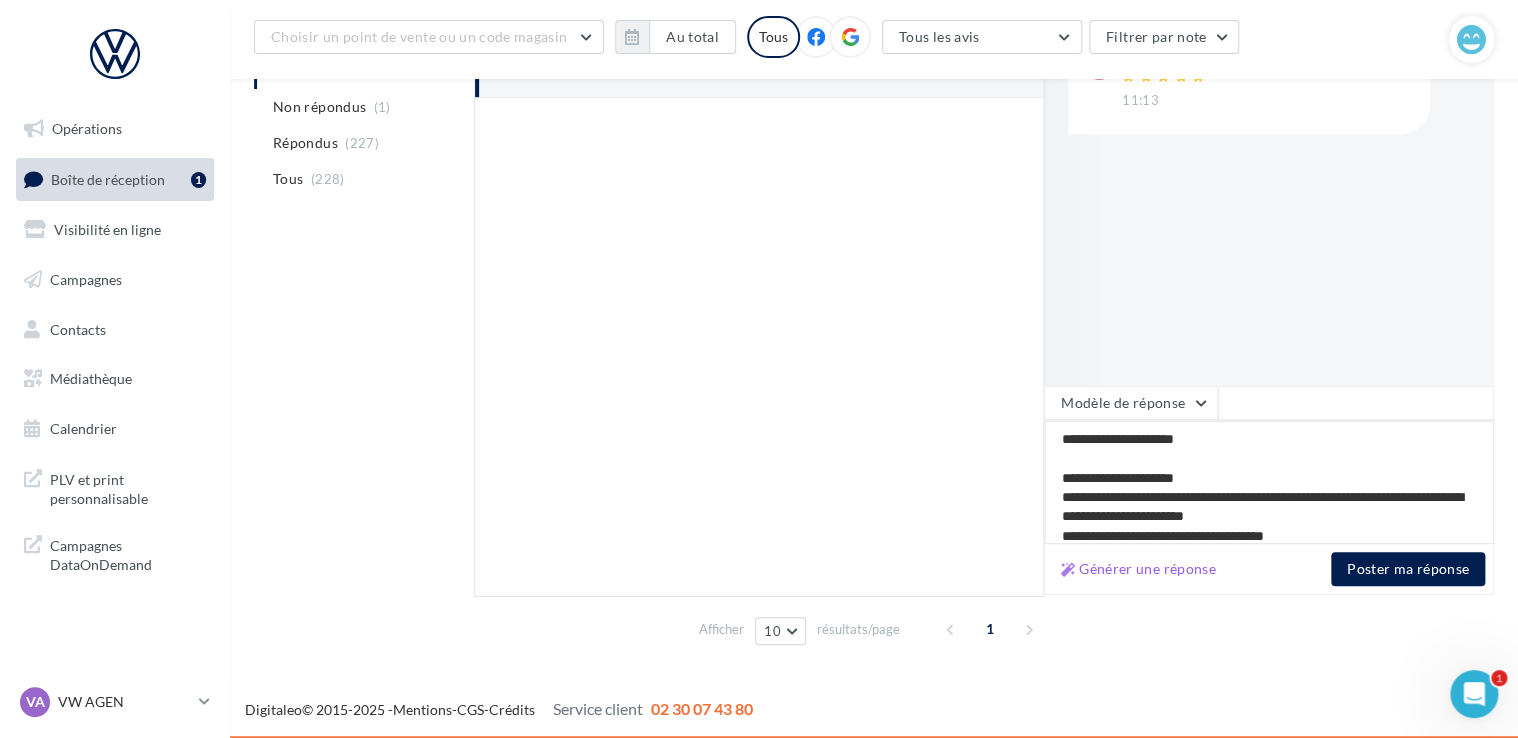 type on "**********" 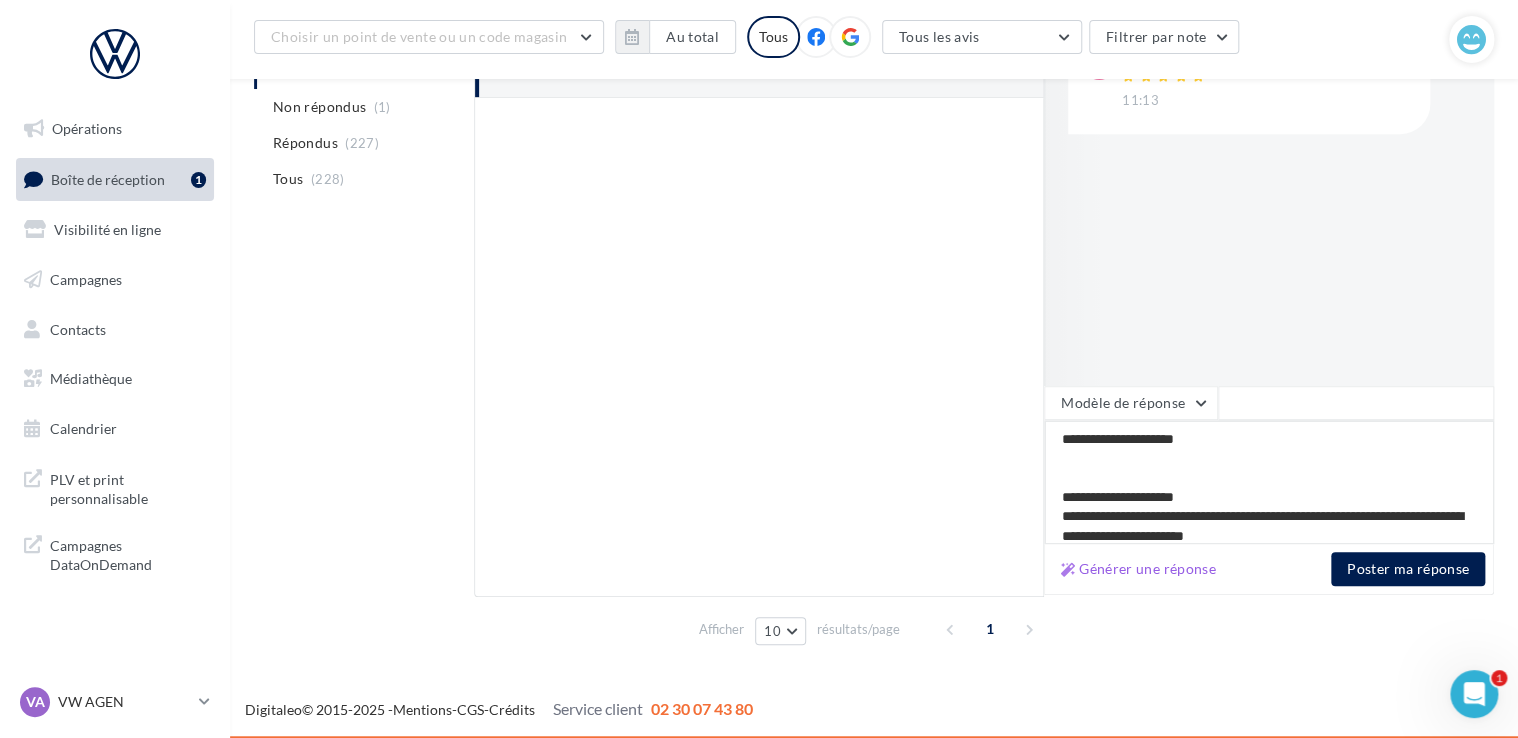 paste on "**********" 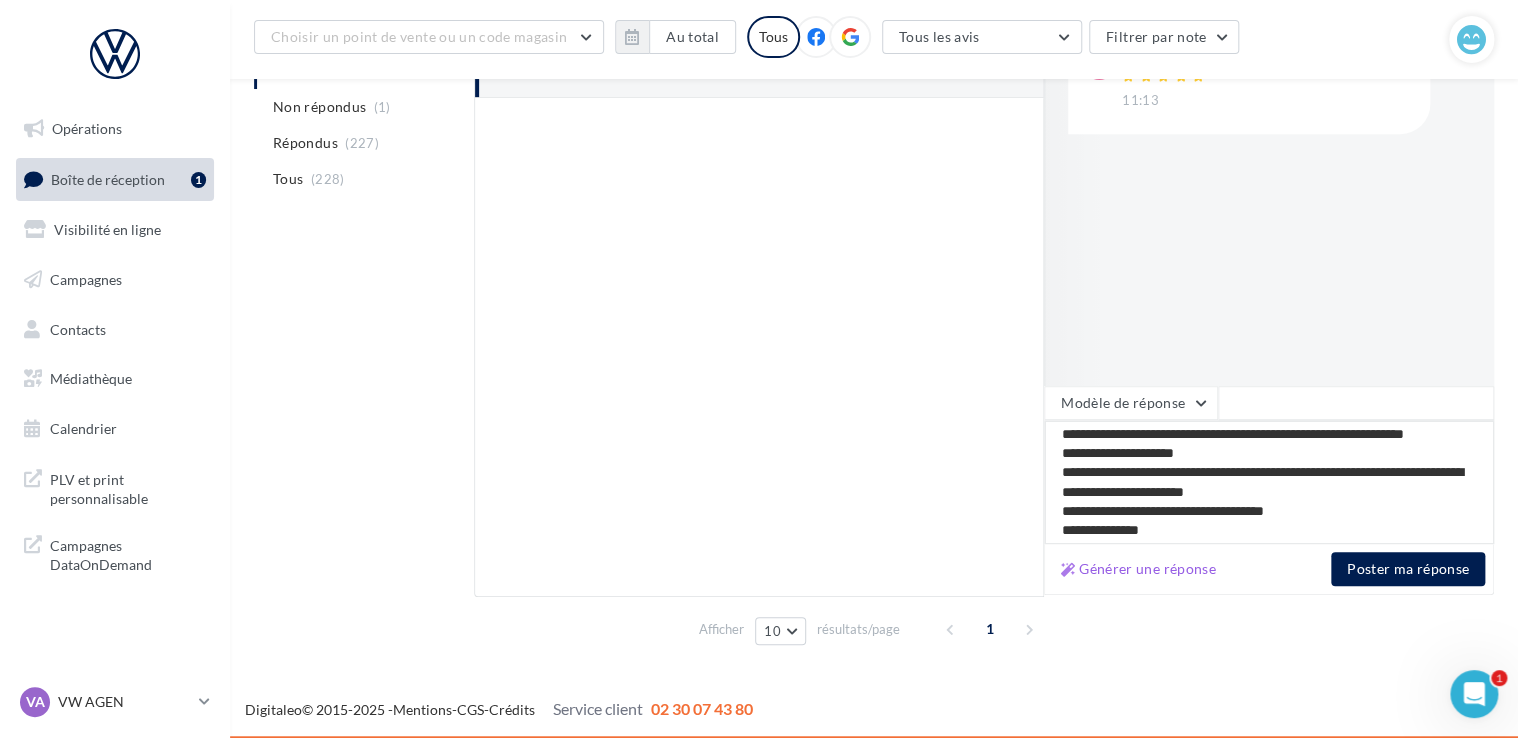 scroll, scrollTop: 88, scrollLeft: 0, axis: vertical 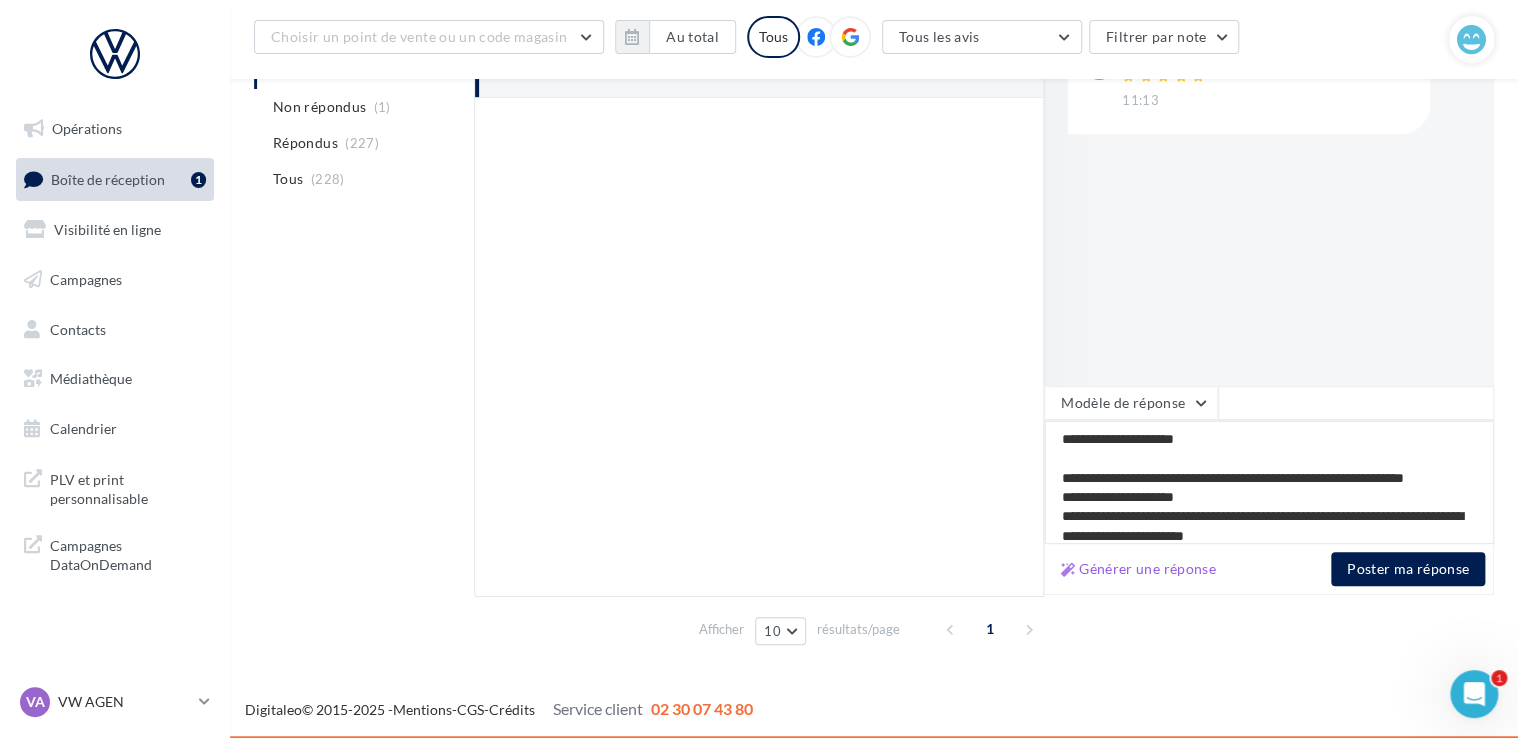 drag, startPoint x: 1264, startPoint y: 446, endPoint x: 1056, endPoint y: 509, distance: 217.33154 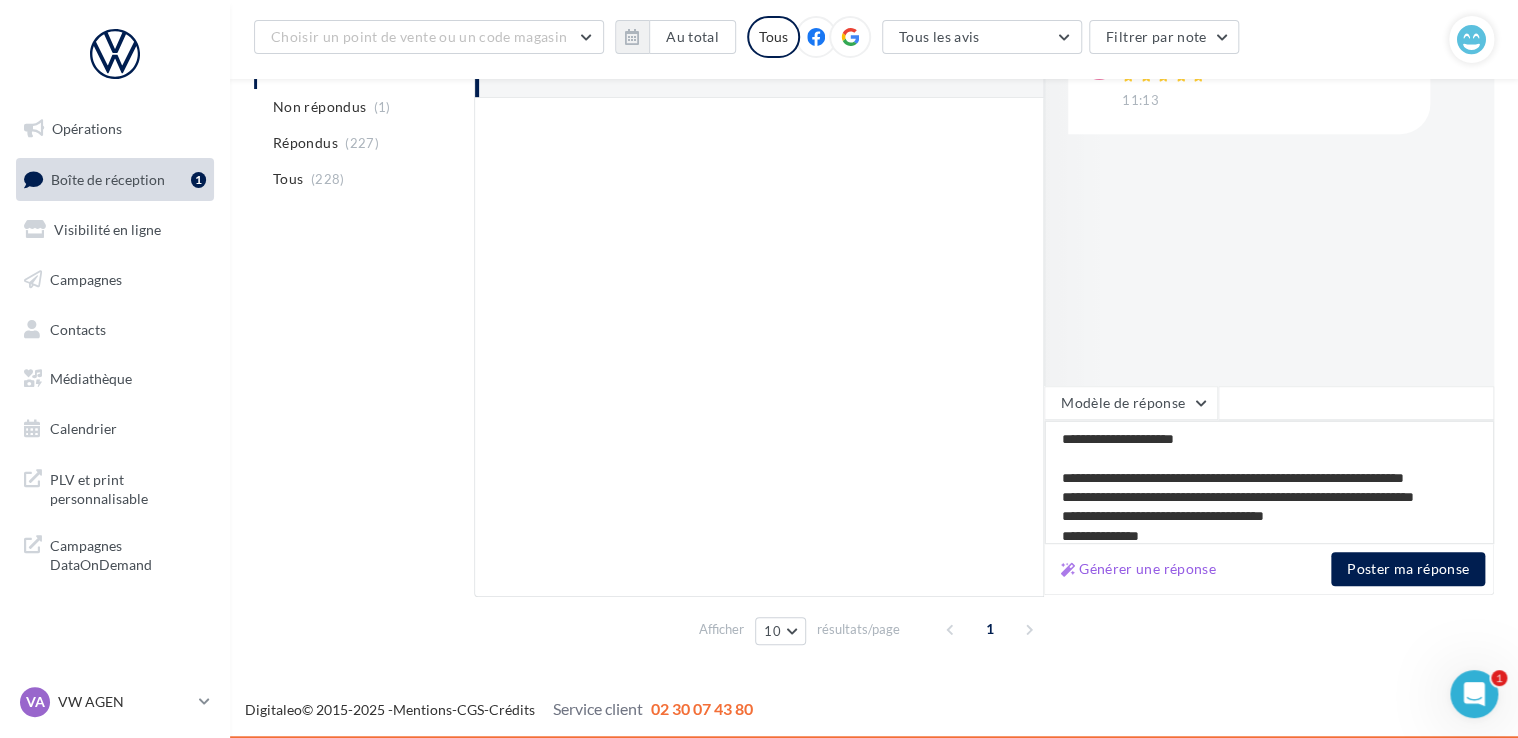 type on "**********" 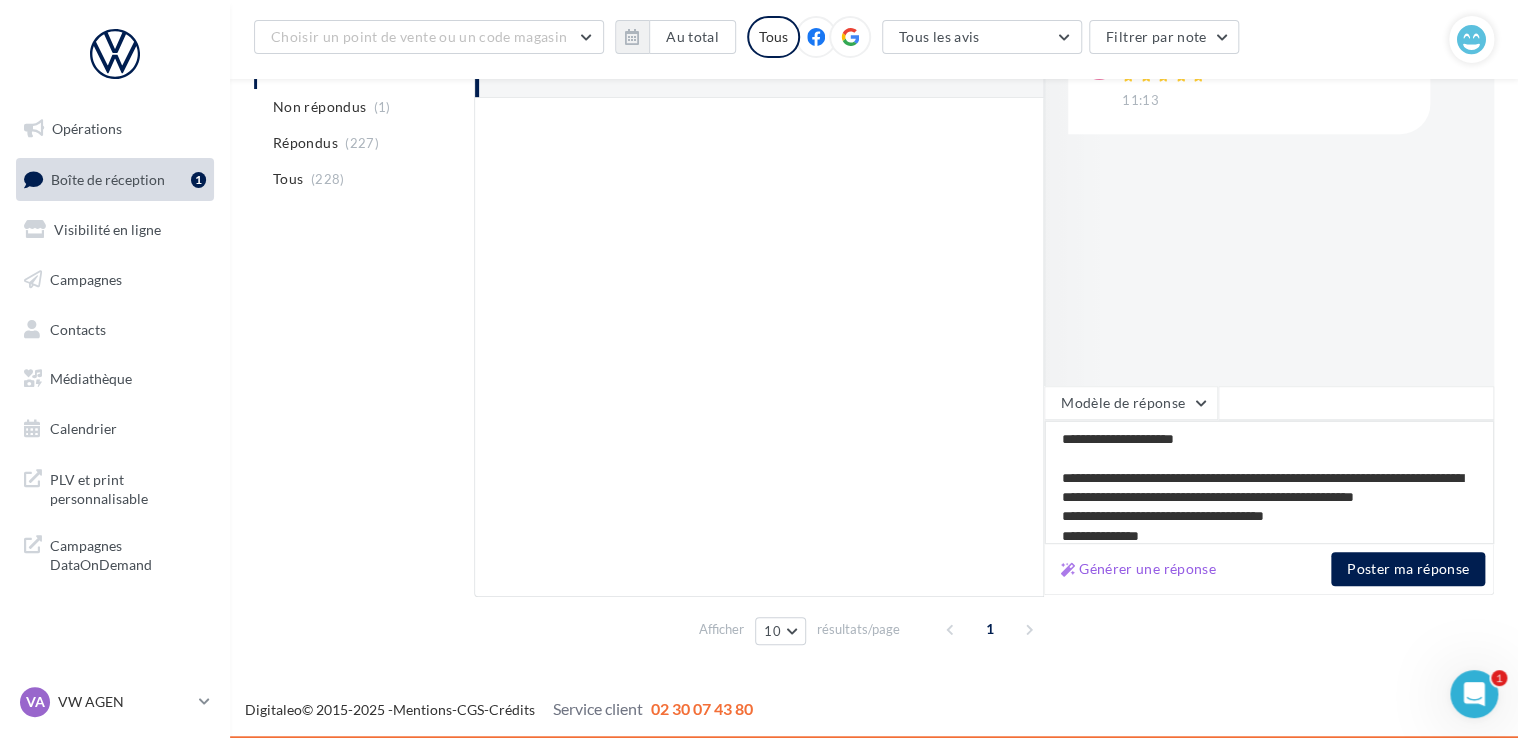 type on "**********" 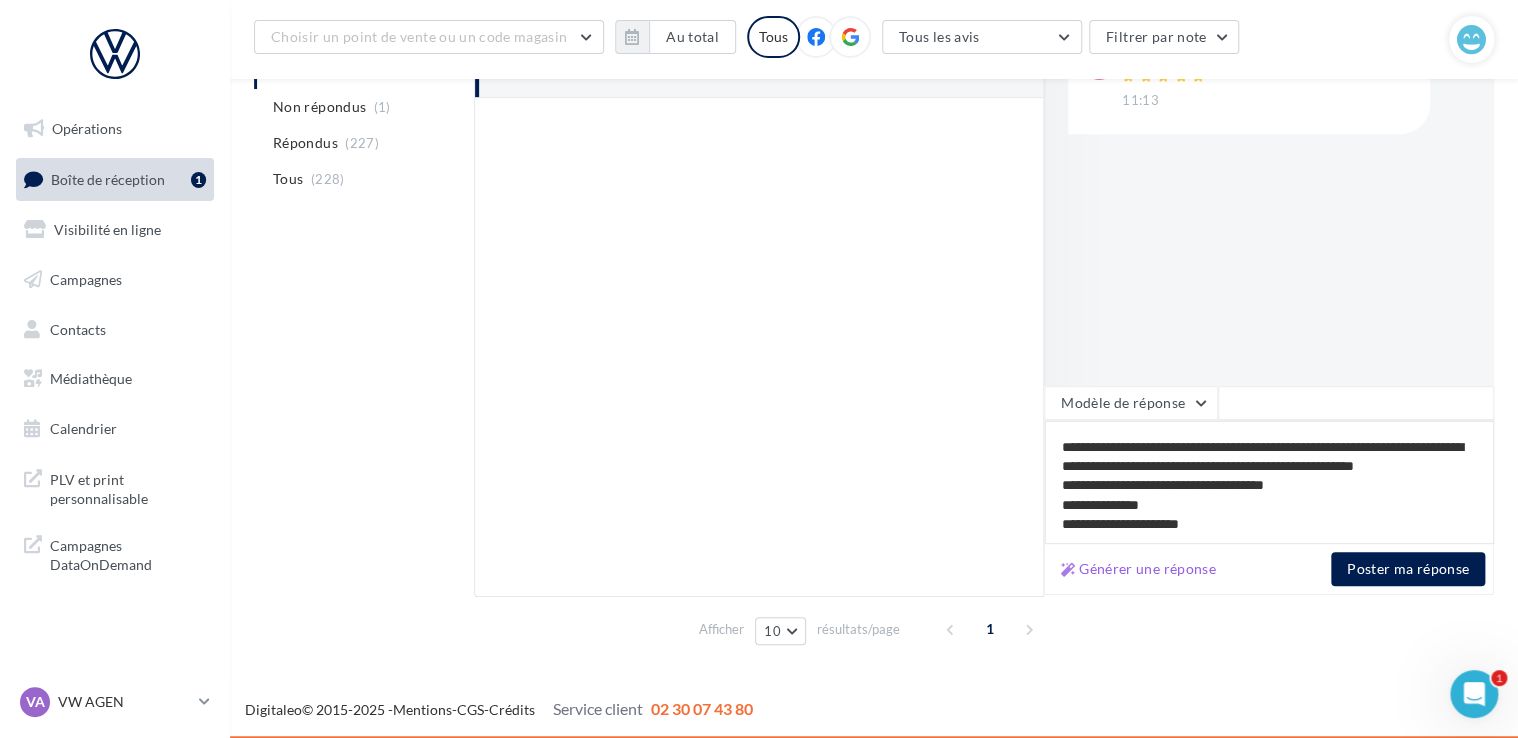 scroll, scrollTop: 49, scrollLeft: 0, axis: vertical 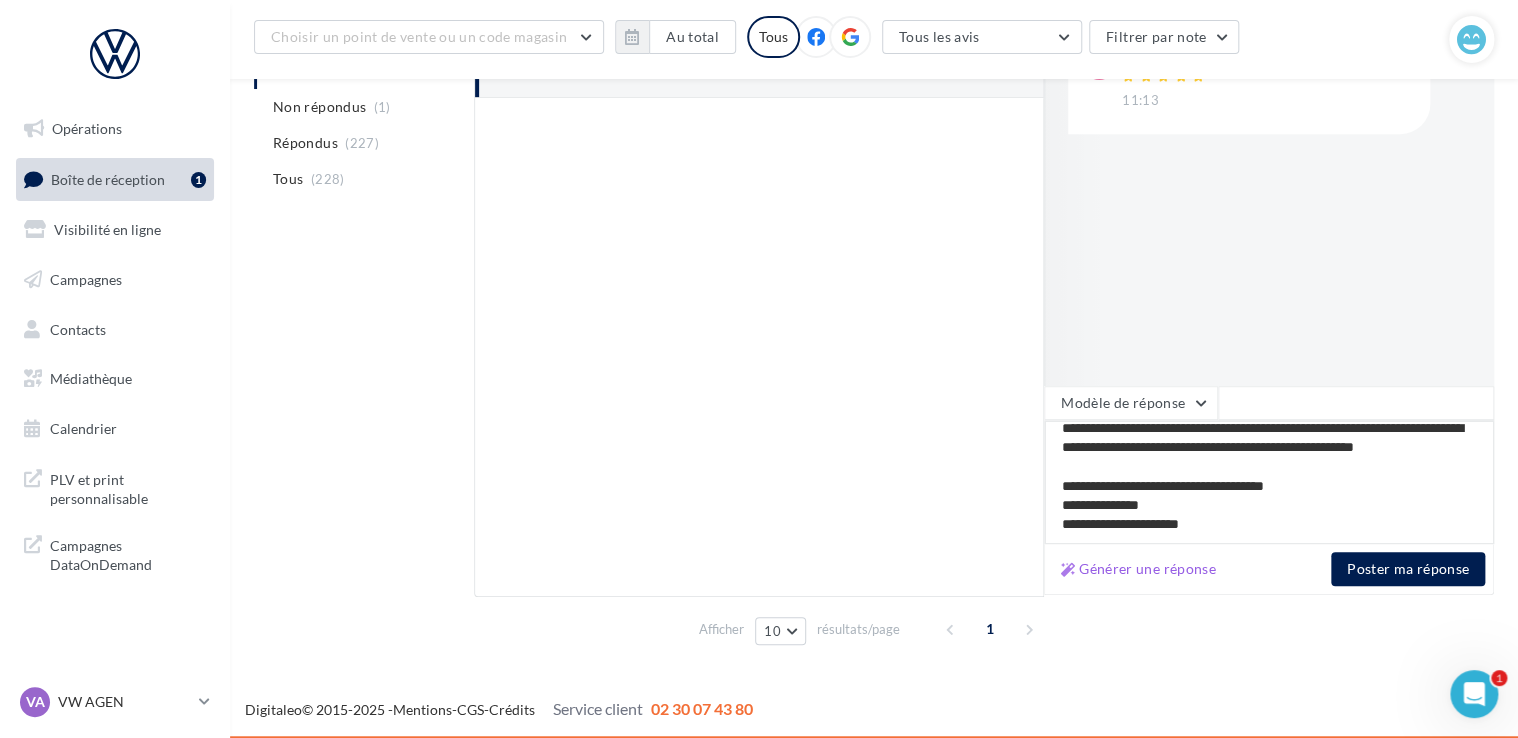 drag, startPoint x: 1058, startPoint y: 481, endPoint x: 1208, endPoint y: 505, distance: 151.90787 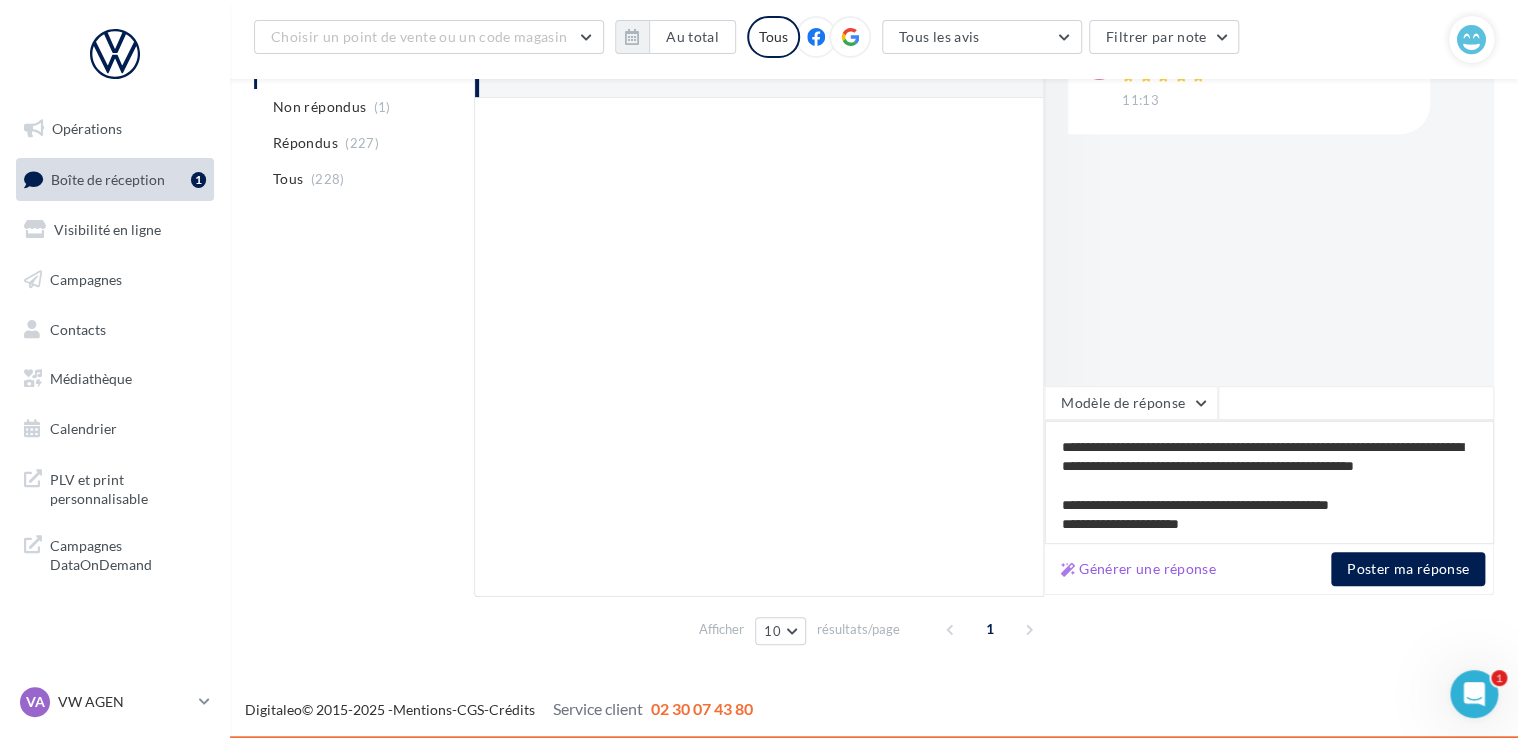 scroll, scrollTop: 49, scrollLeft: 0, axis: vertical 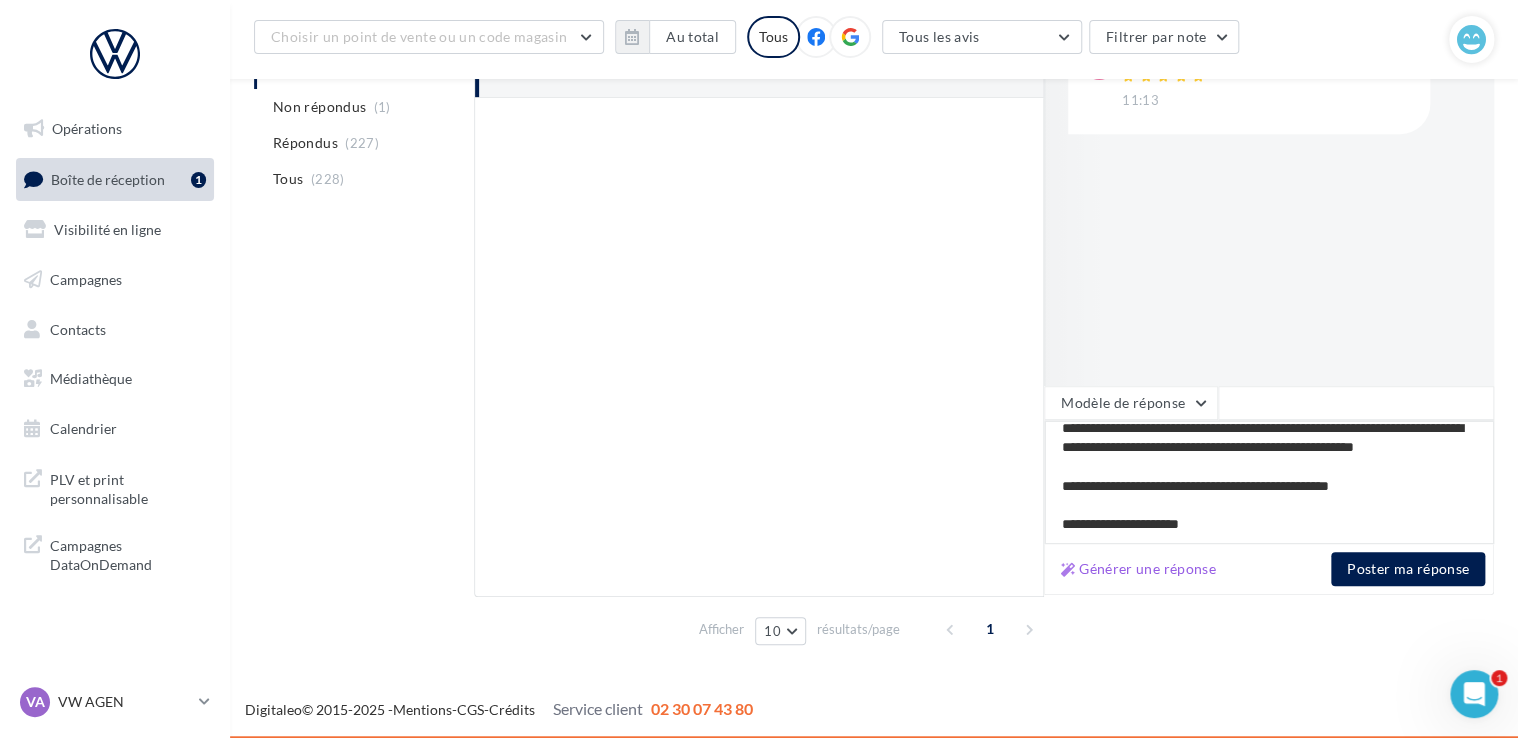 drag, startPoint x: 1228, startPoint y: 525, endPoint x: 1186, endPoint y: 522, distance: 42.107006 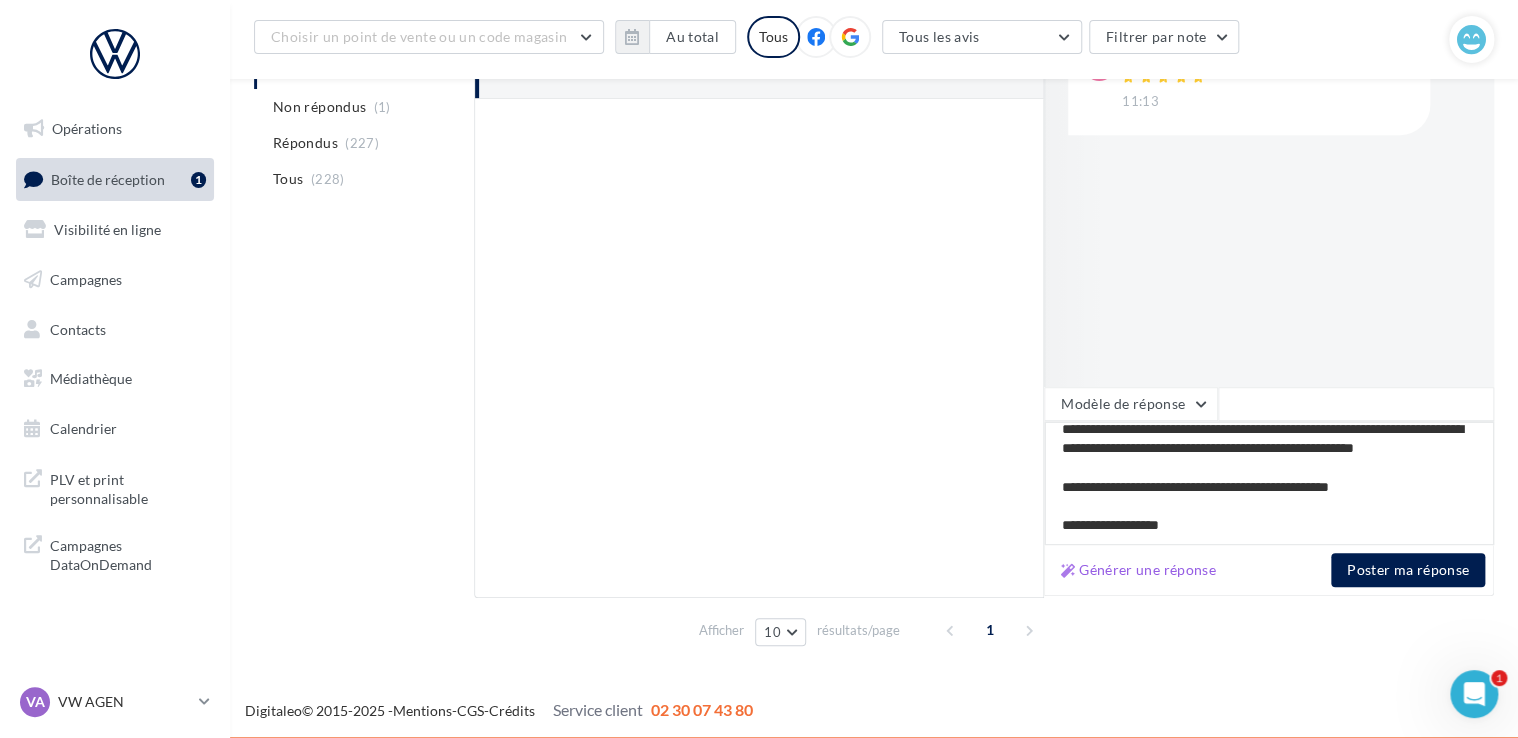 scroll, scrollTop: 348, scrollLeft: 0, axis: vertical 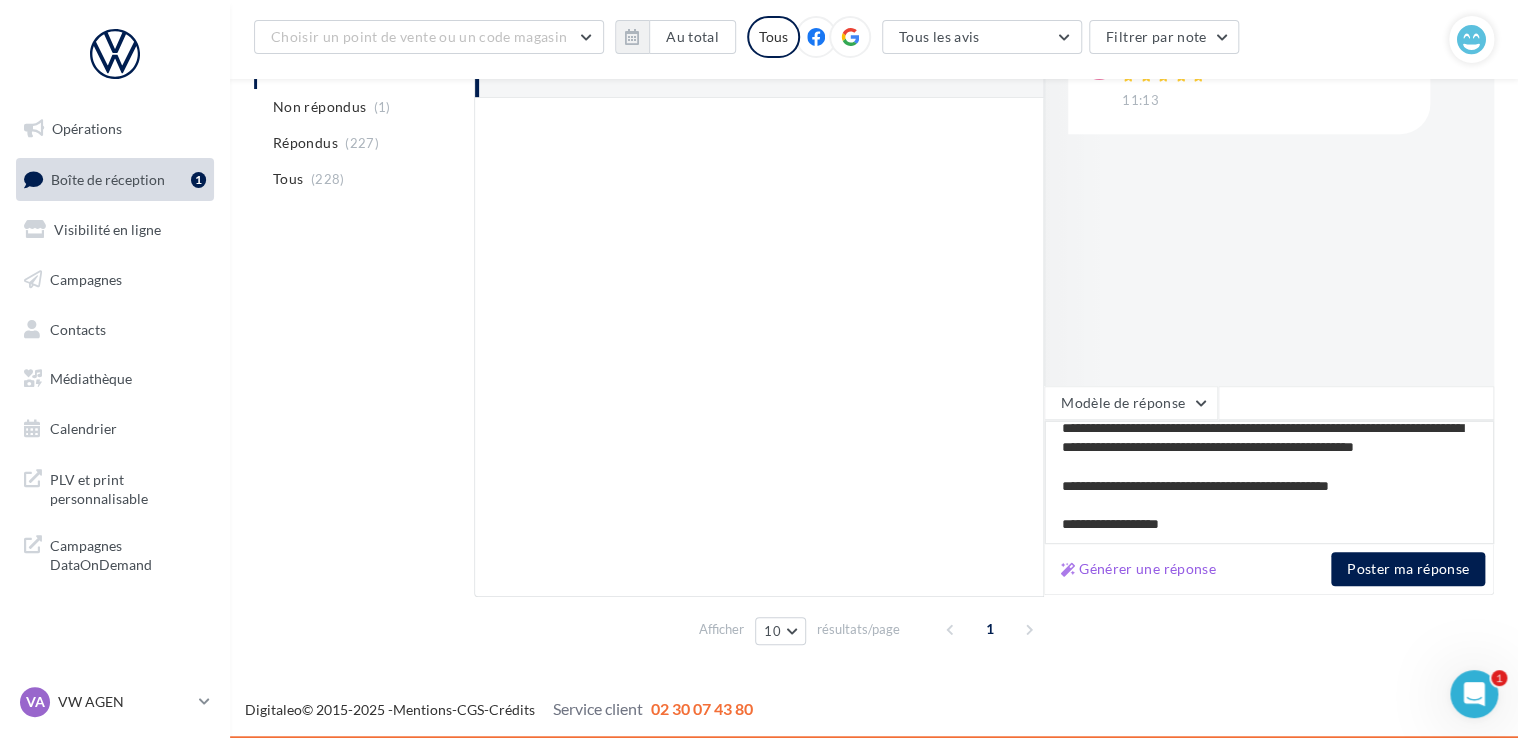click on "**********" at bounding box center [1269, 482] 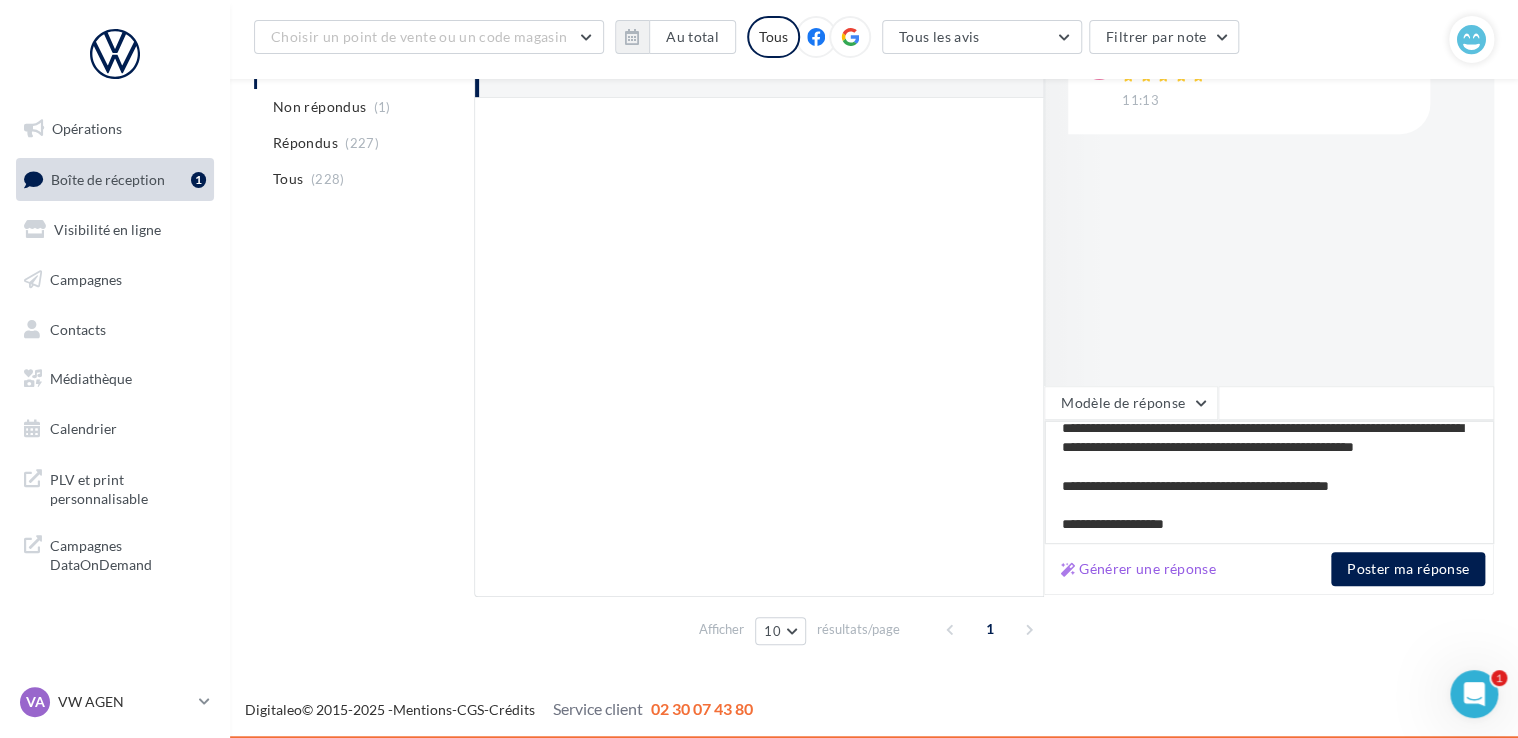 type on "**********" 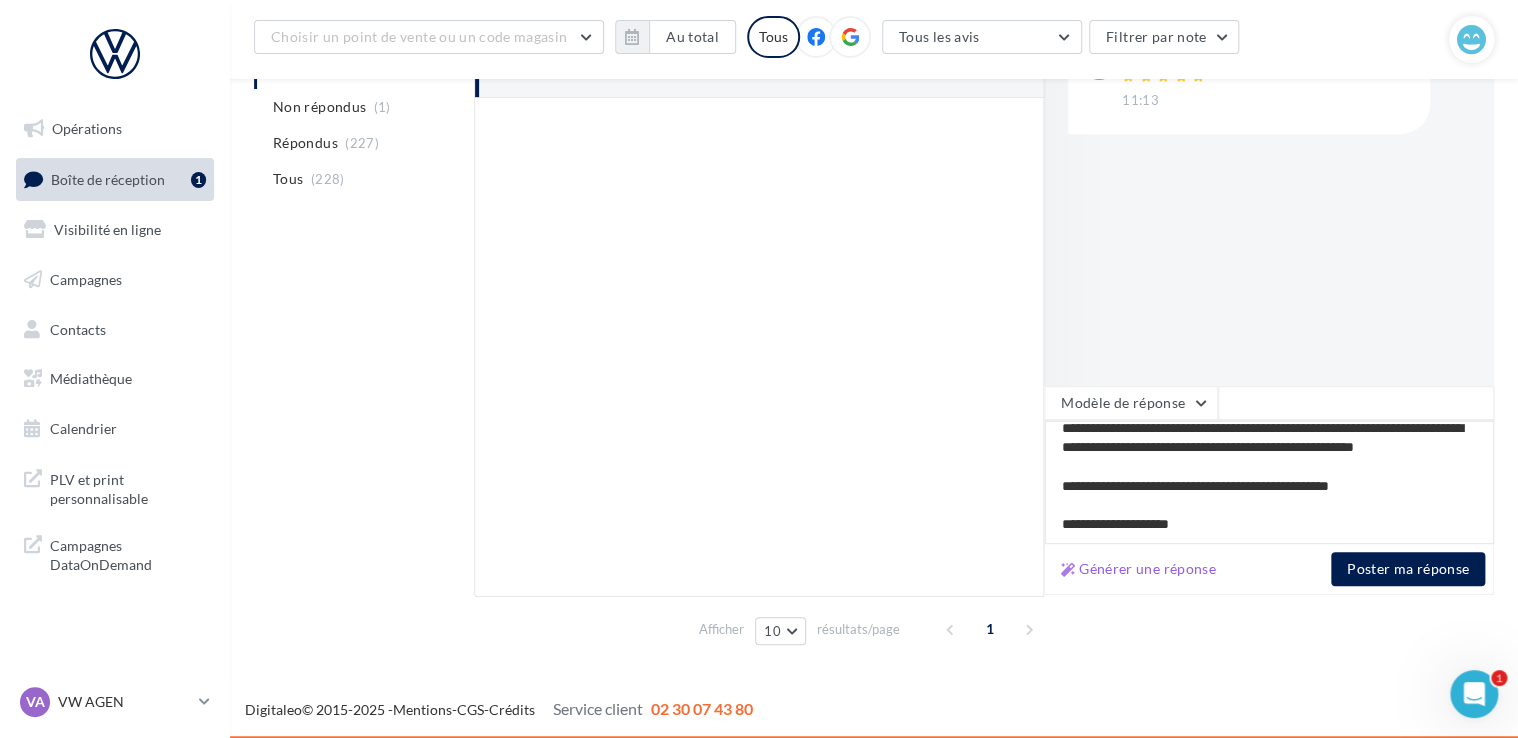 type on "**********" 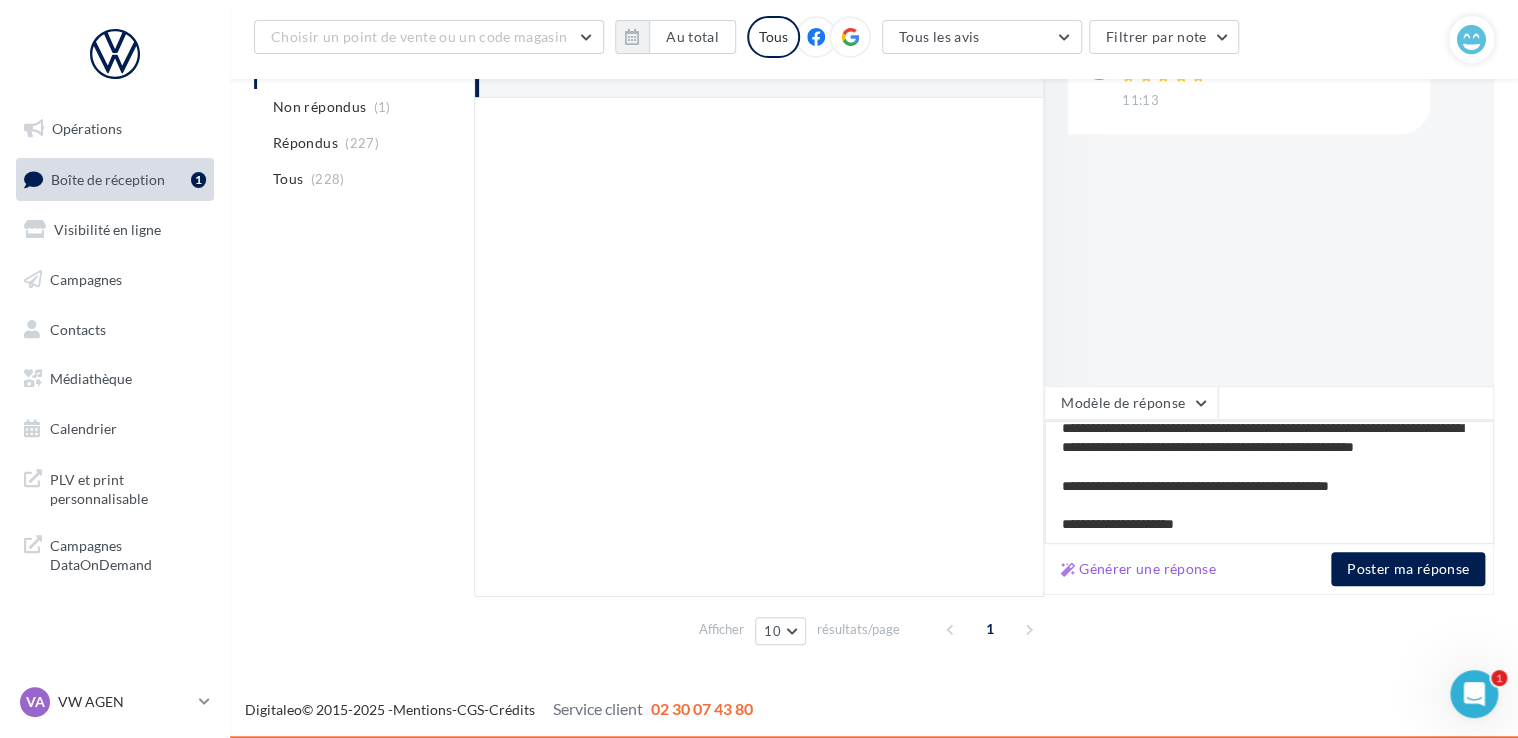 type on "**********" 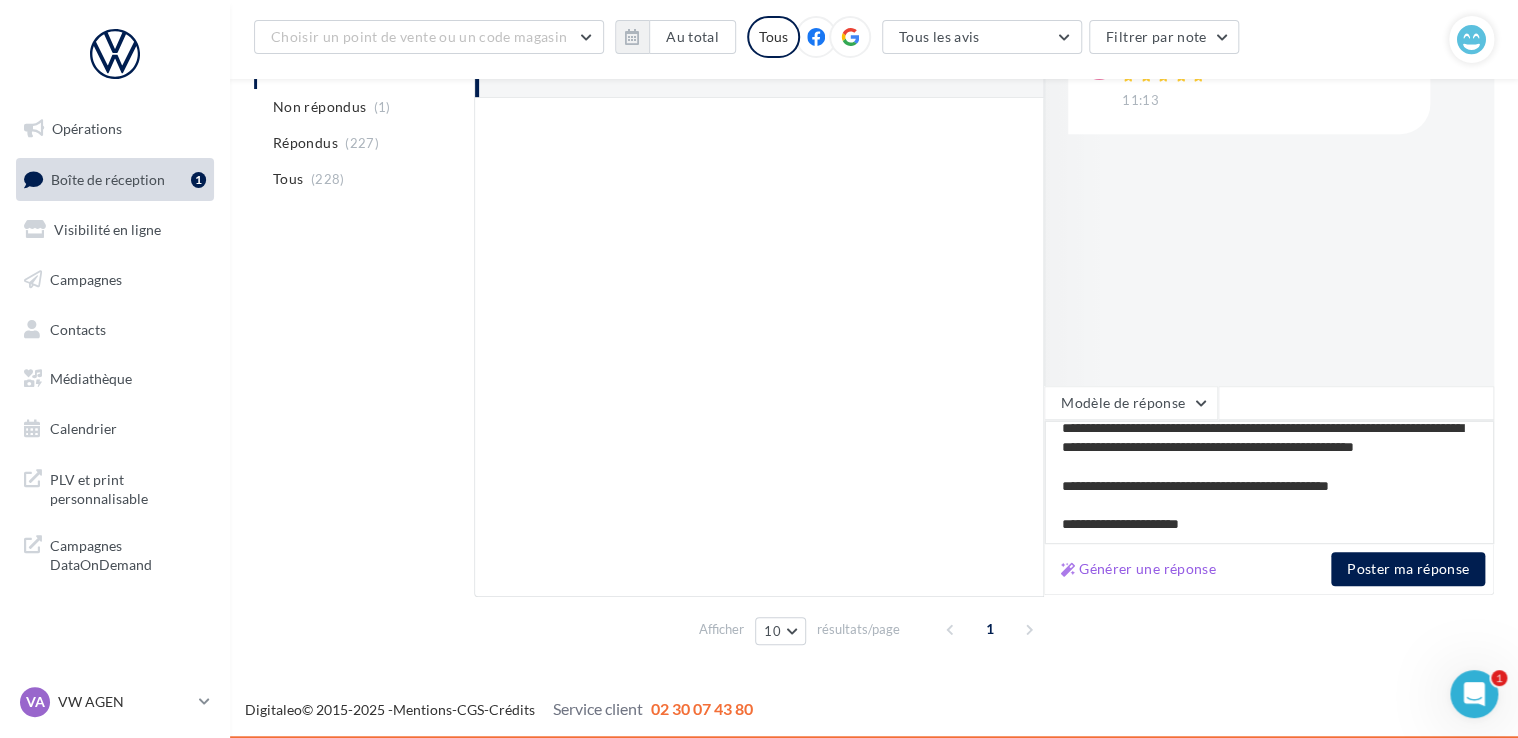 type on "**********" 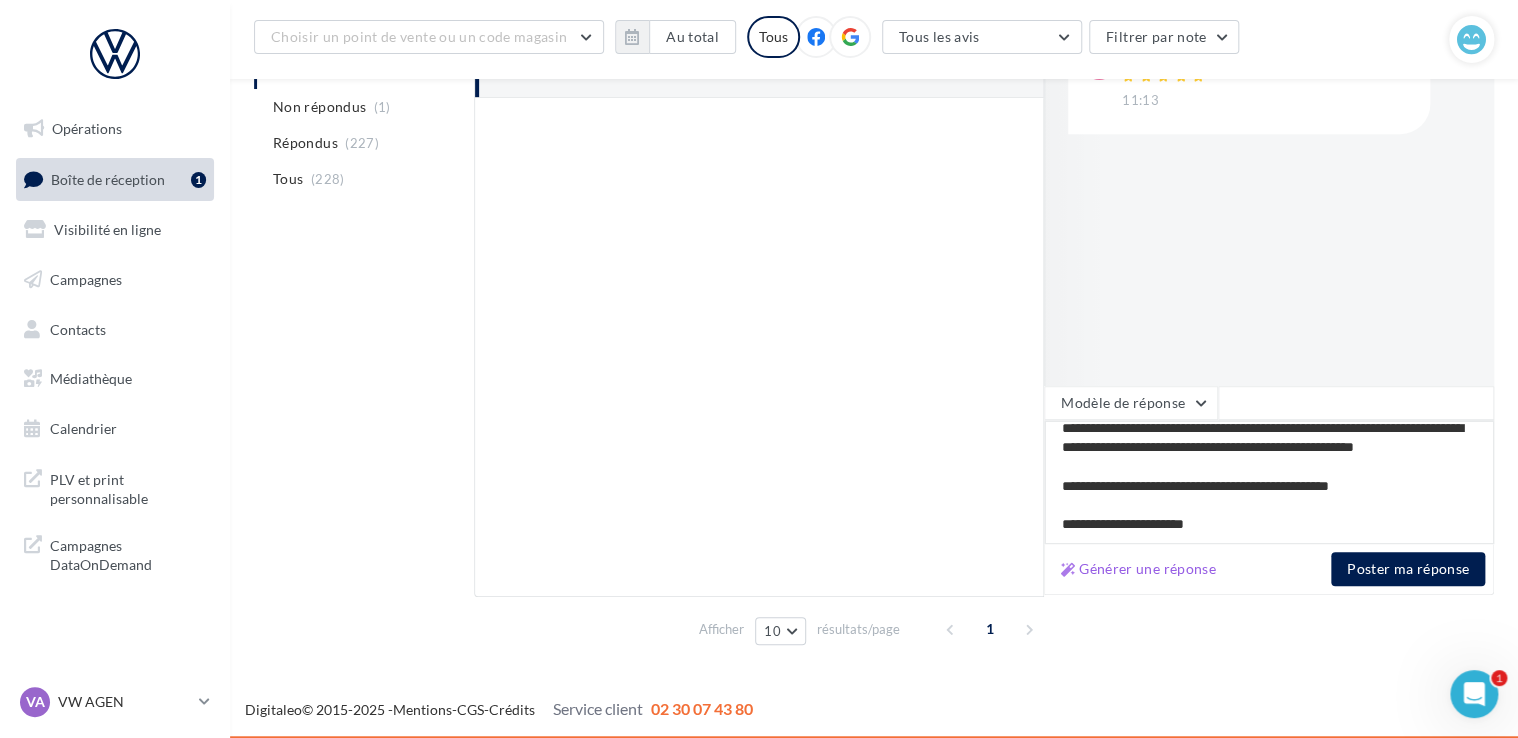 type on "**********" 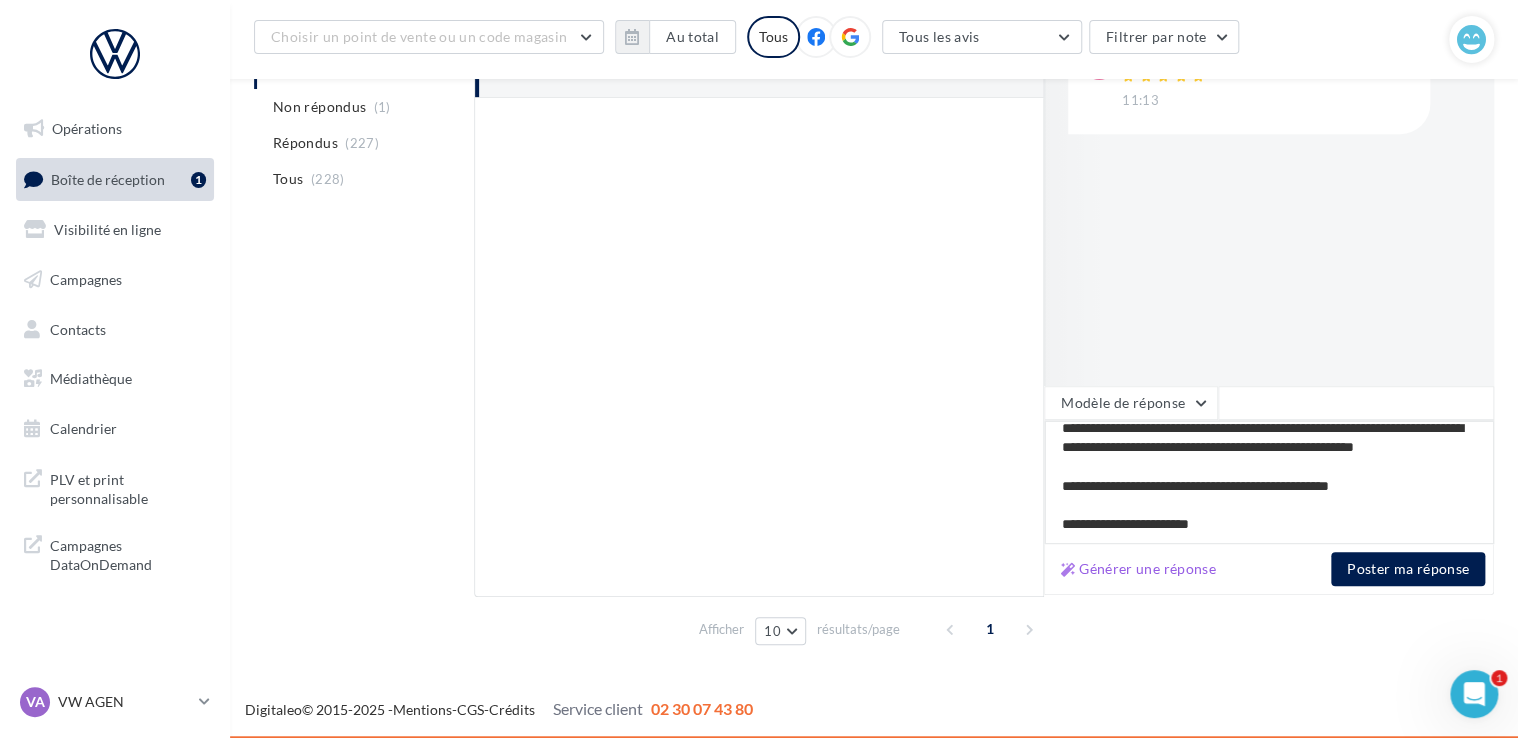 type on "**********" 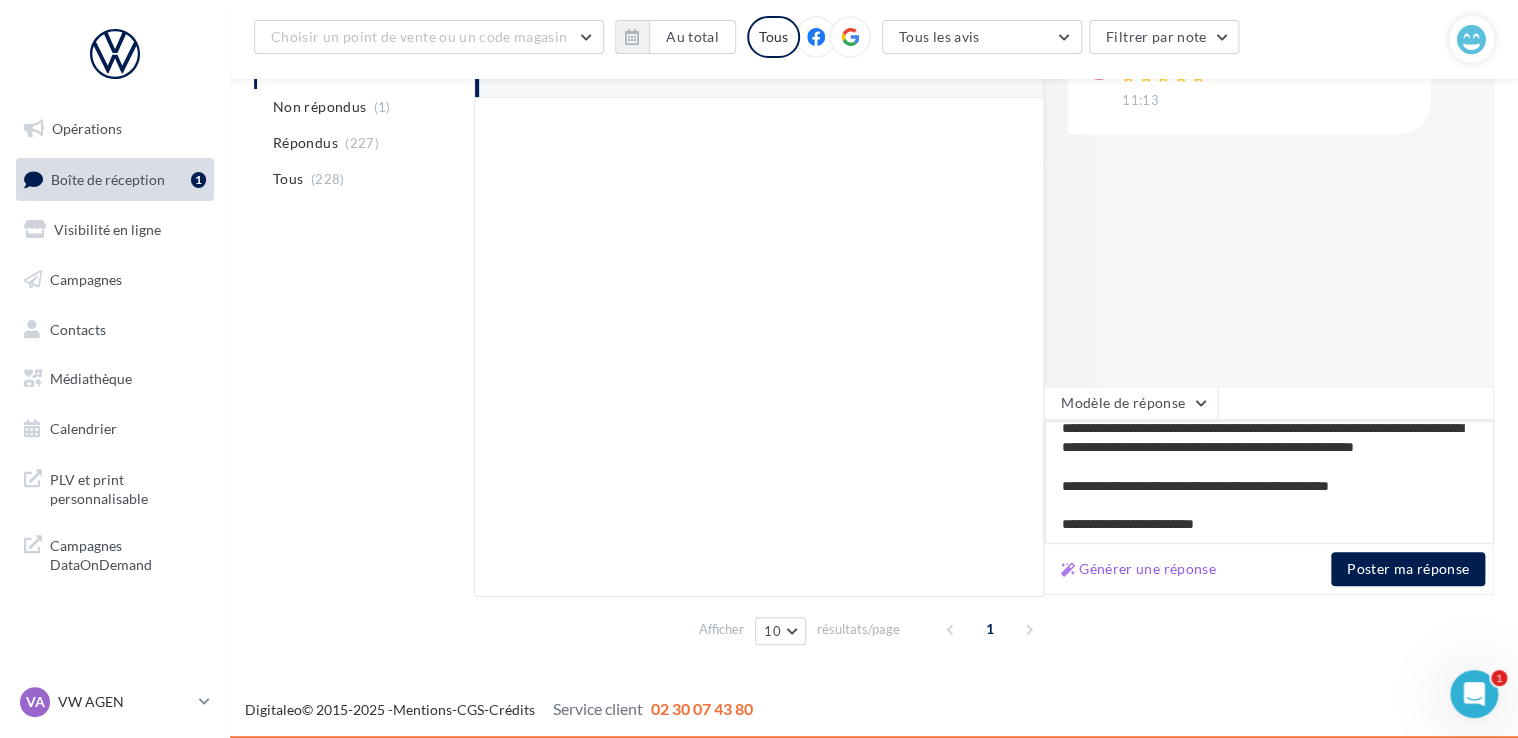 type on "**********" 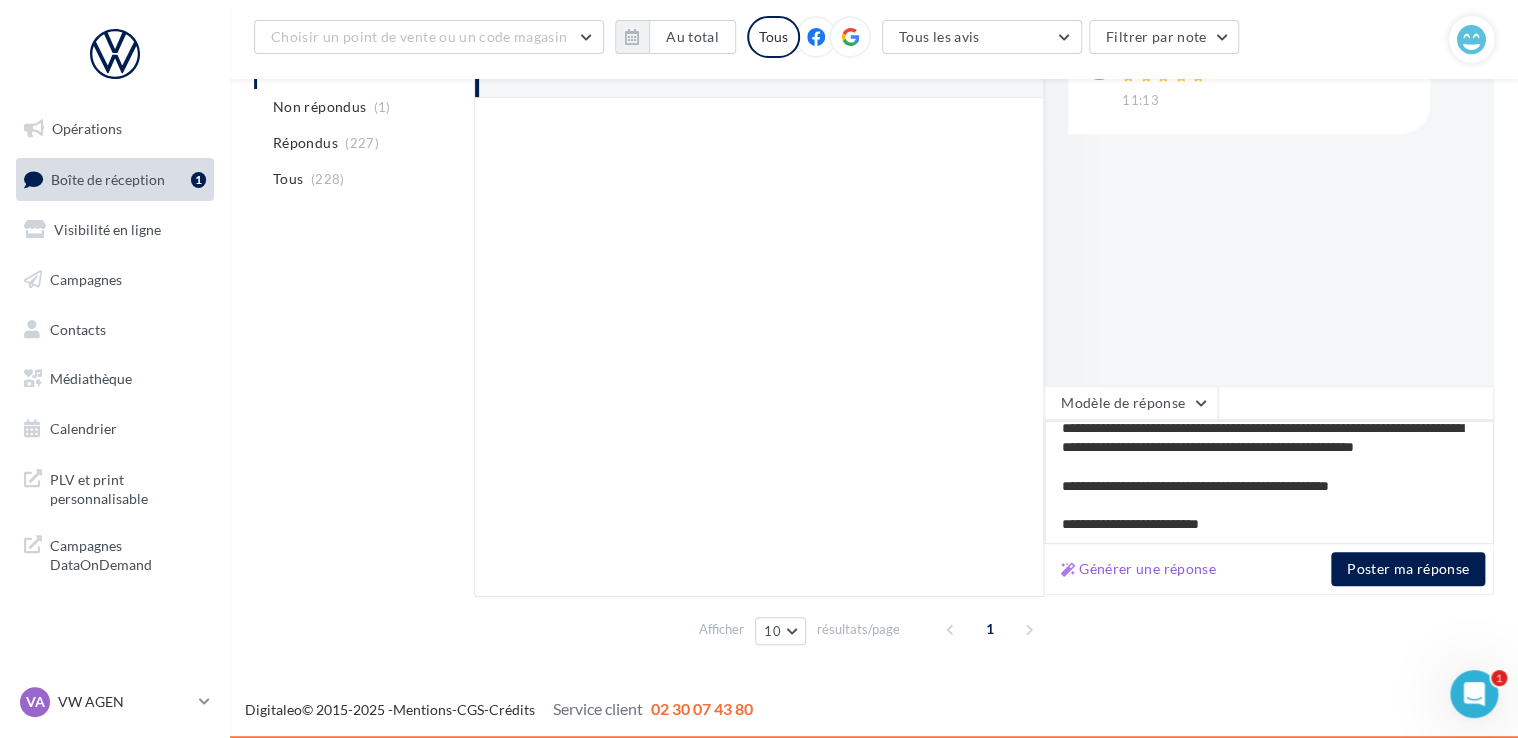 type on "**********" 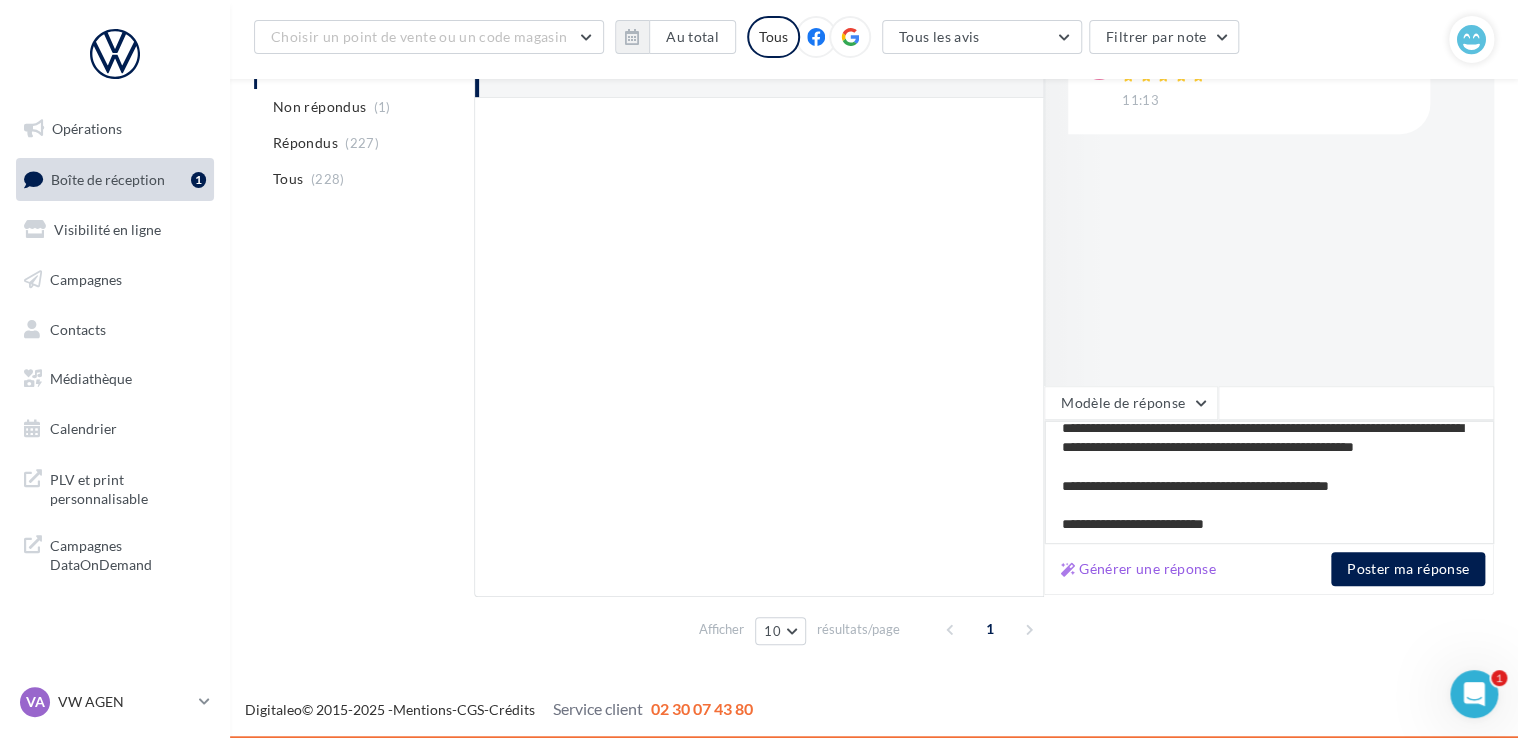 type on "**********" 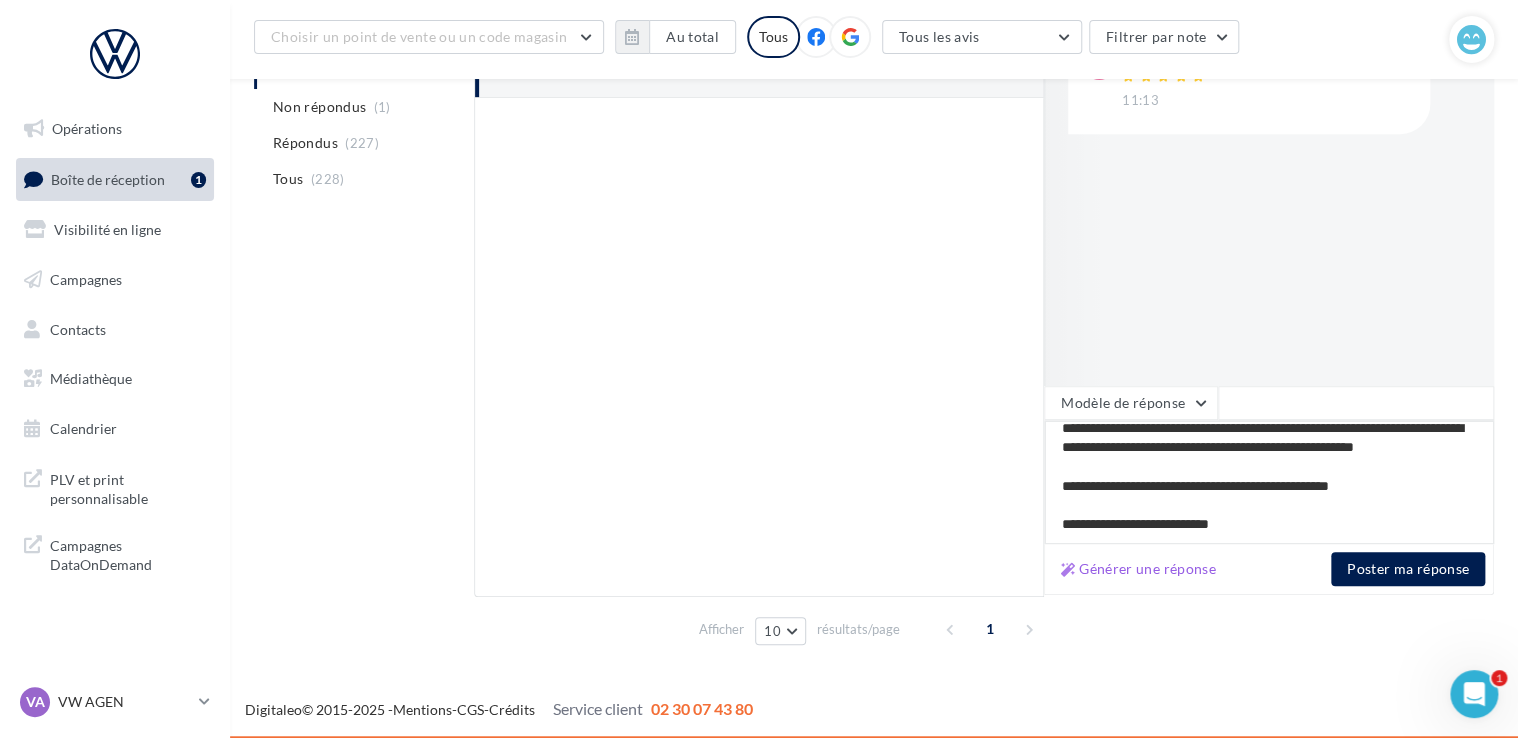 type on "**********" 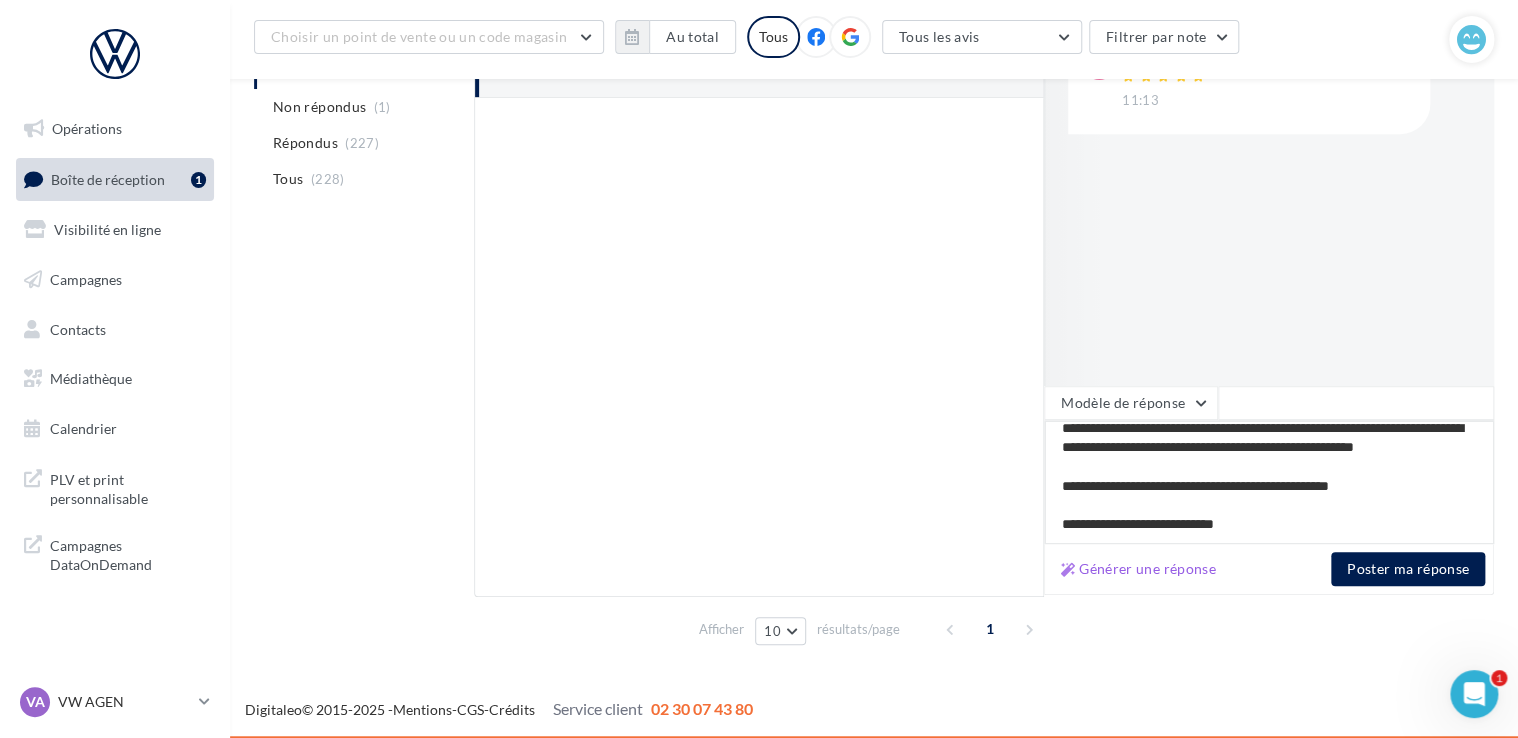 type on "**********" 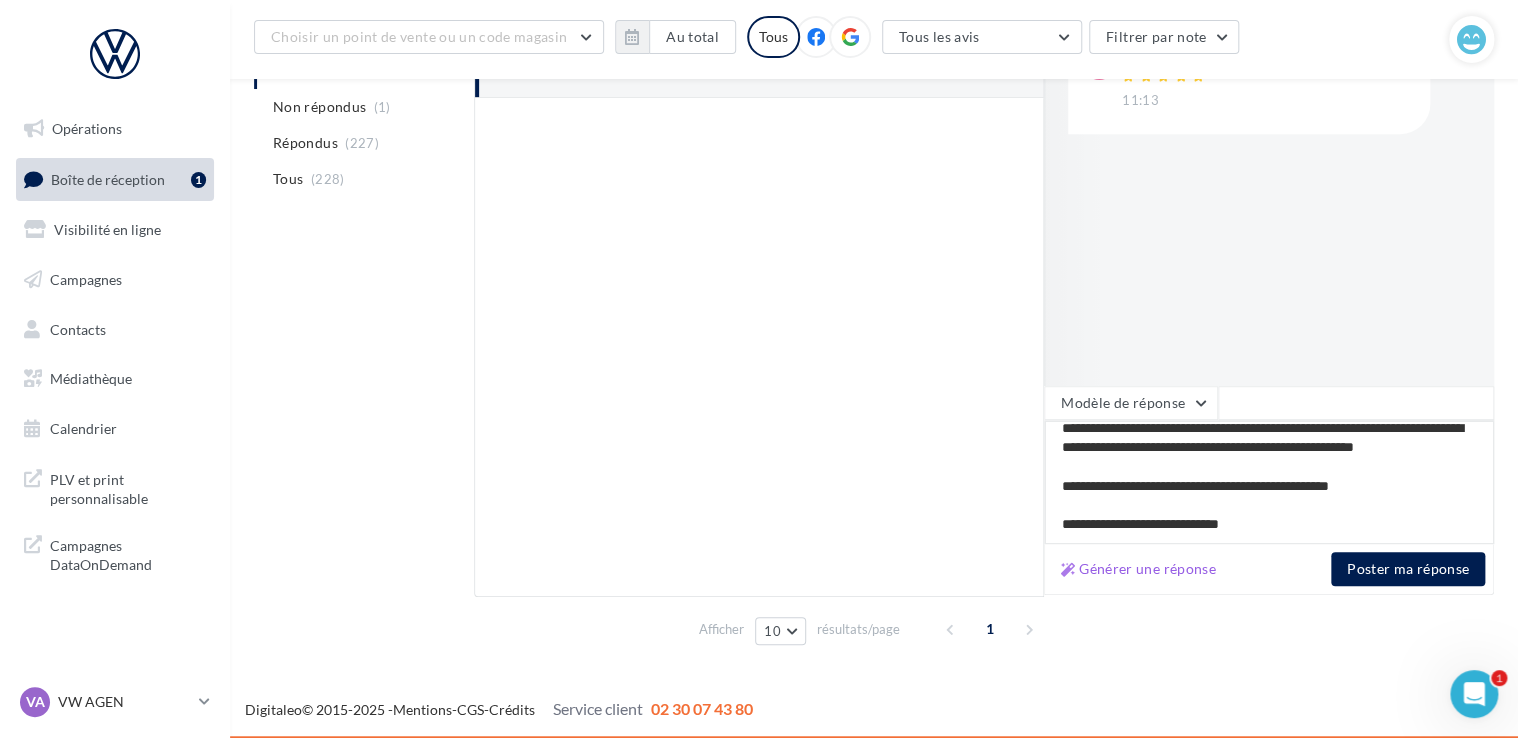 type on "**********" 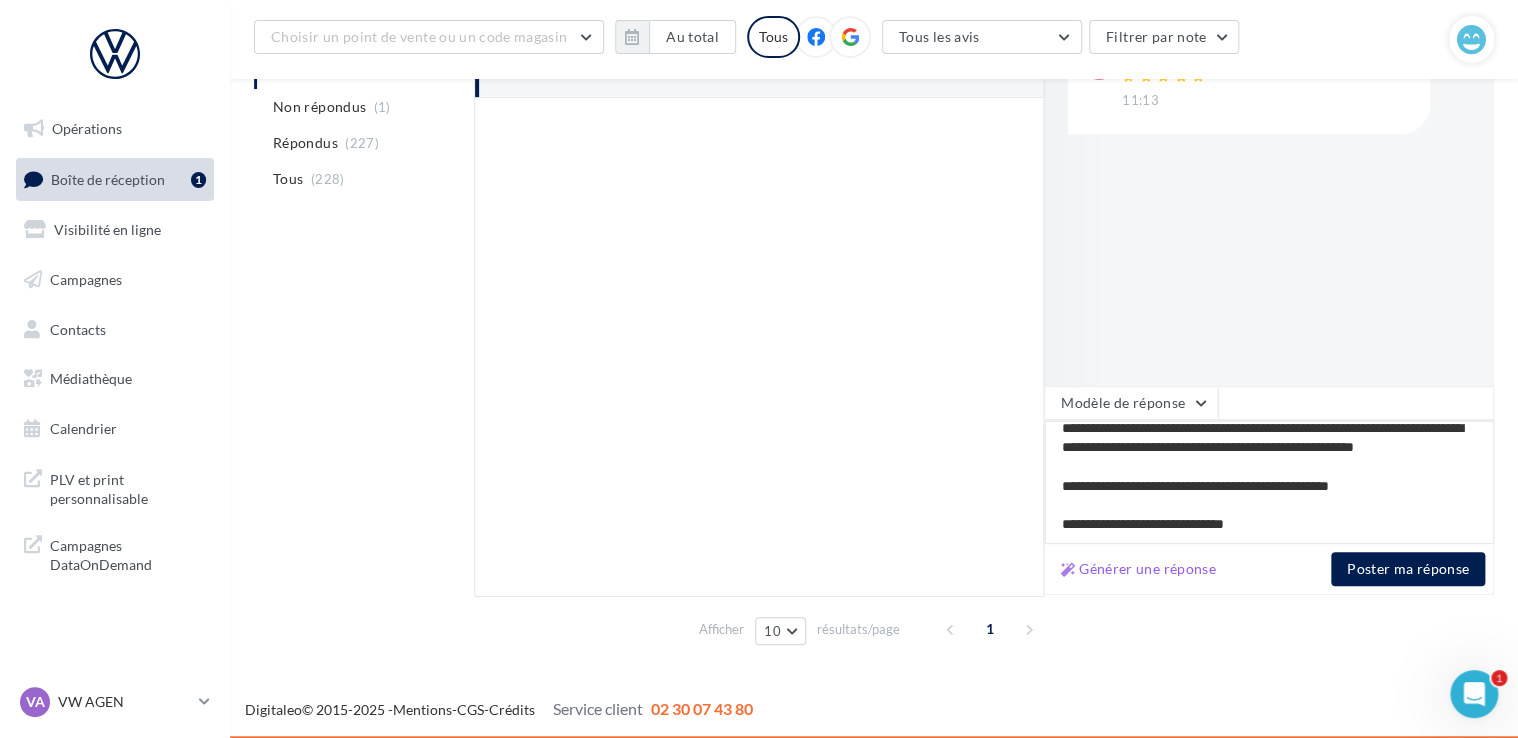 type on "**********" 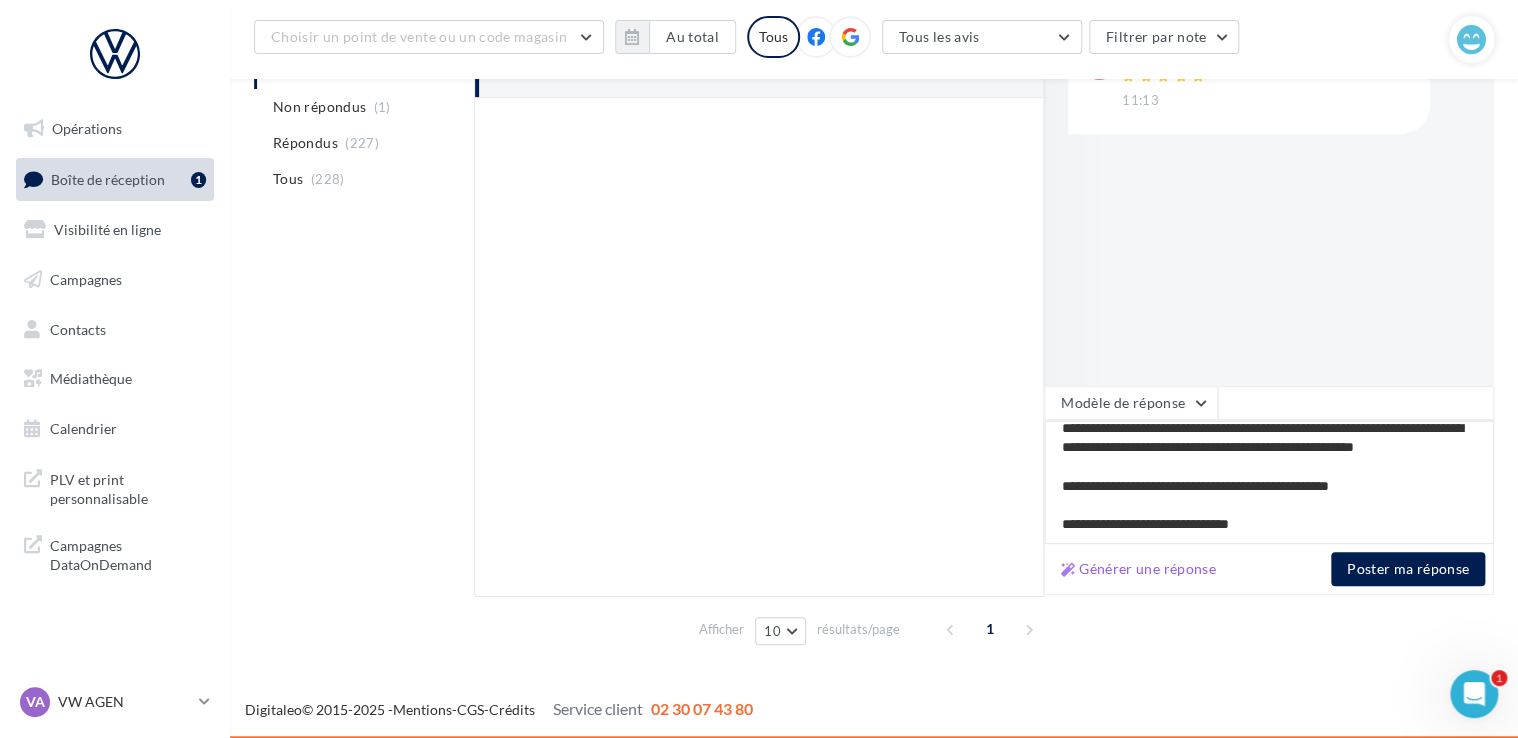 type on "**********" 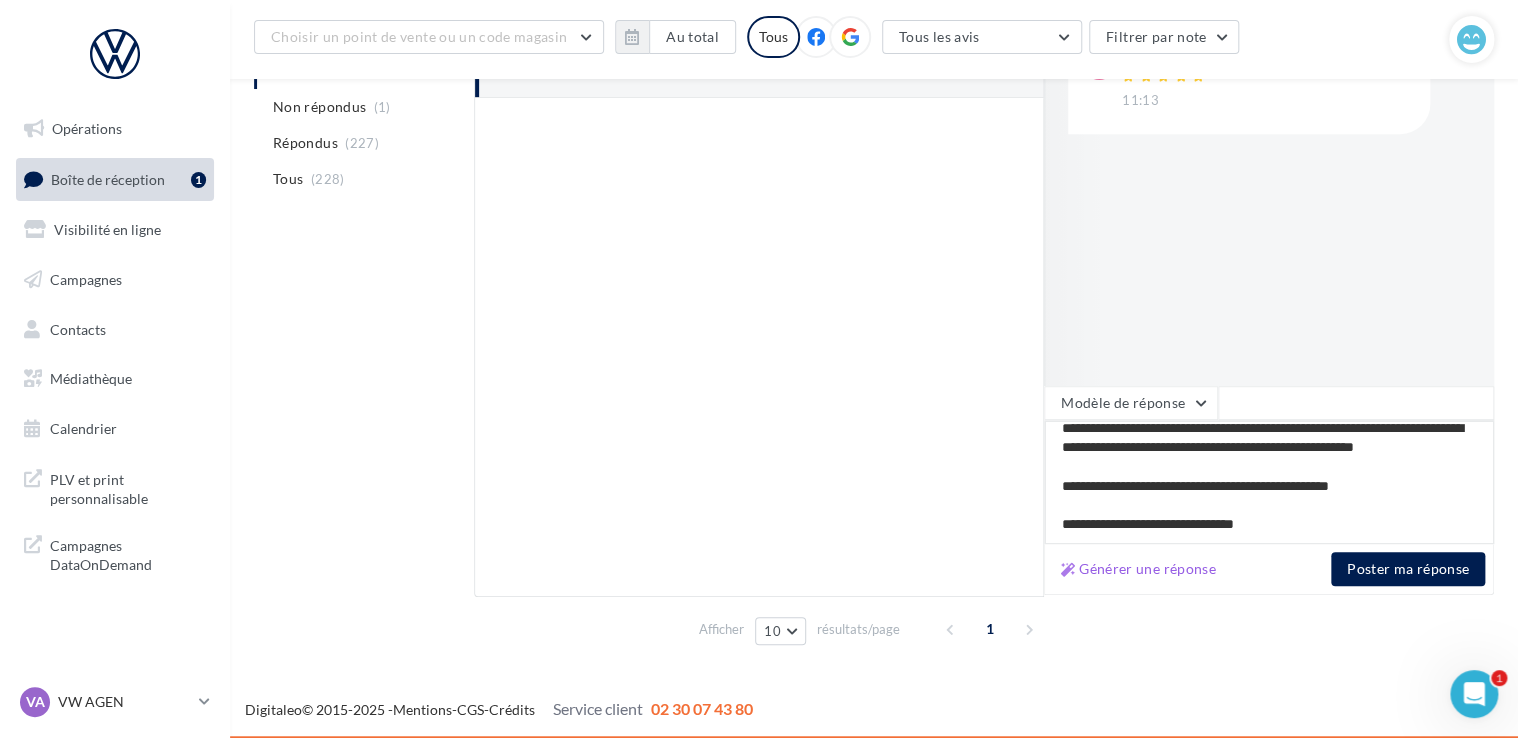 type on "**********" 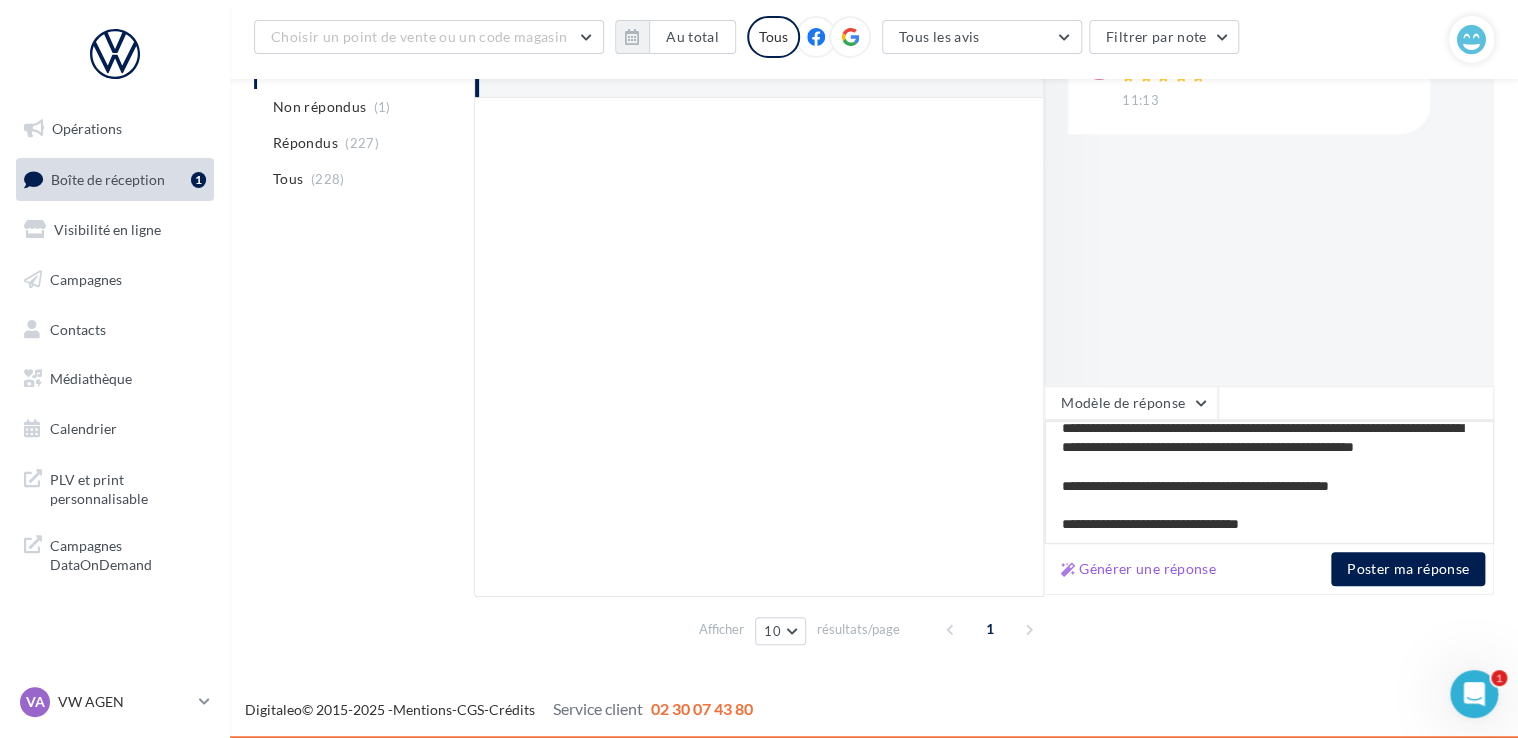 type on "**********" 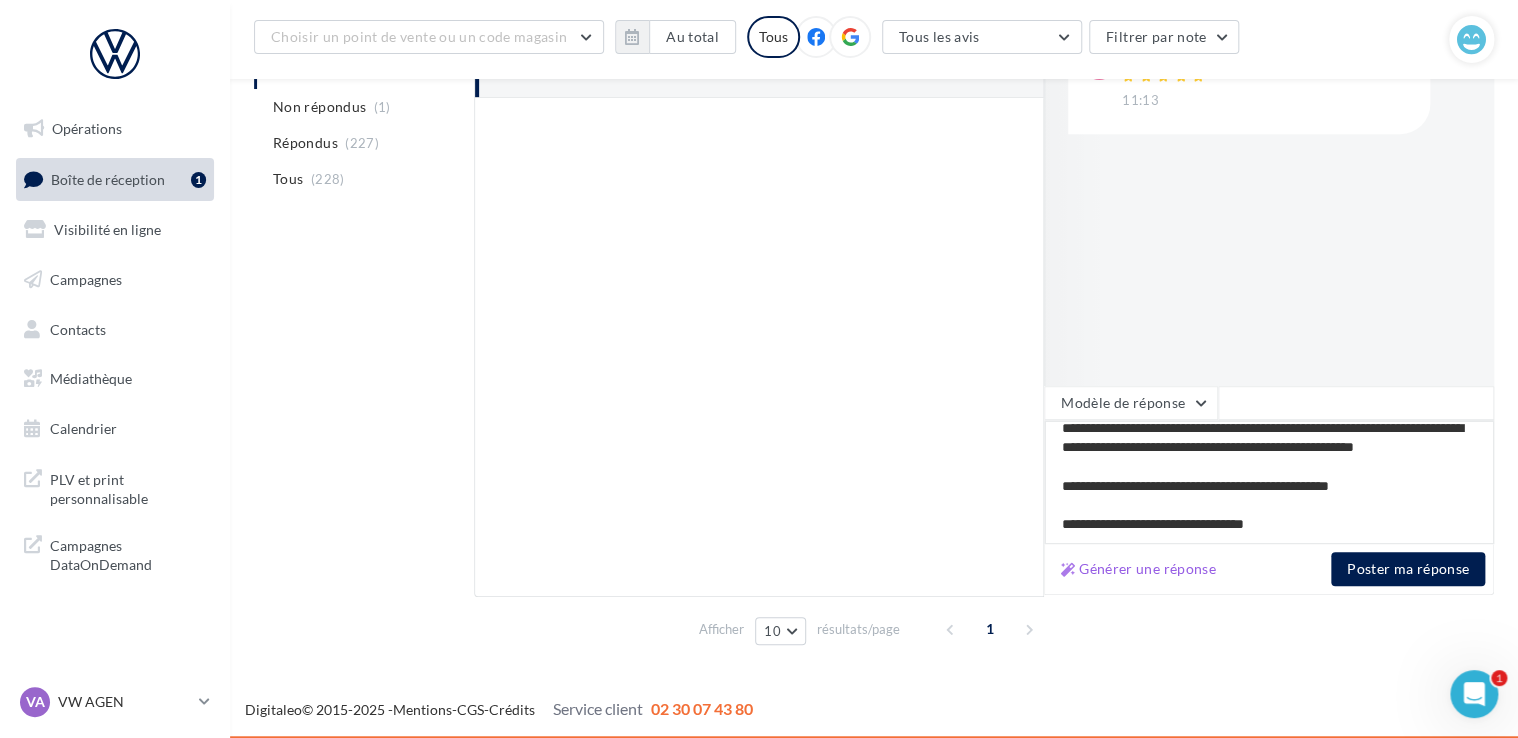 type on "**********" 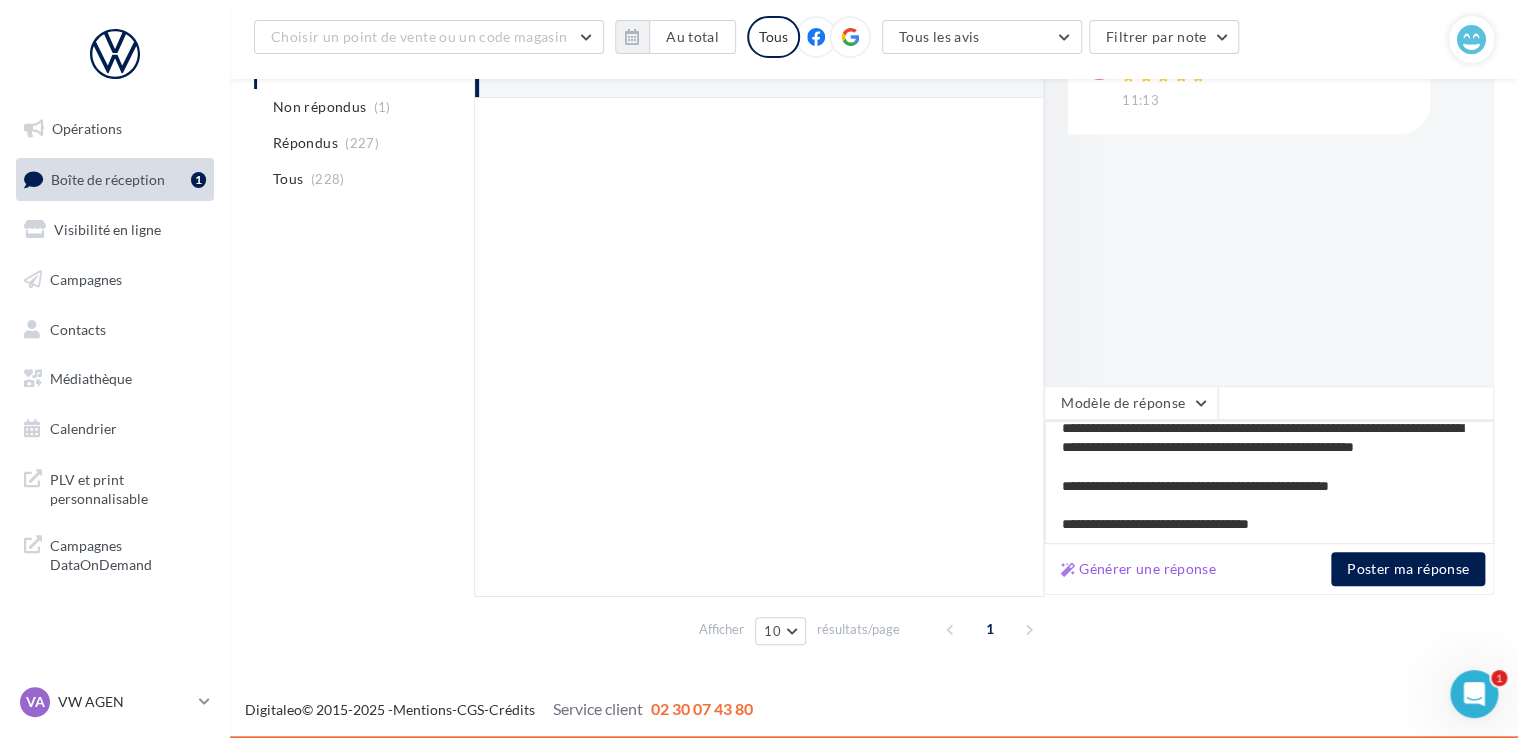 type on "**********" 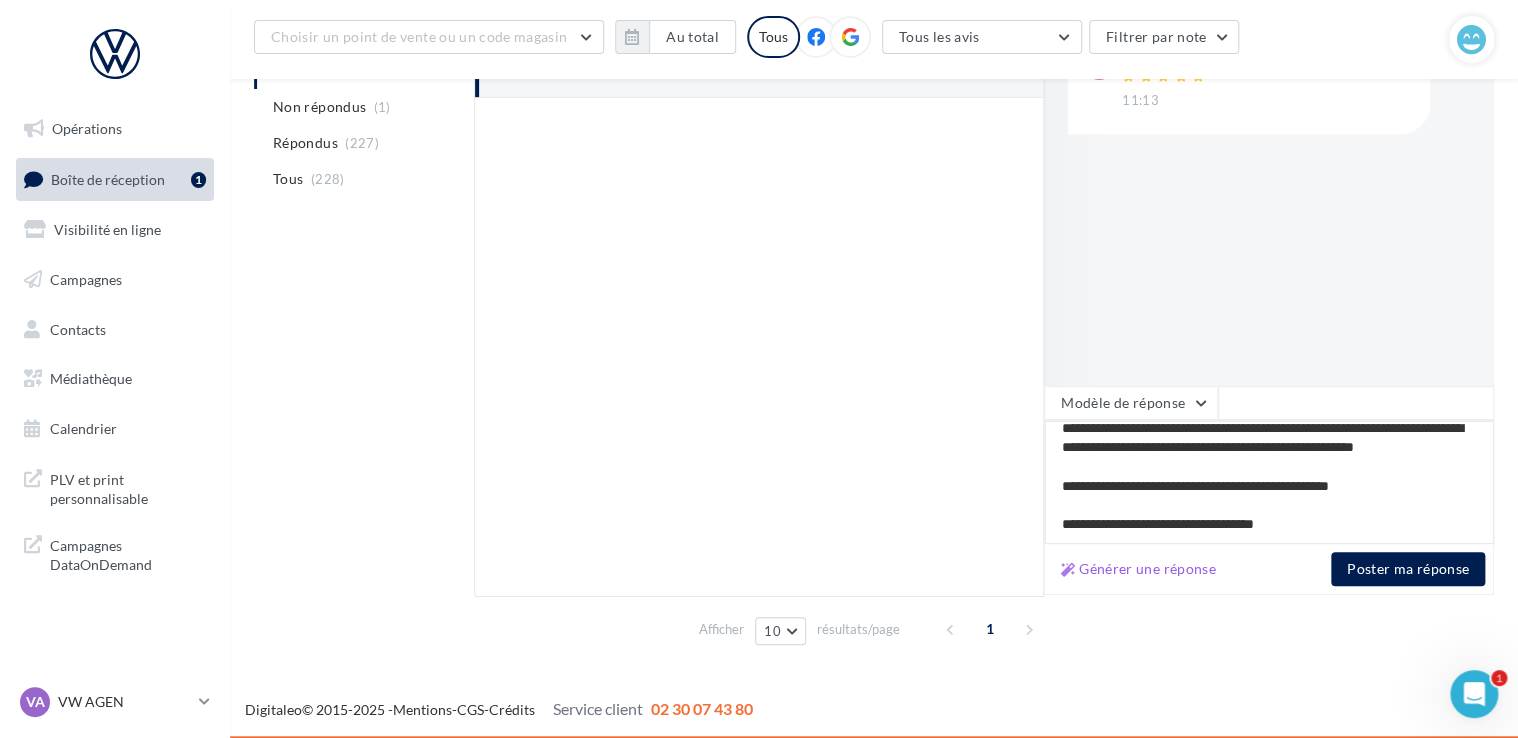 type on "**********" 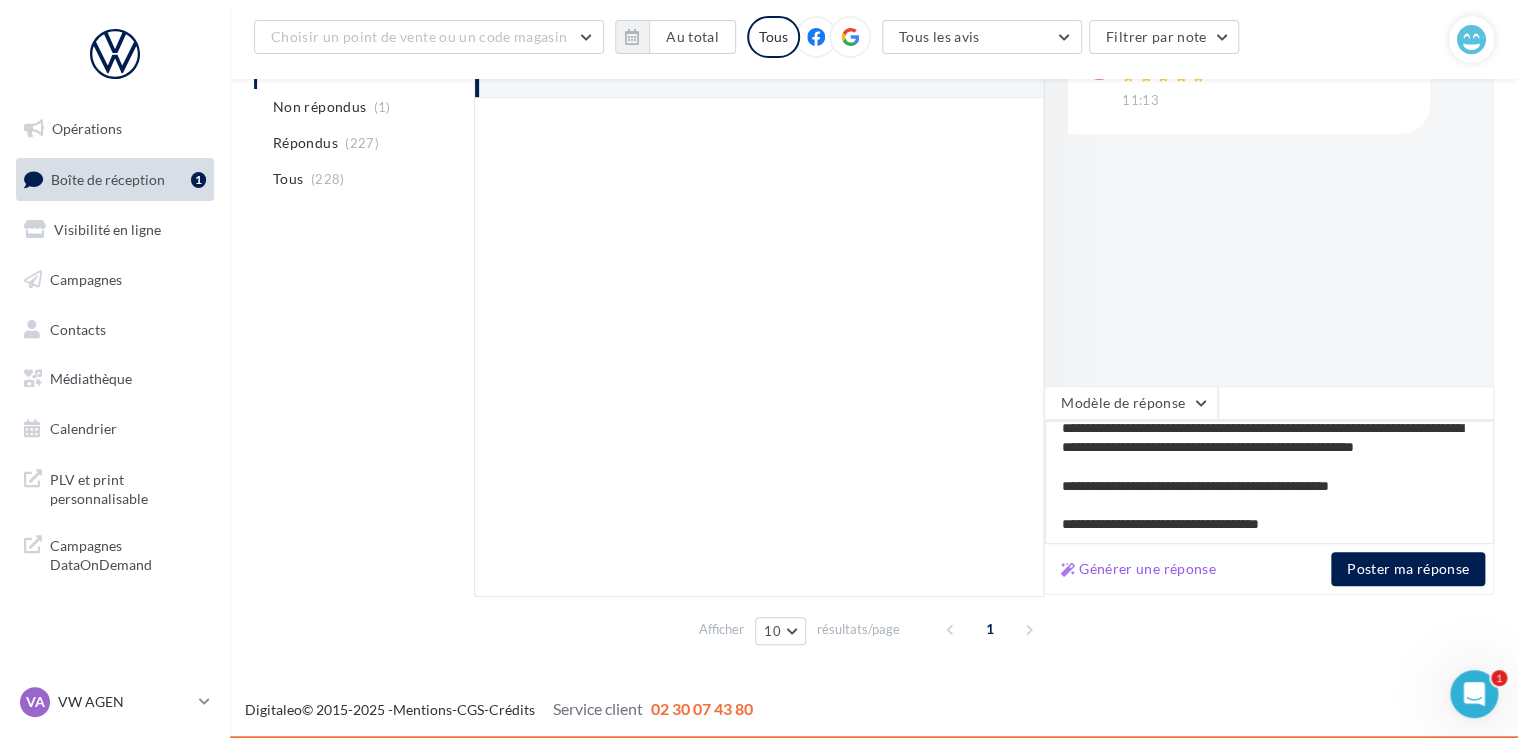 type on "**********" 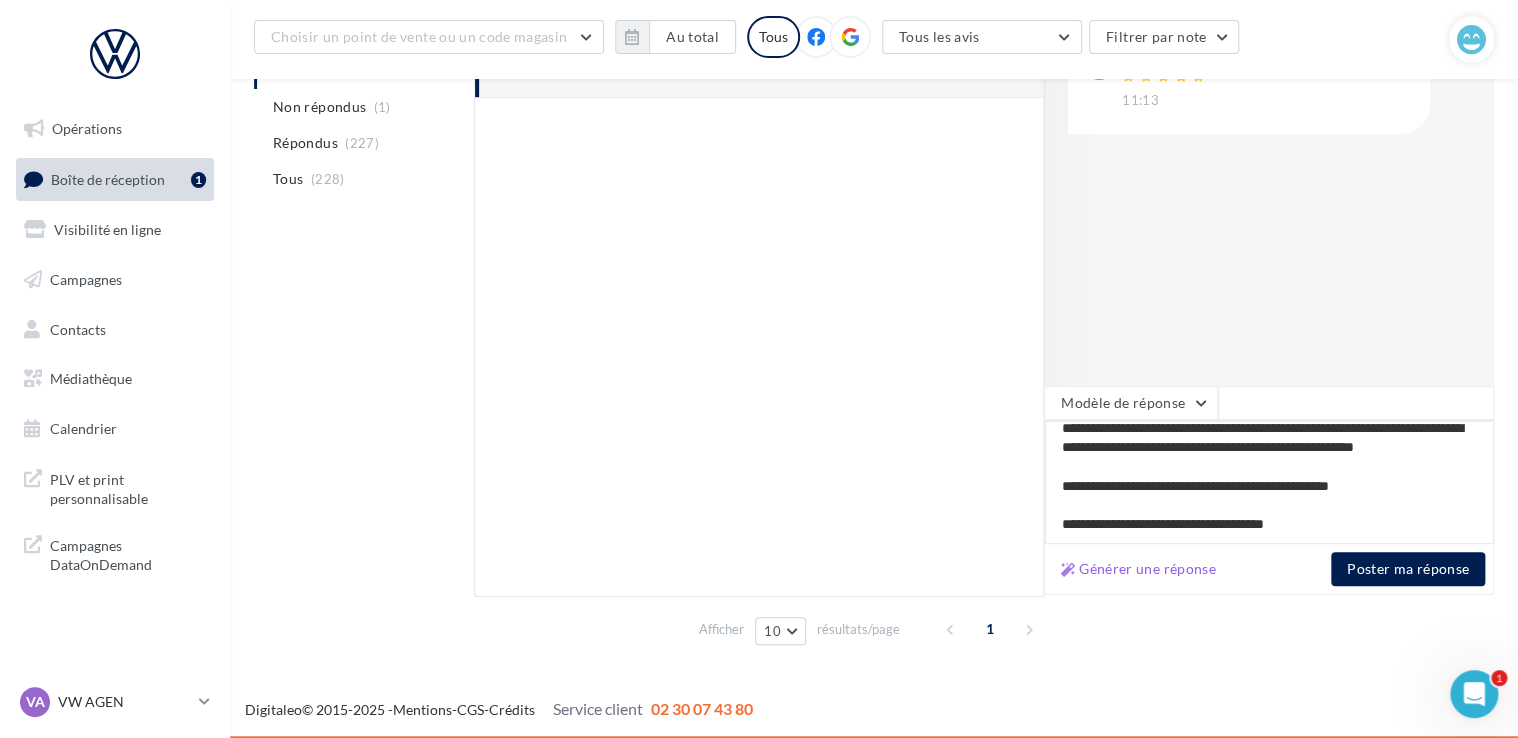 type on "**********" 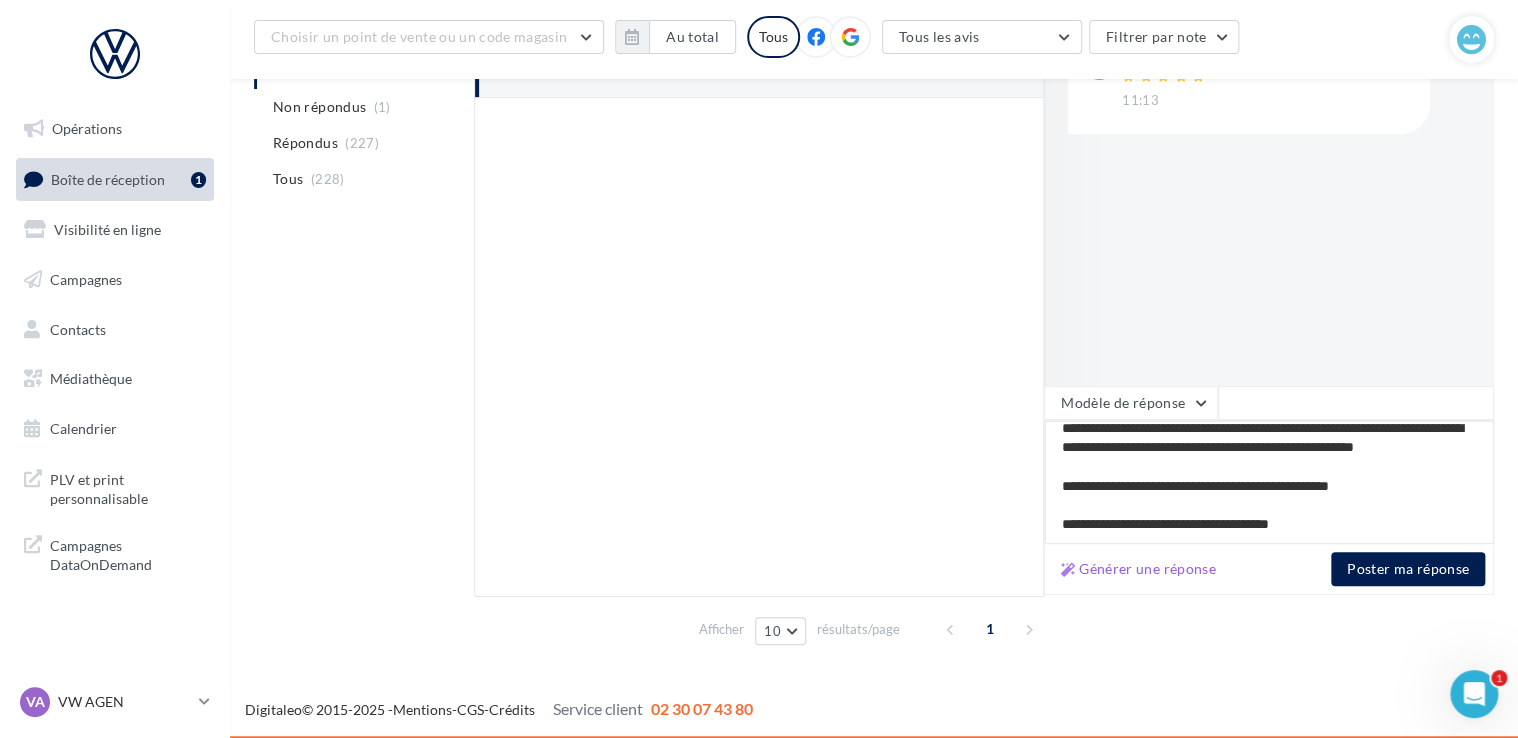 type on "**********" 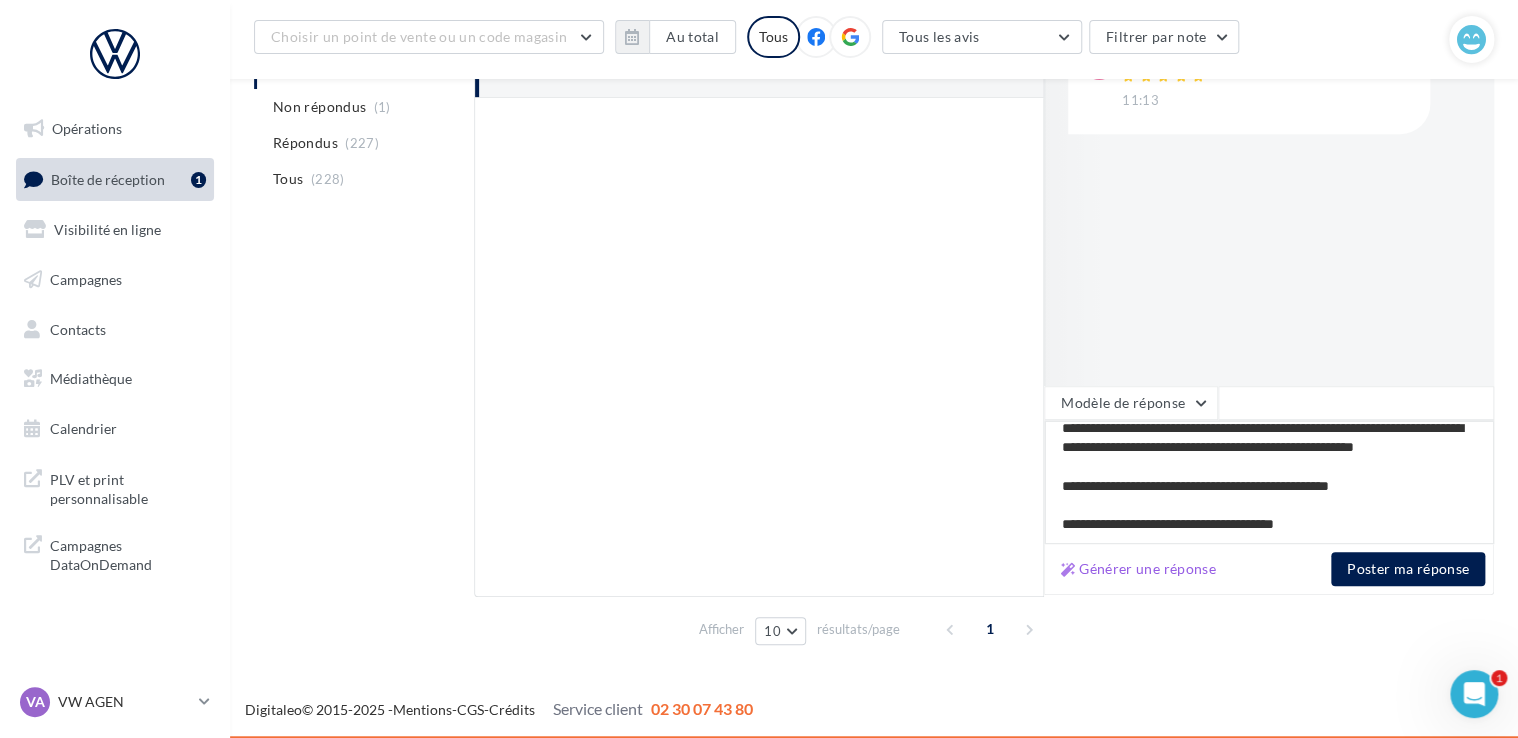 type on "**********" 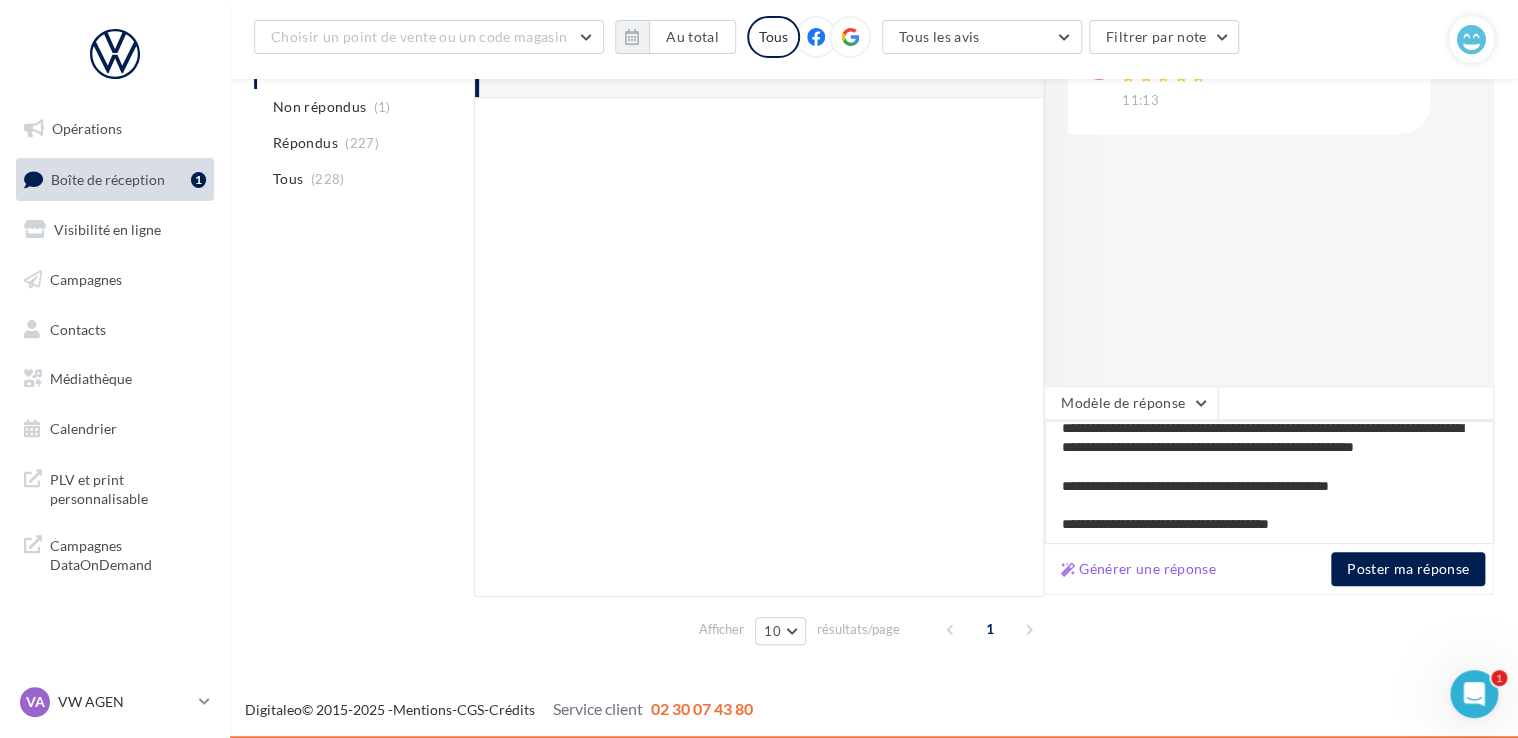 type on "**********" 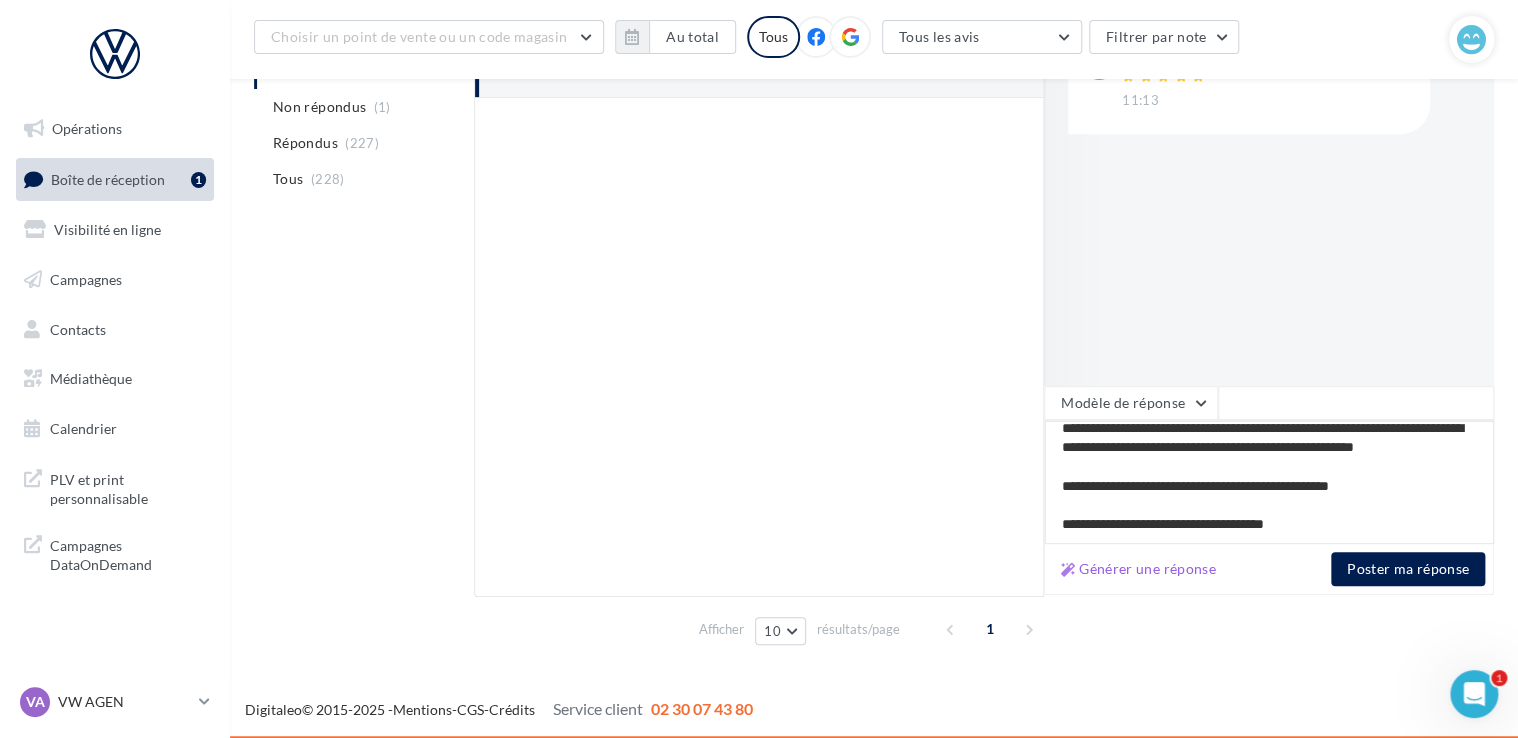 type on "**********" 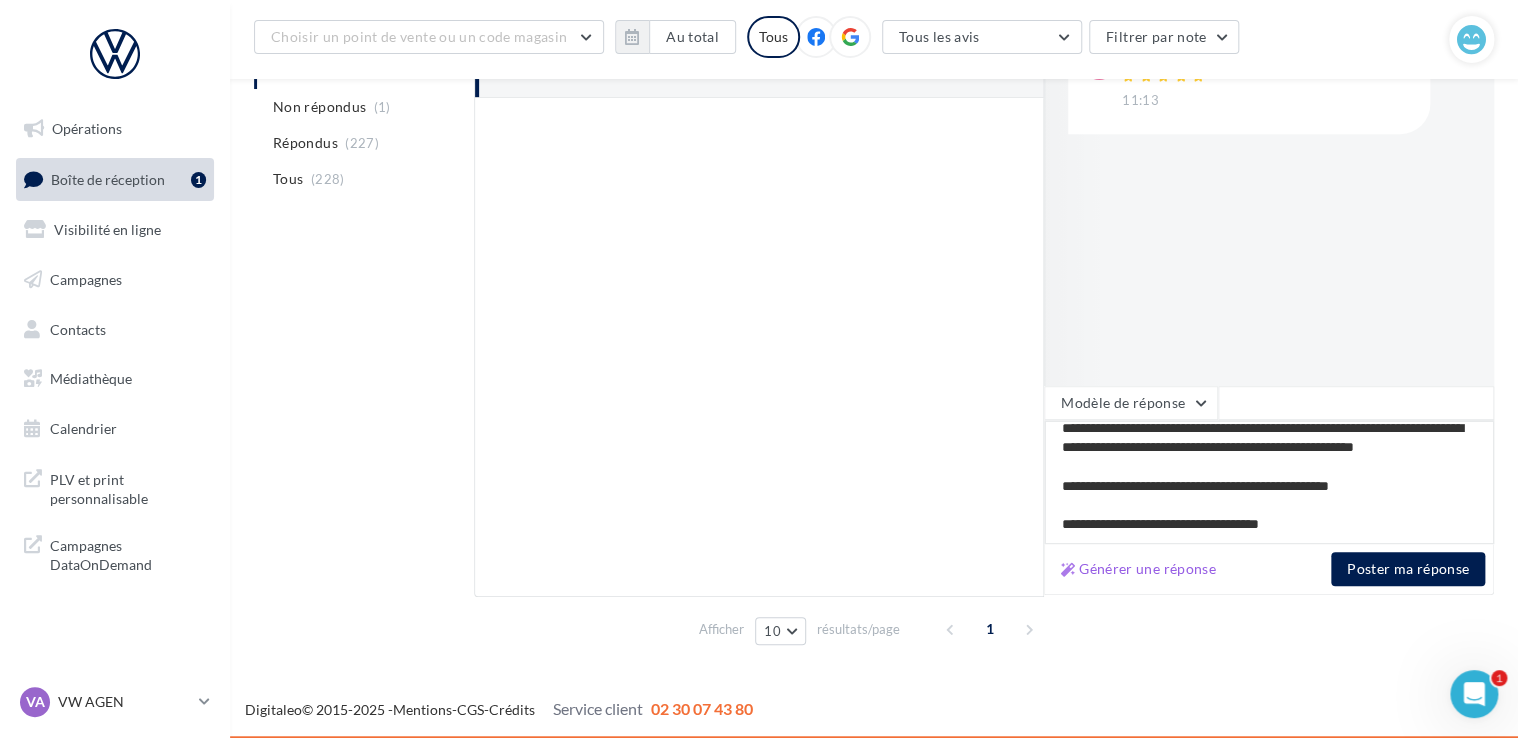 type on "**********" 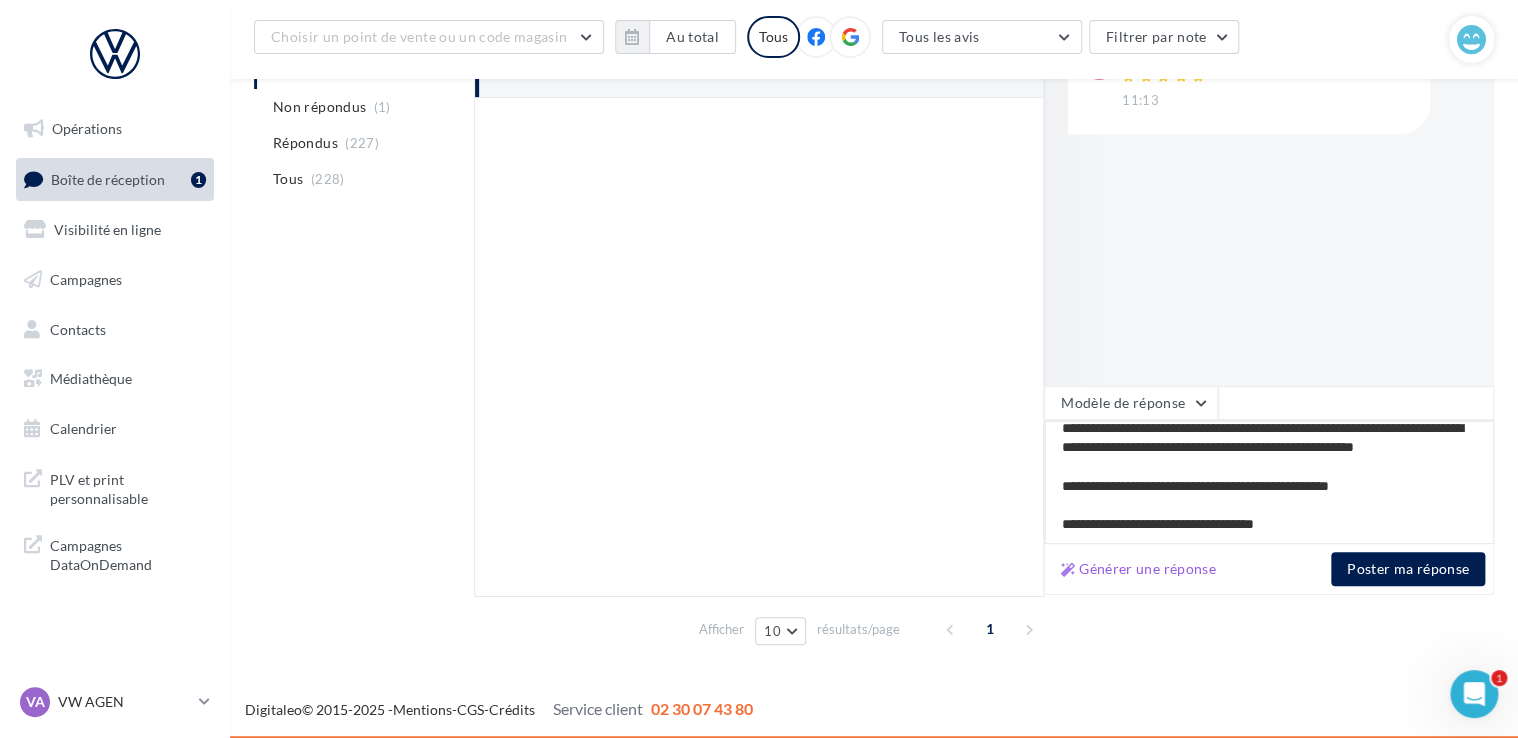 type on "**********" 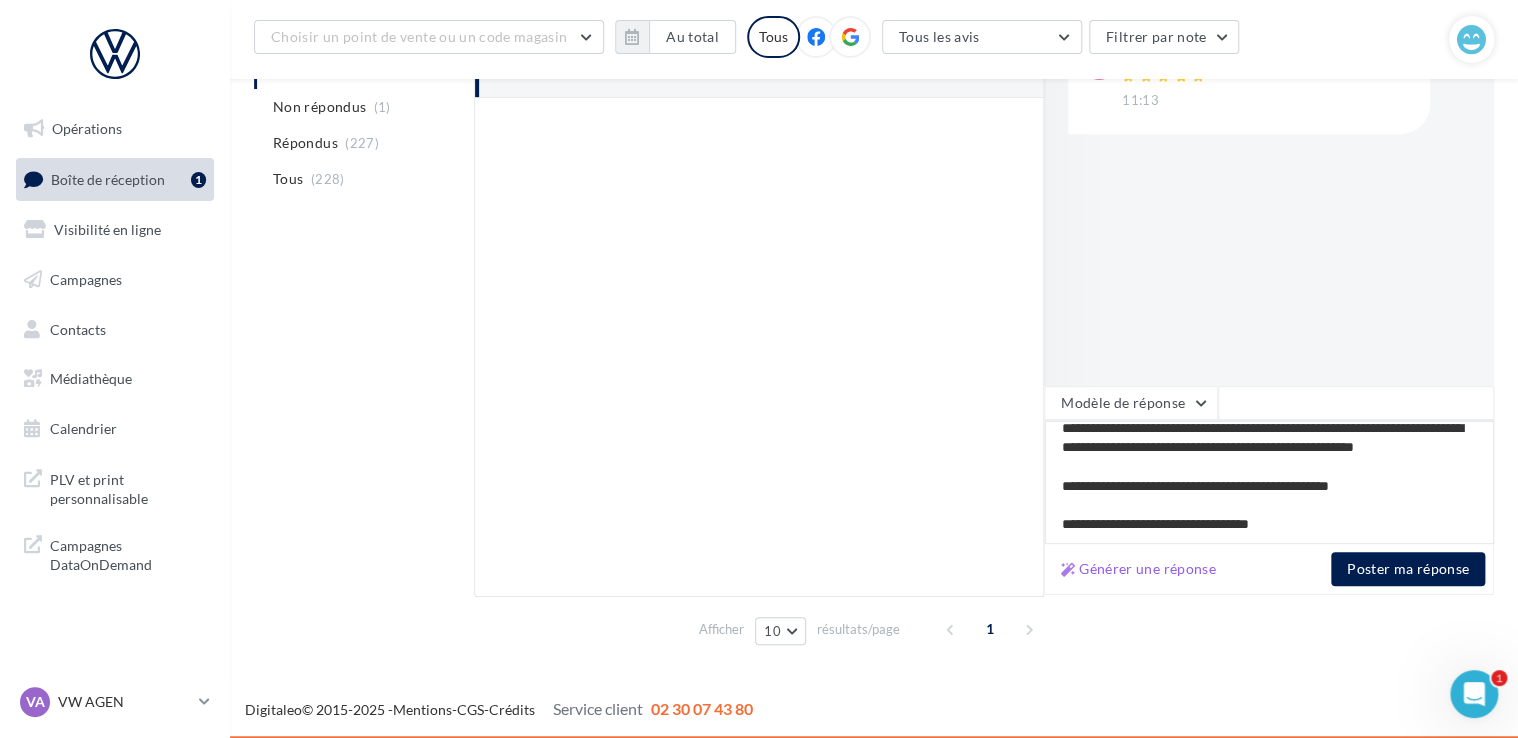 type on "**********" 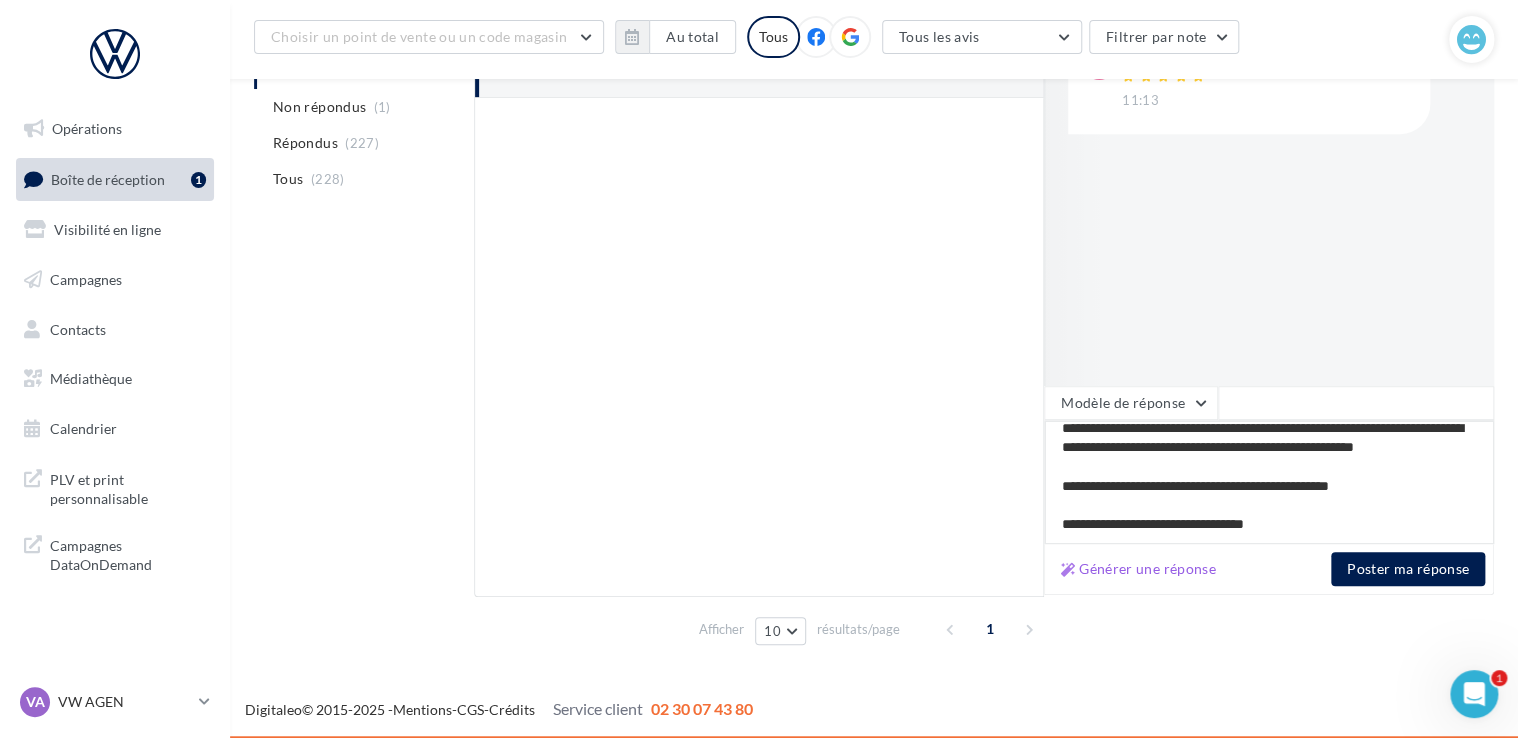 type on "**********" 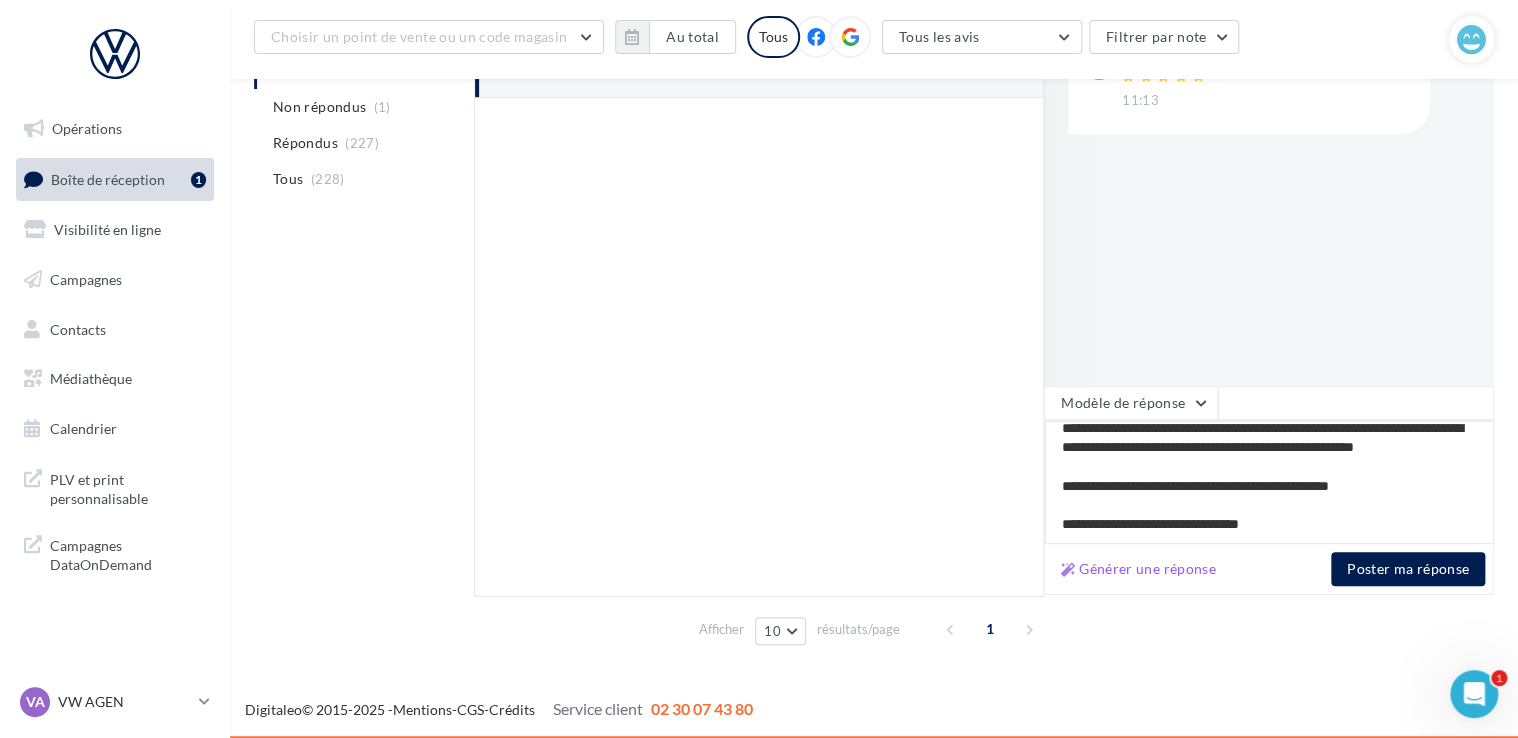 type on "**********" 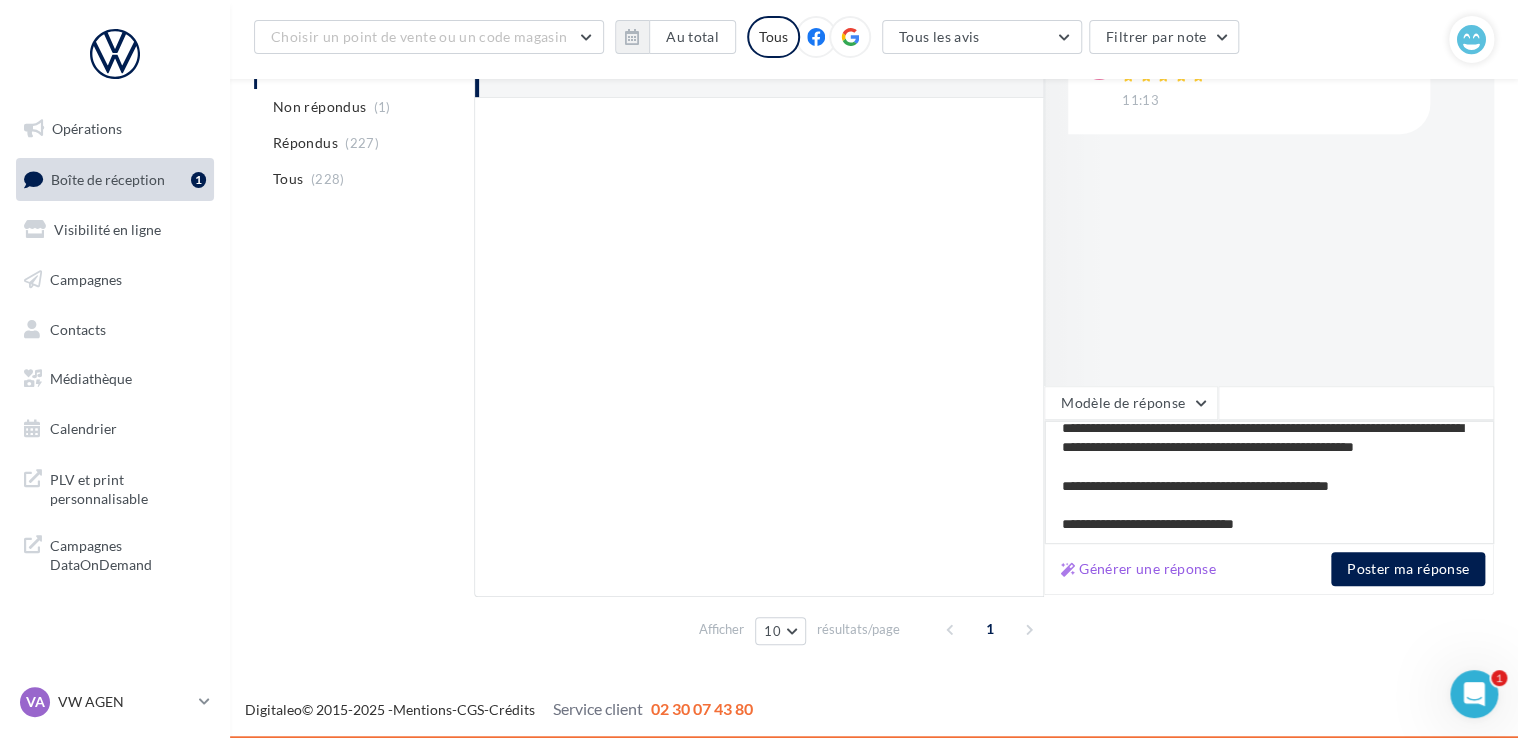 type on "**********" 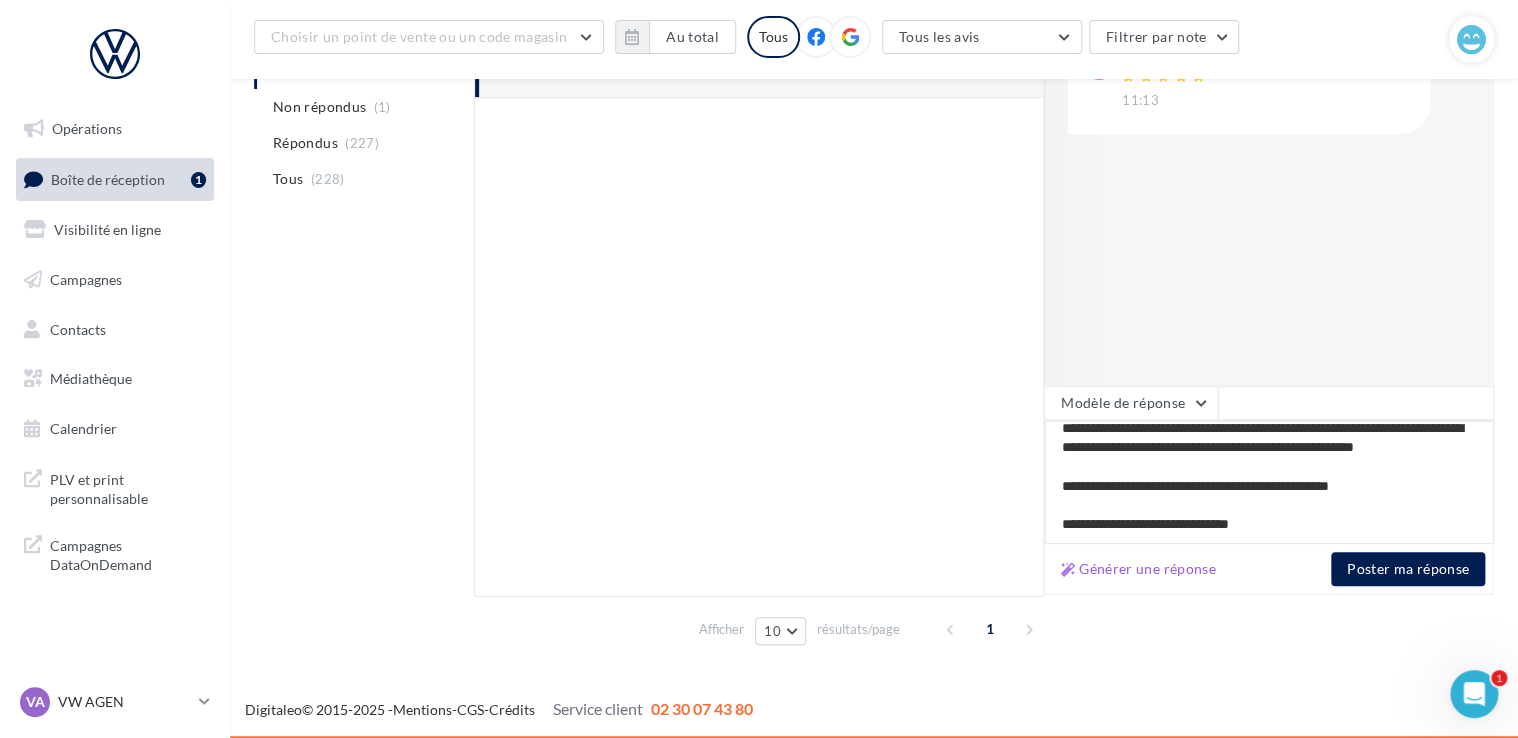 type on "**********" 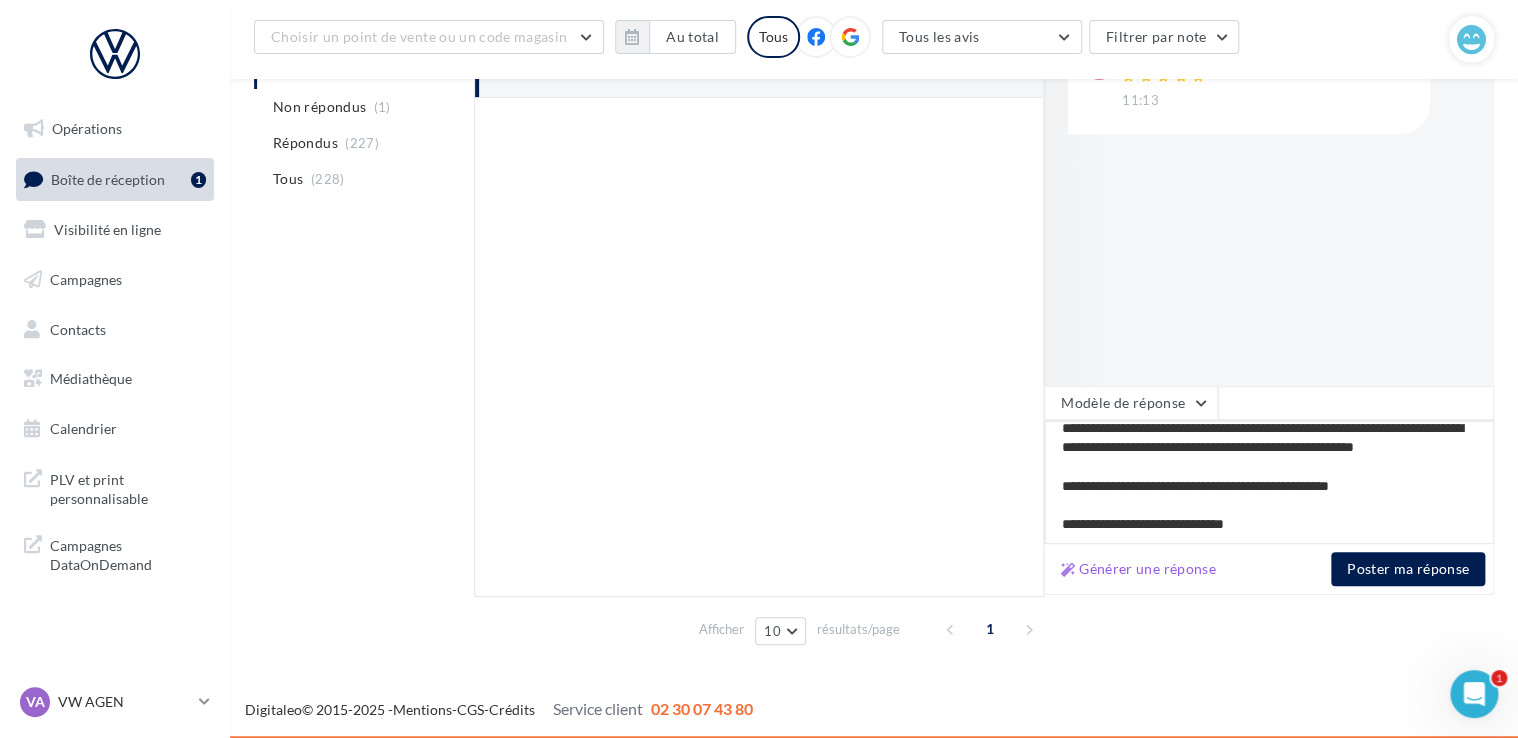 scroll, scrollTop: 0, scrollLeft: 0, axis: both 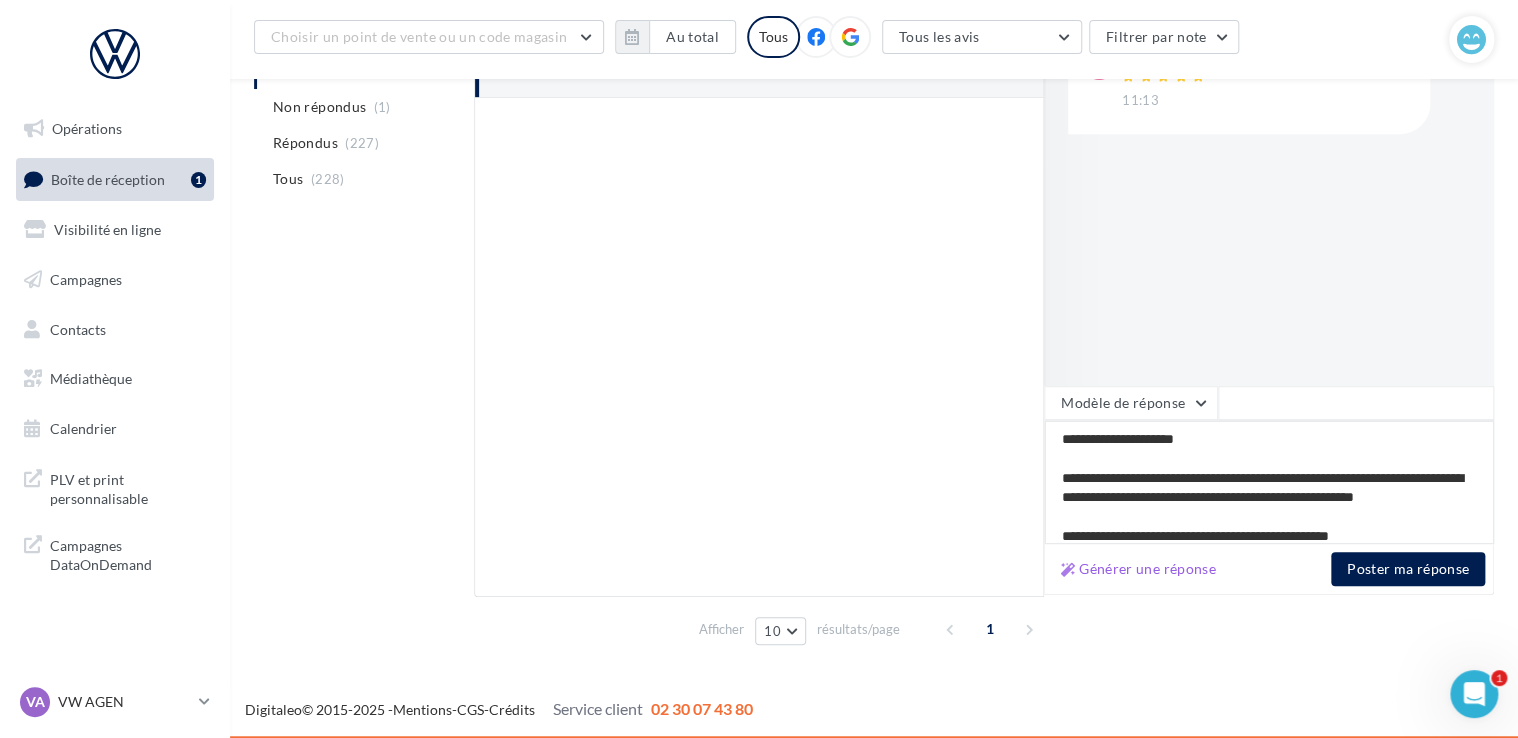 type on "**********" 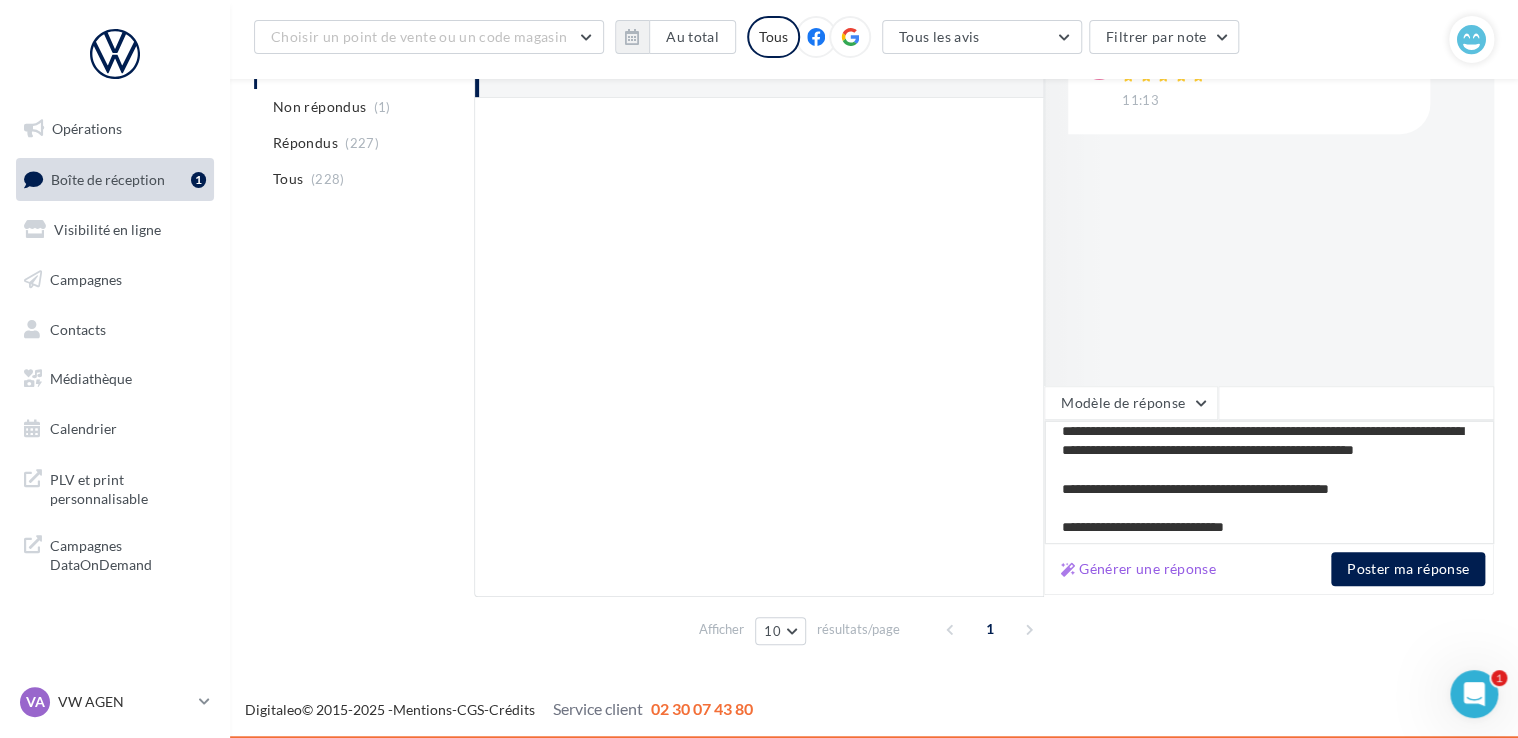 scroll, scrollTop: 68, scrollLeft: 0, axis: vertical 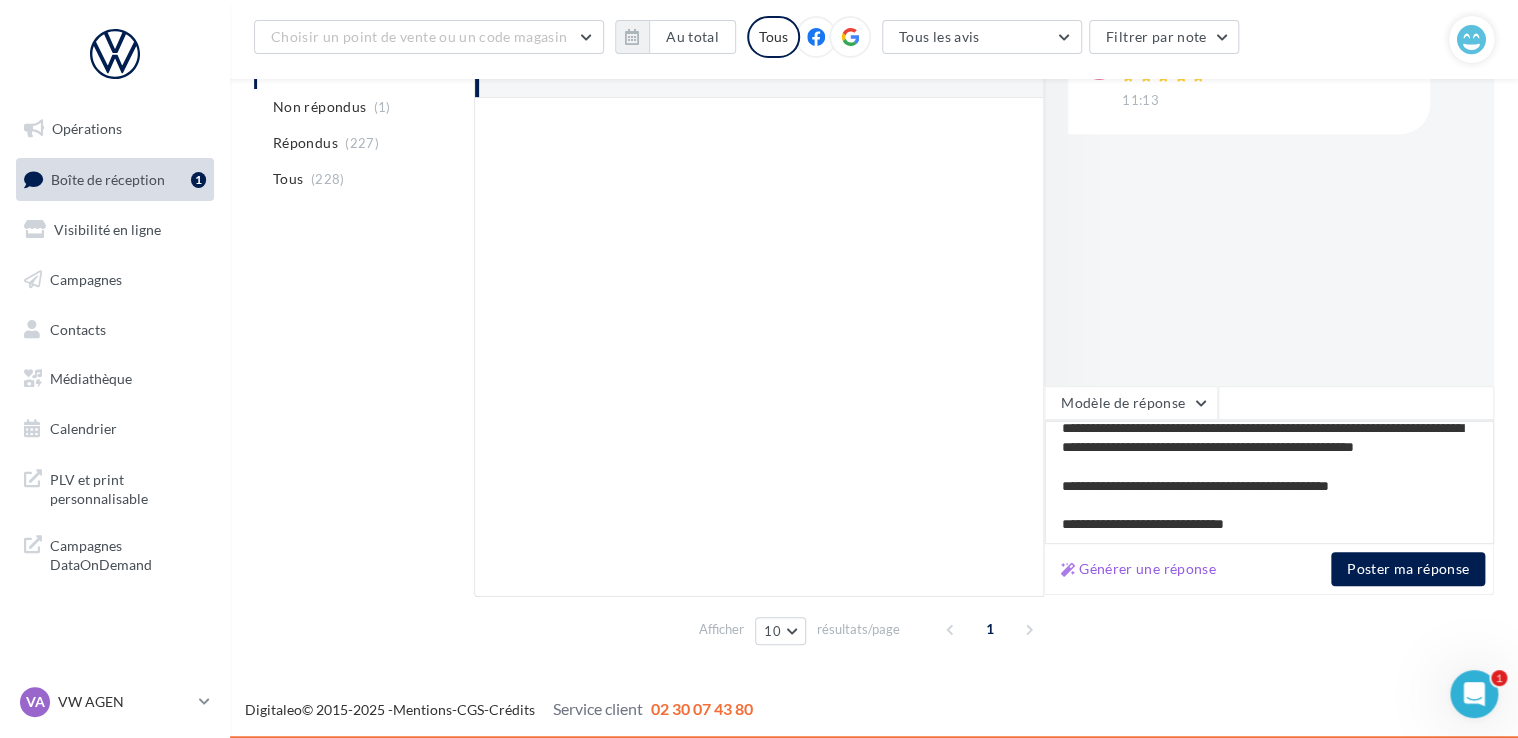 paste on "**********" 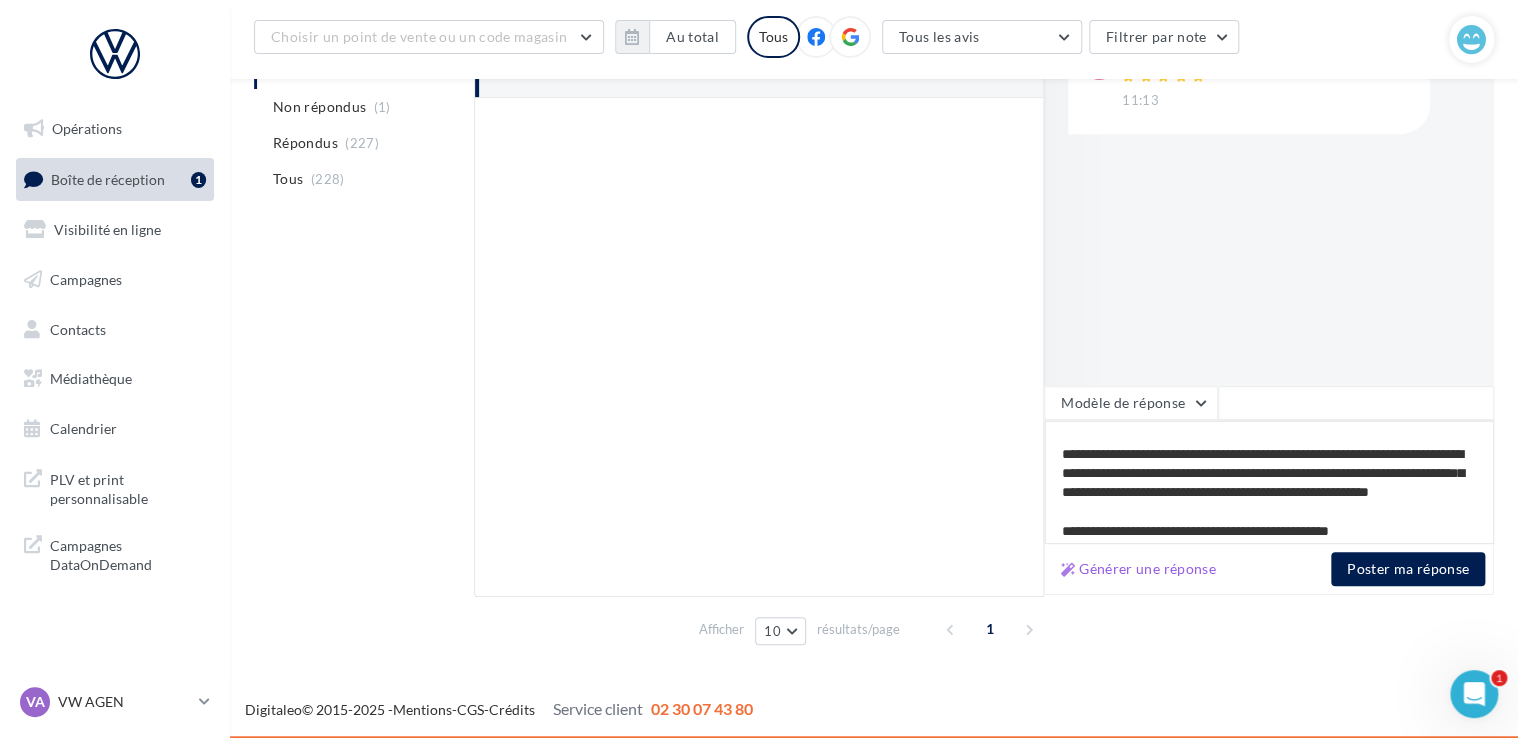 scroll, scrollTop: 0, scrollLeft: 0, axis: both 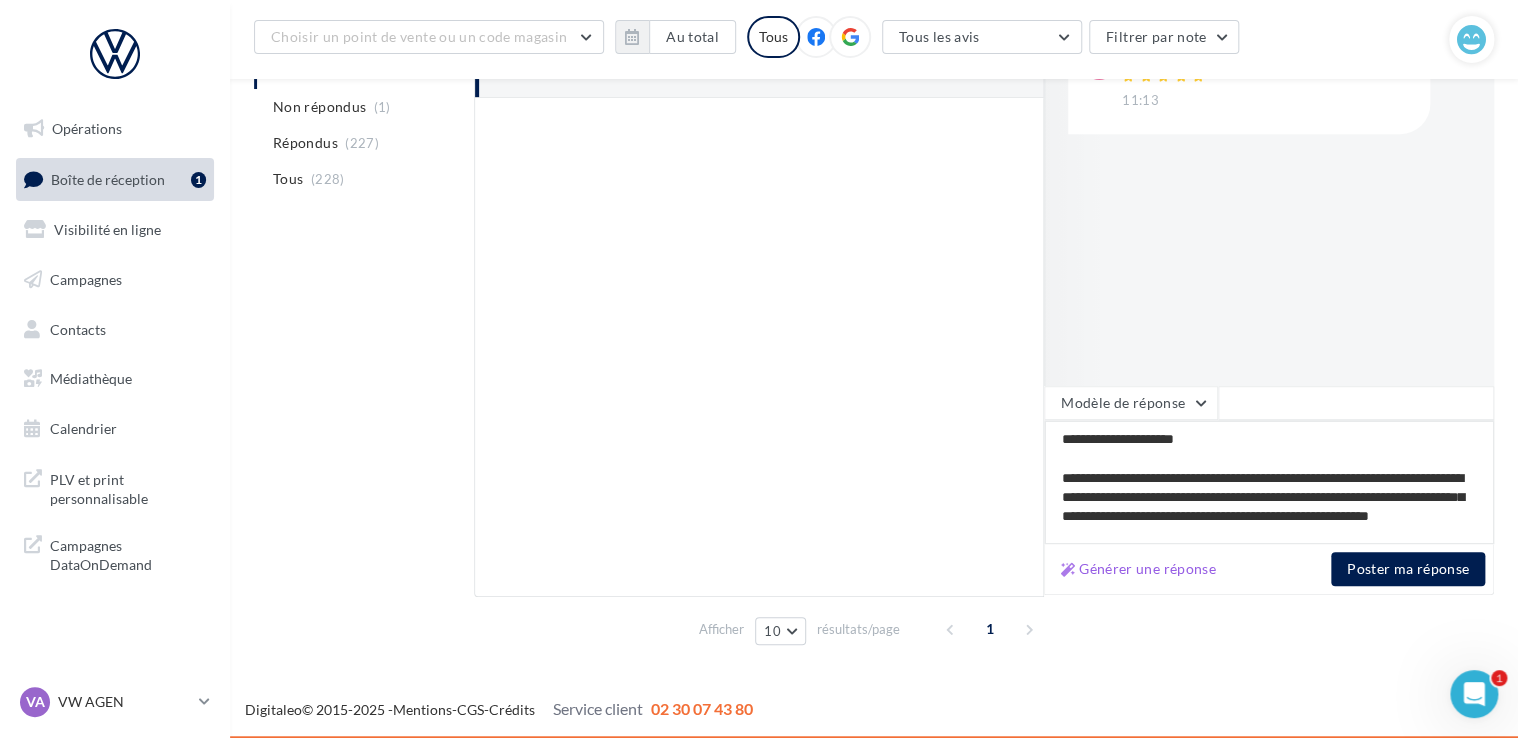 type on "**********" 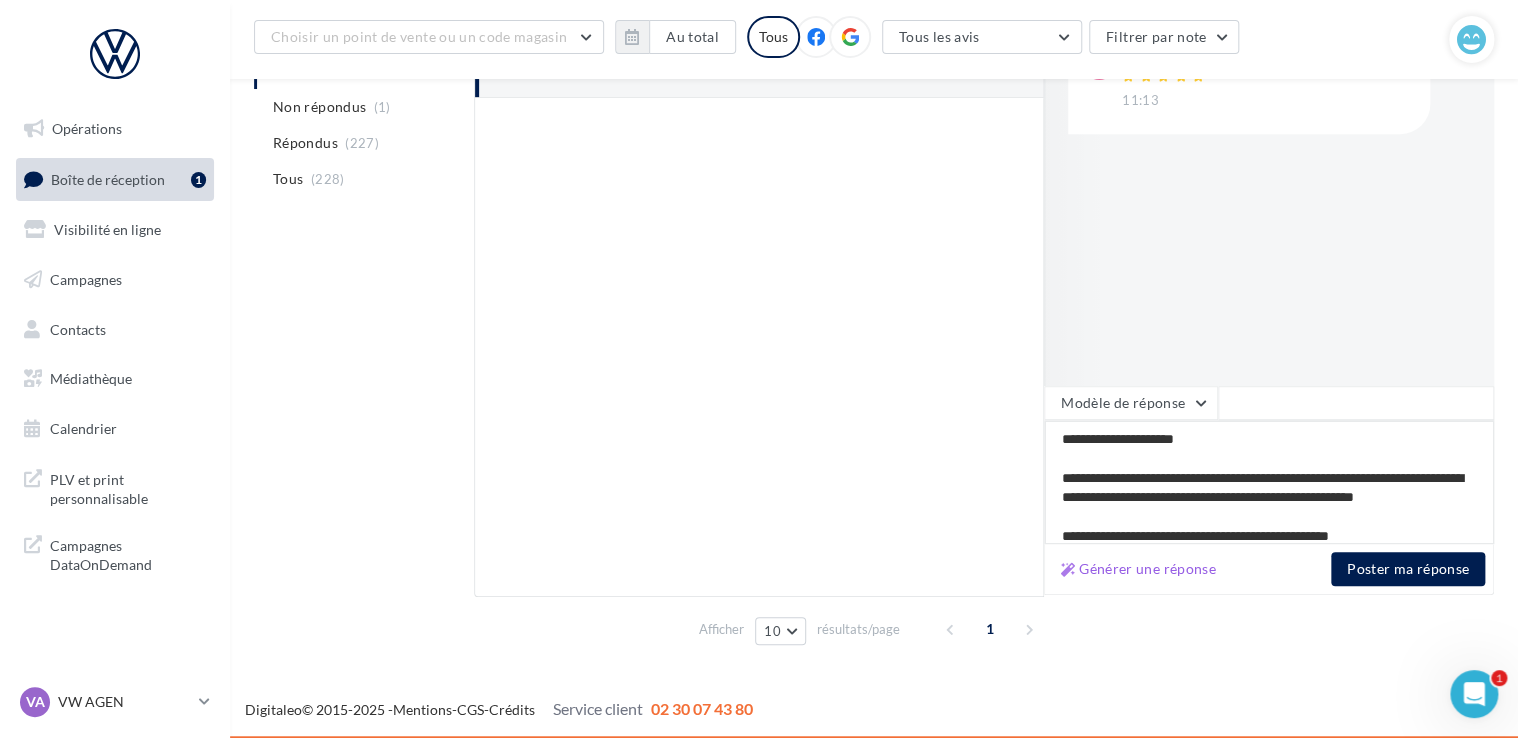 click on "**********" at bounding box center (1269, 482) 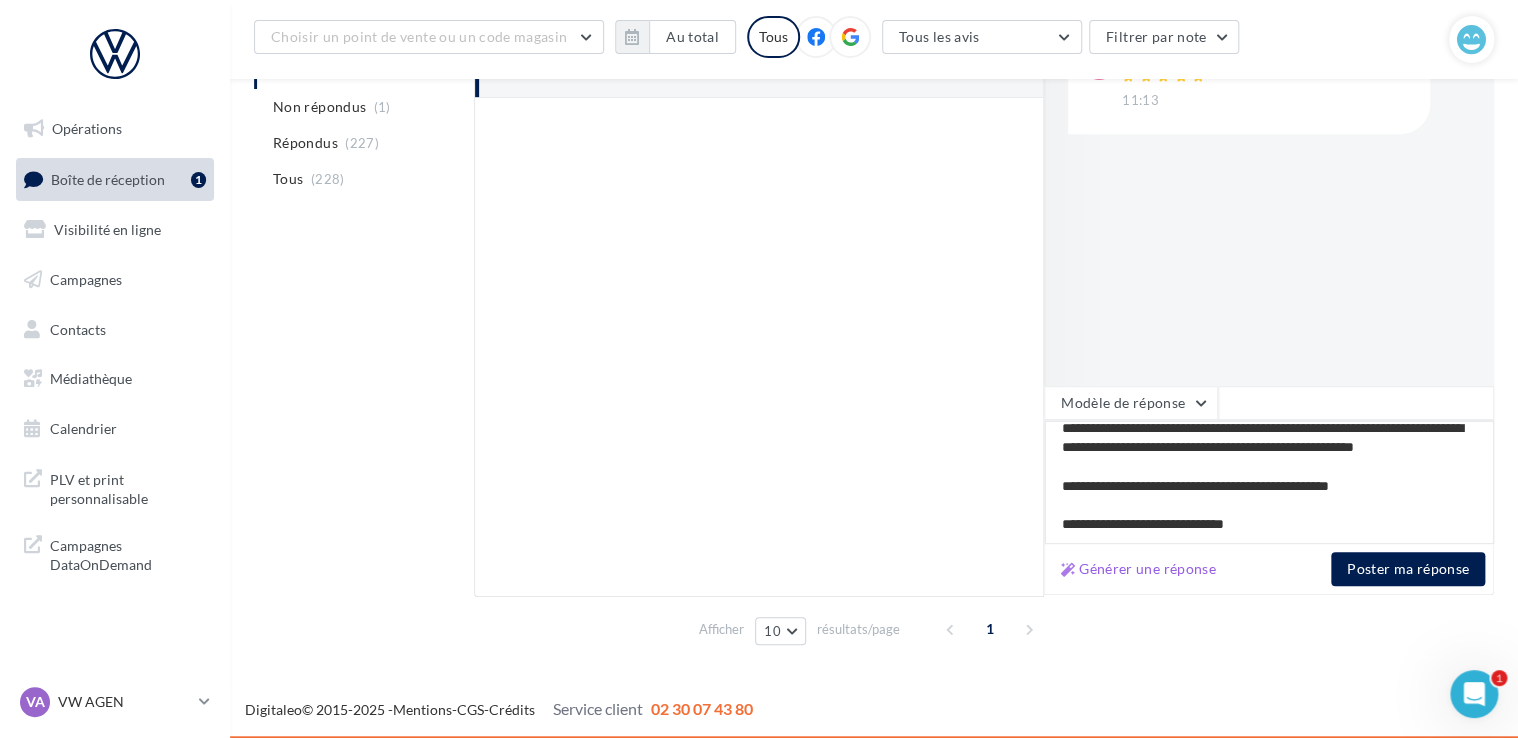 click on "**********" at bounding box center [1269, 482] 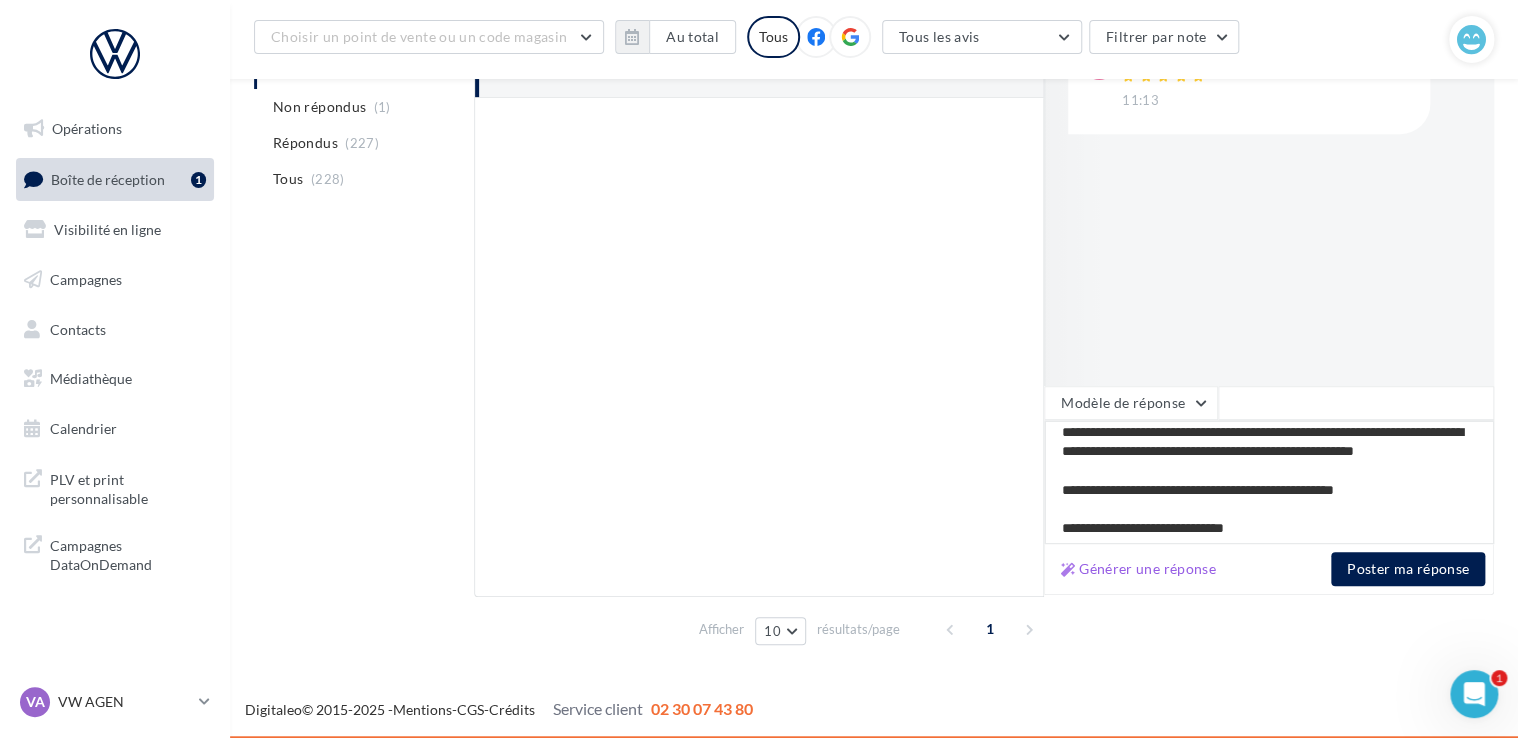 scroll, scrollTop: 68, scrollLeft: 0, axis: vertical 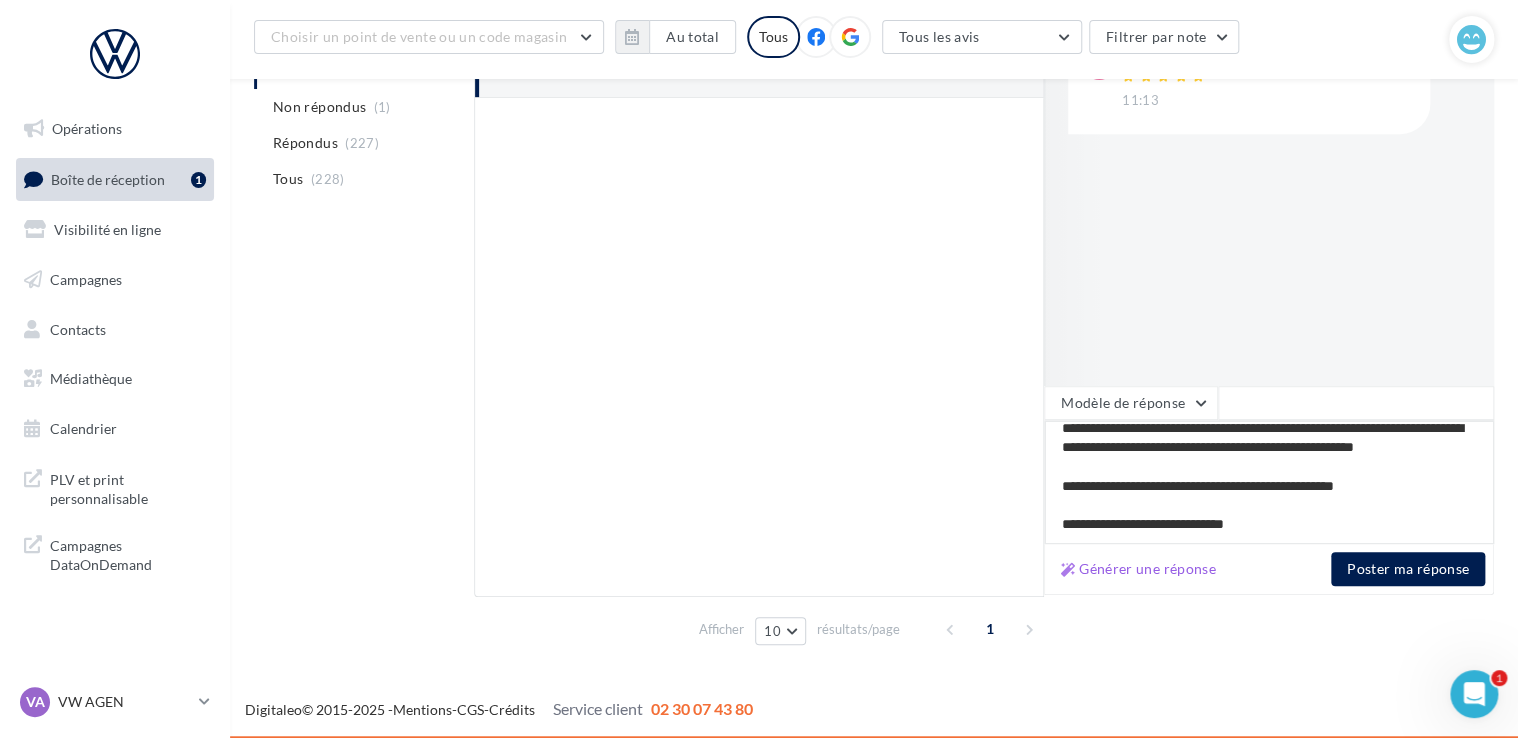 type on "**********" 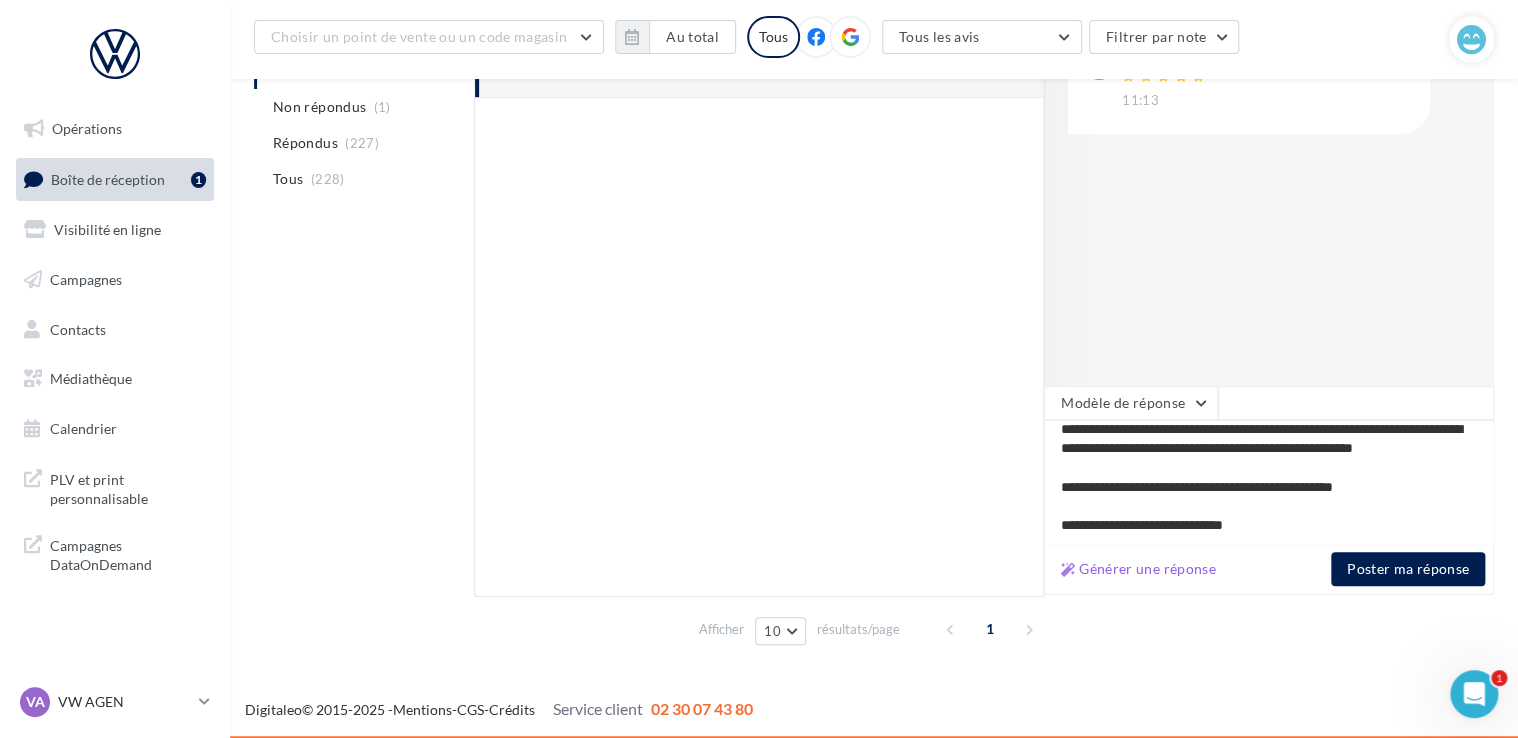 click on "Générer une réponse" at bounding box center (1192, 569) 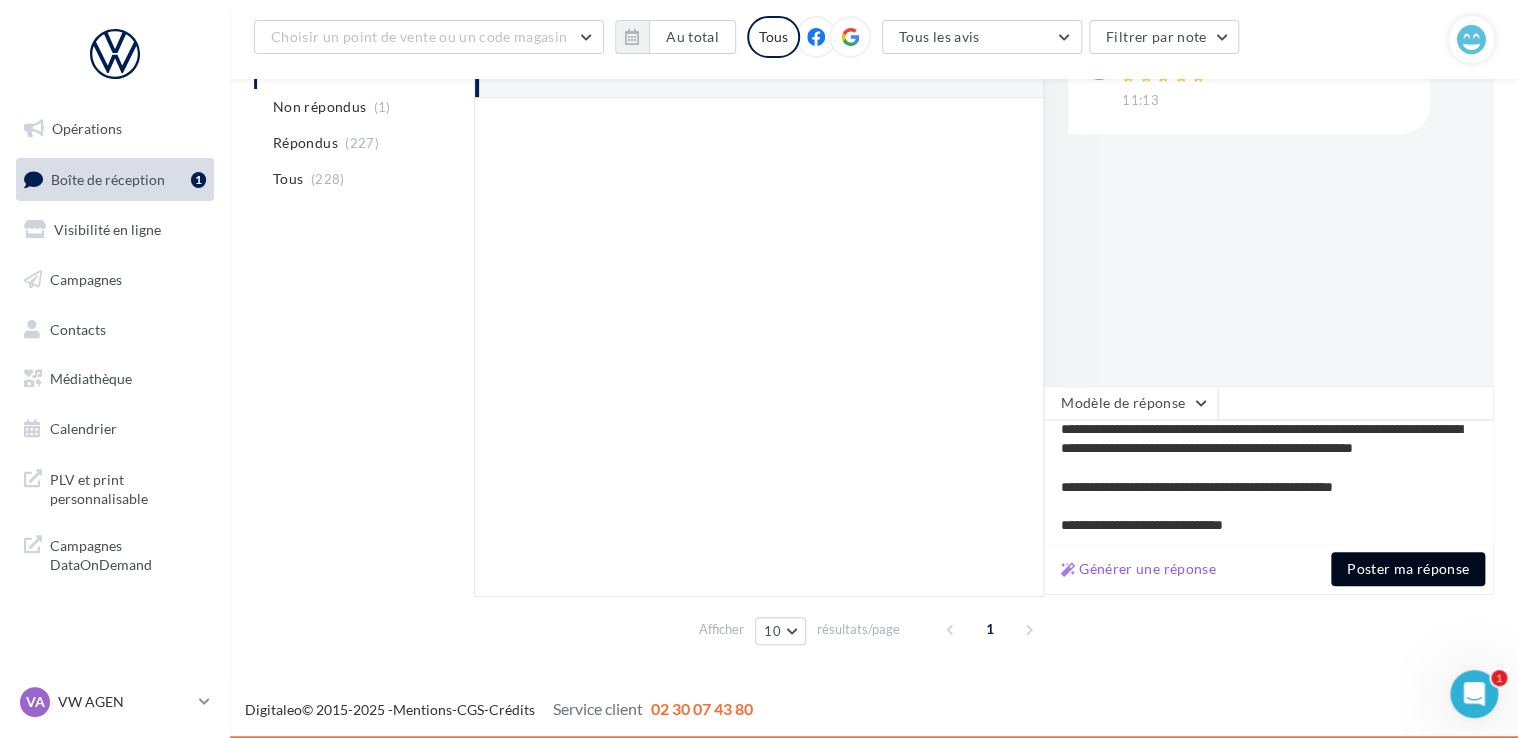 click on "Poster ma réponse" at bounding box center [1408, 569] 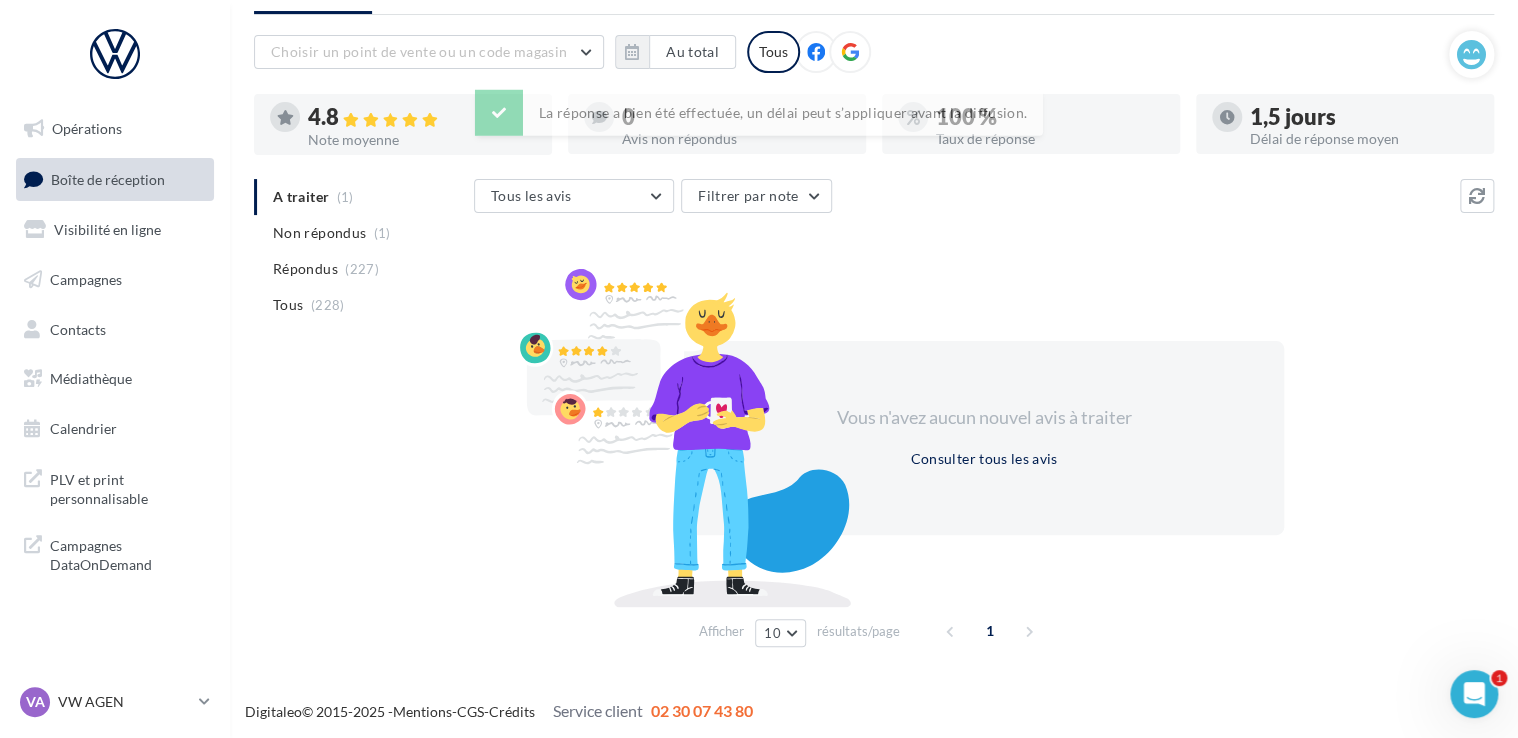 scroll, scrollTop: 96, scrollLeft: 0, axis: vertical 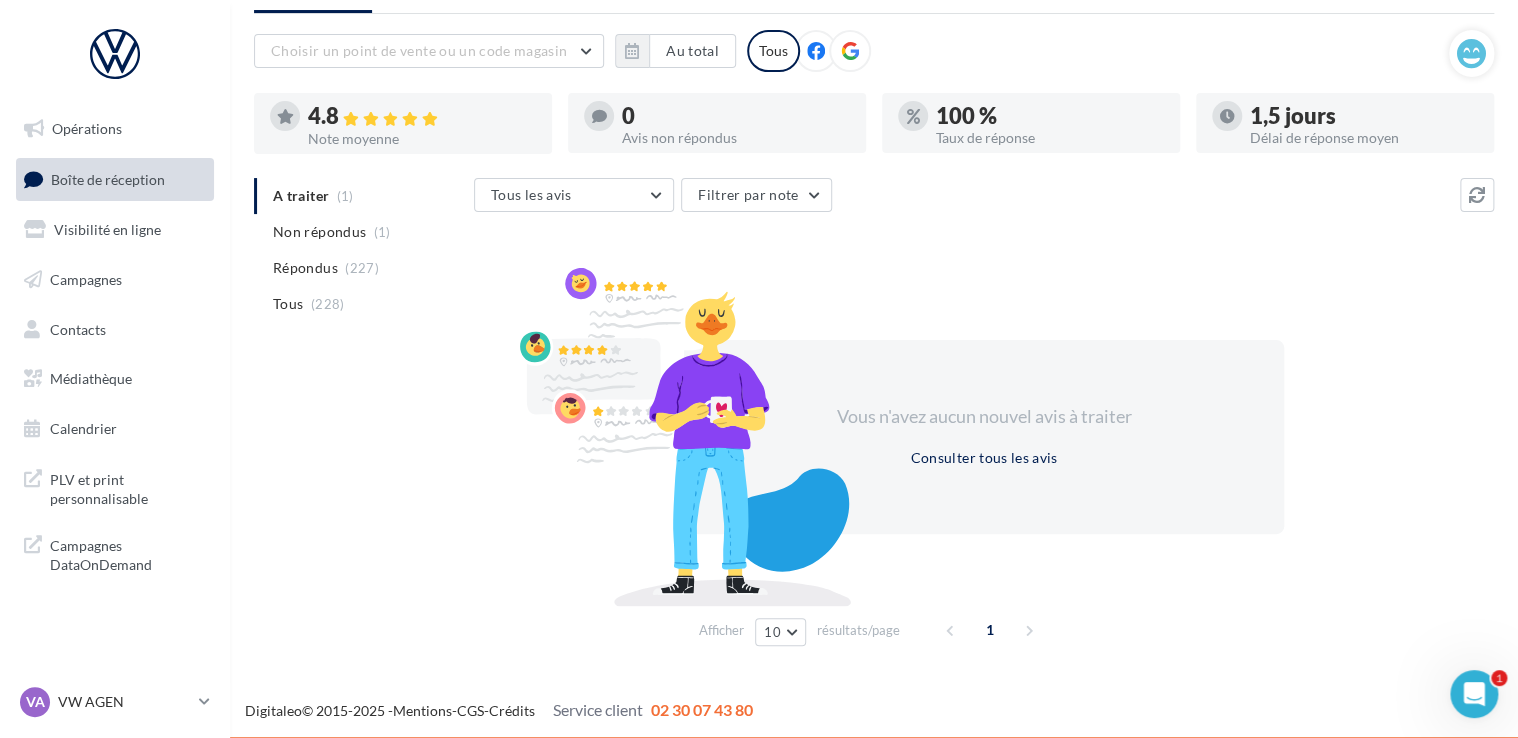 click on "A traiter
(1)
Non répondus
(1)
Répondus
(227)
Tous
(228)" at bounding box center [360, 250] 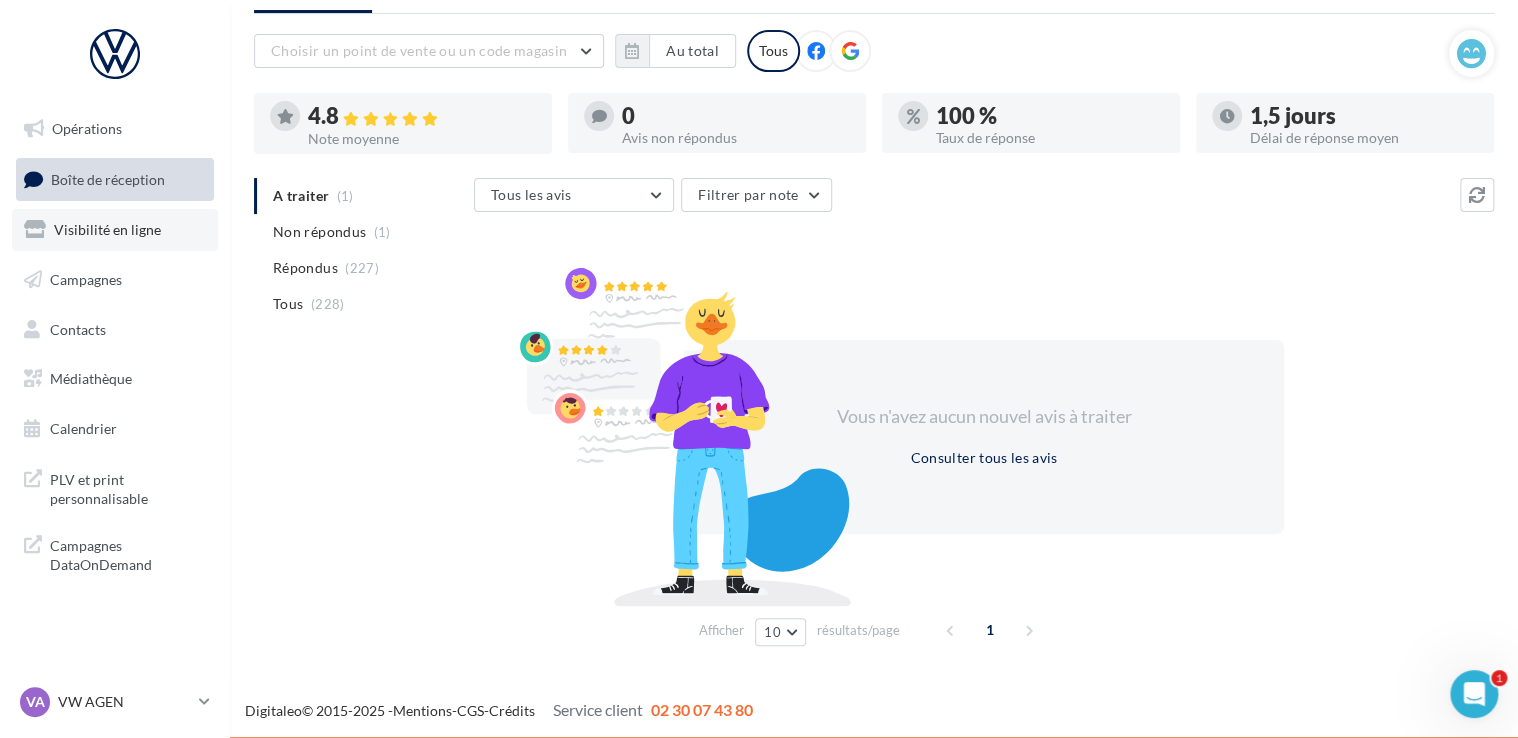 click on "Visibilité en ligne" at bounding box center (115, 230) 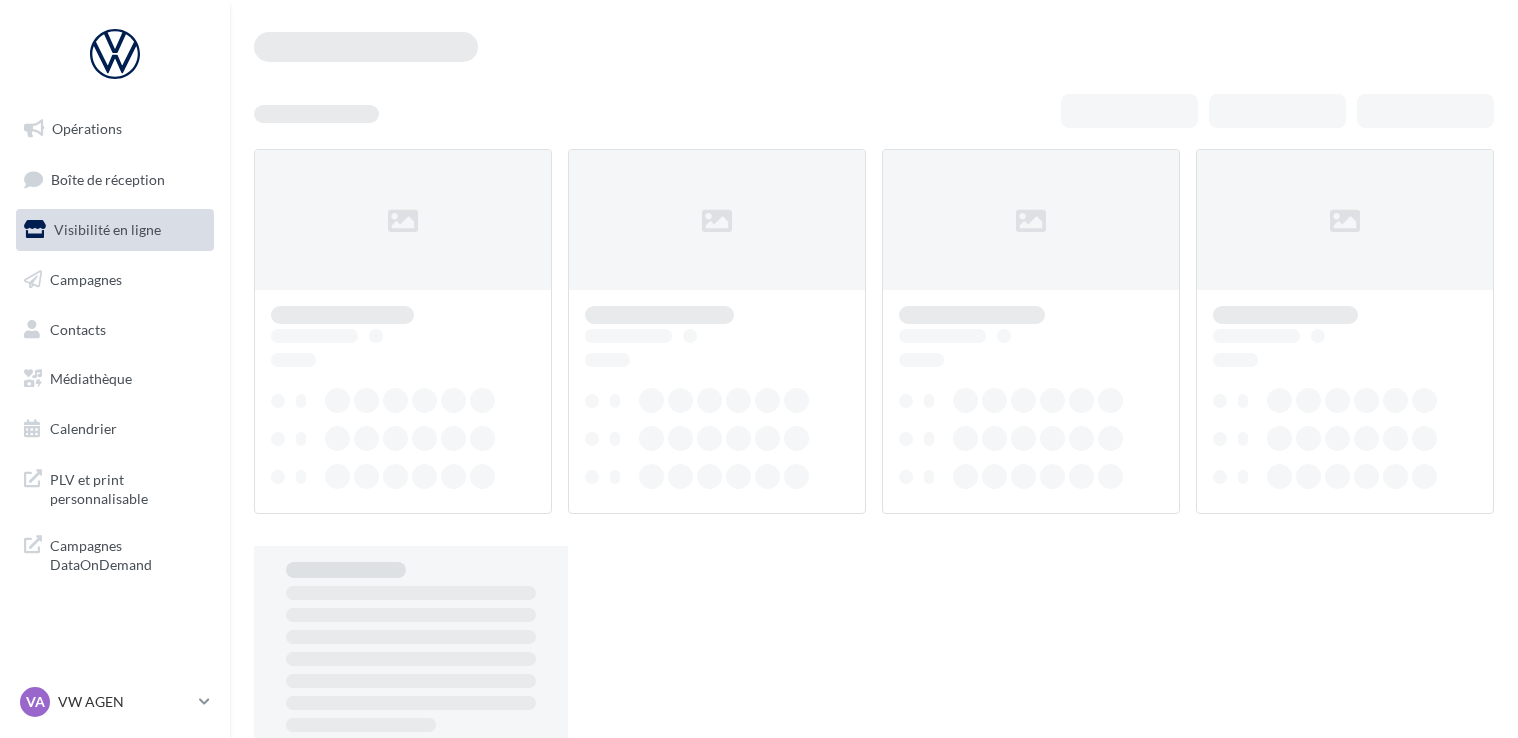 scroll, scrollTop: 0, scrollLeft: 0, axis: both 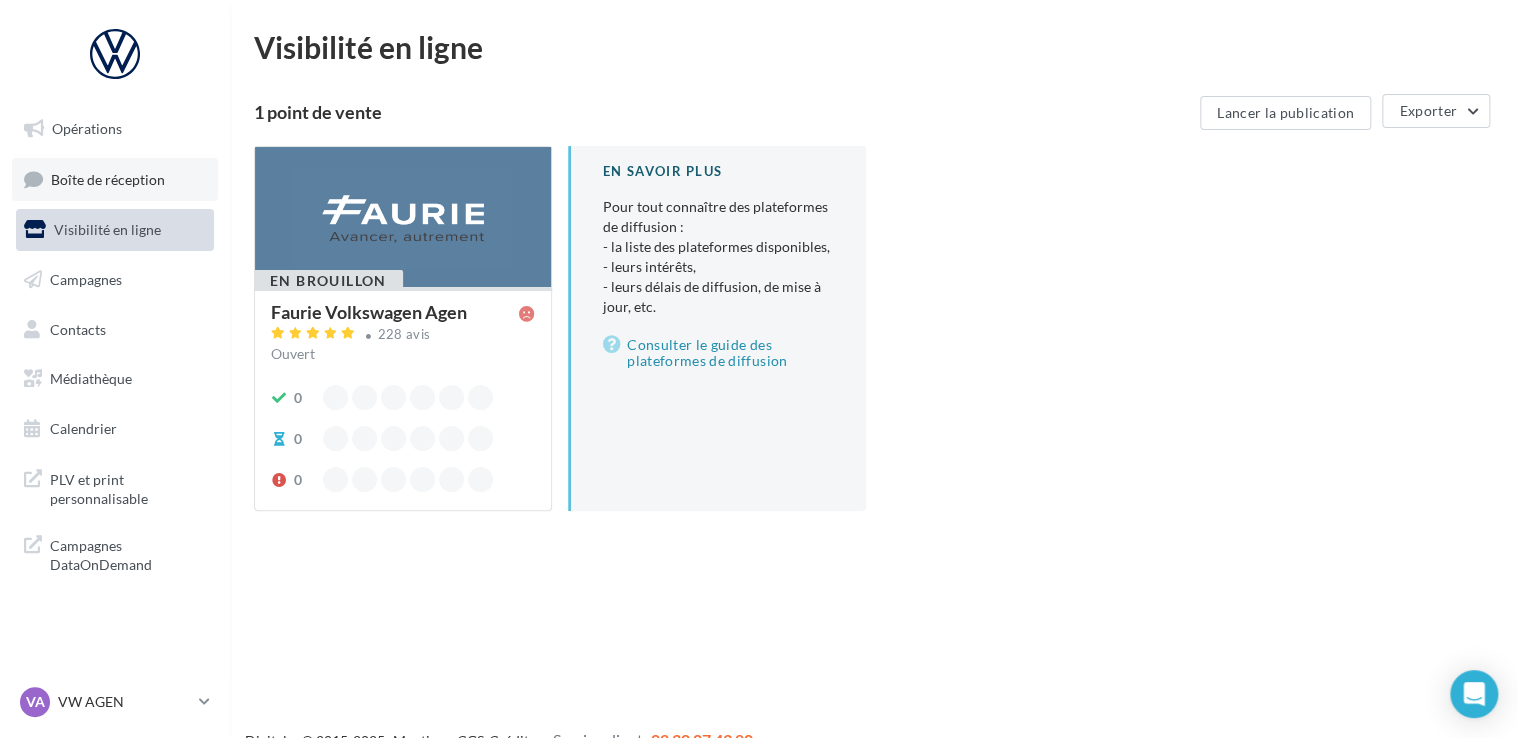 click on "Boîte de réception" at bounding box center [108, 178] 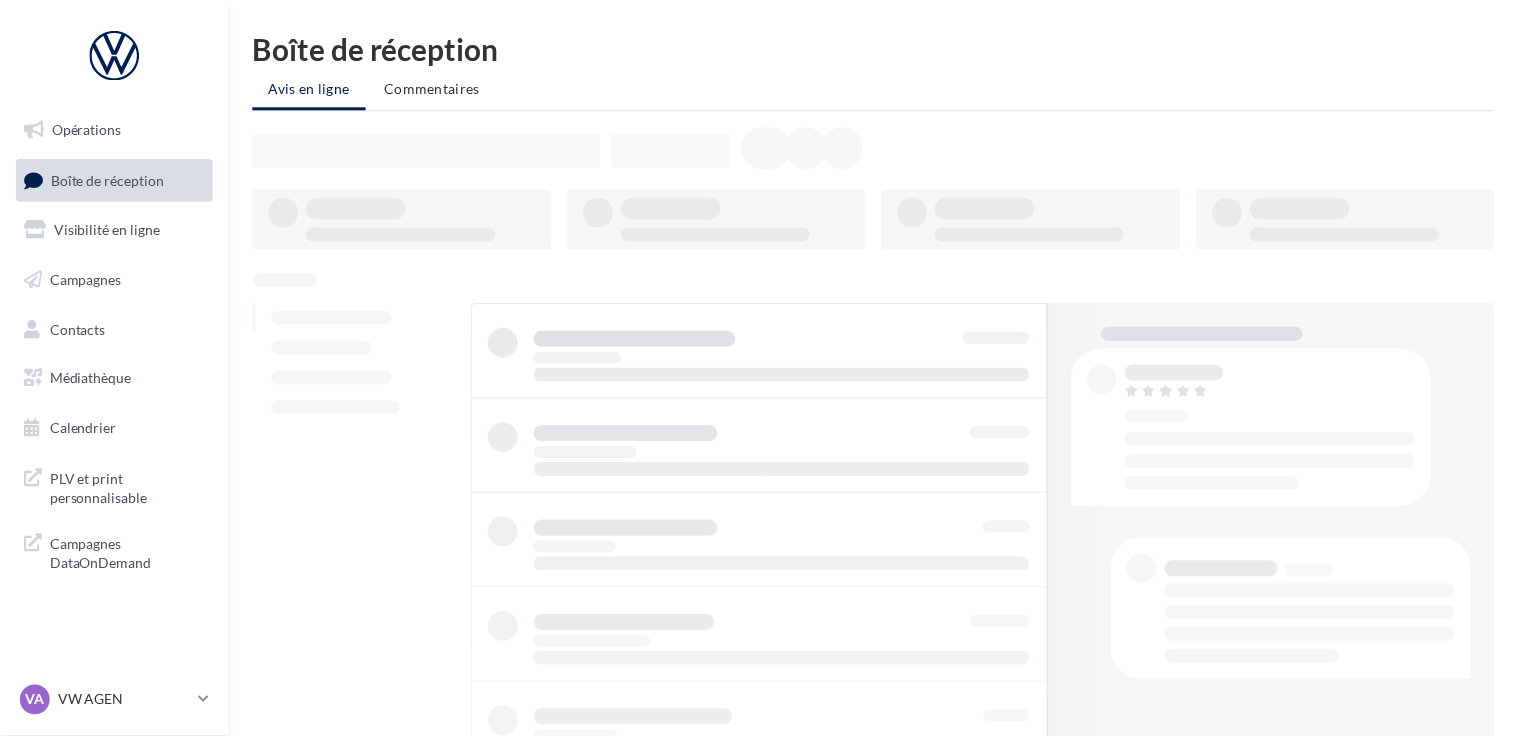 scroll, scrollTop: 0, scrollLeft: 0, axis: both 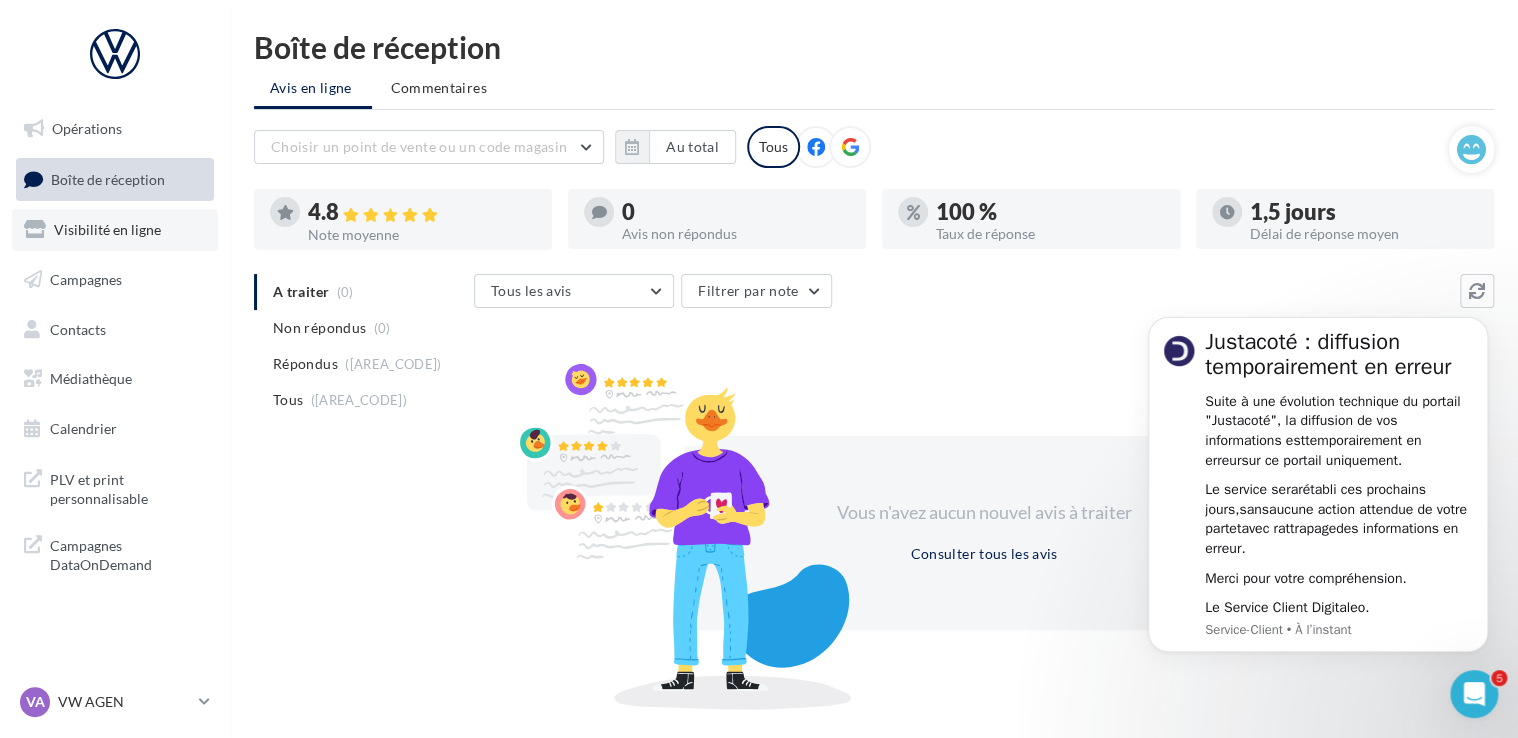 click on "Visibilité en ligne" at bounding box center [107, 229] 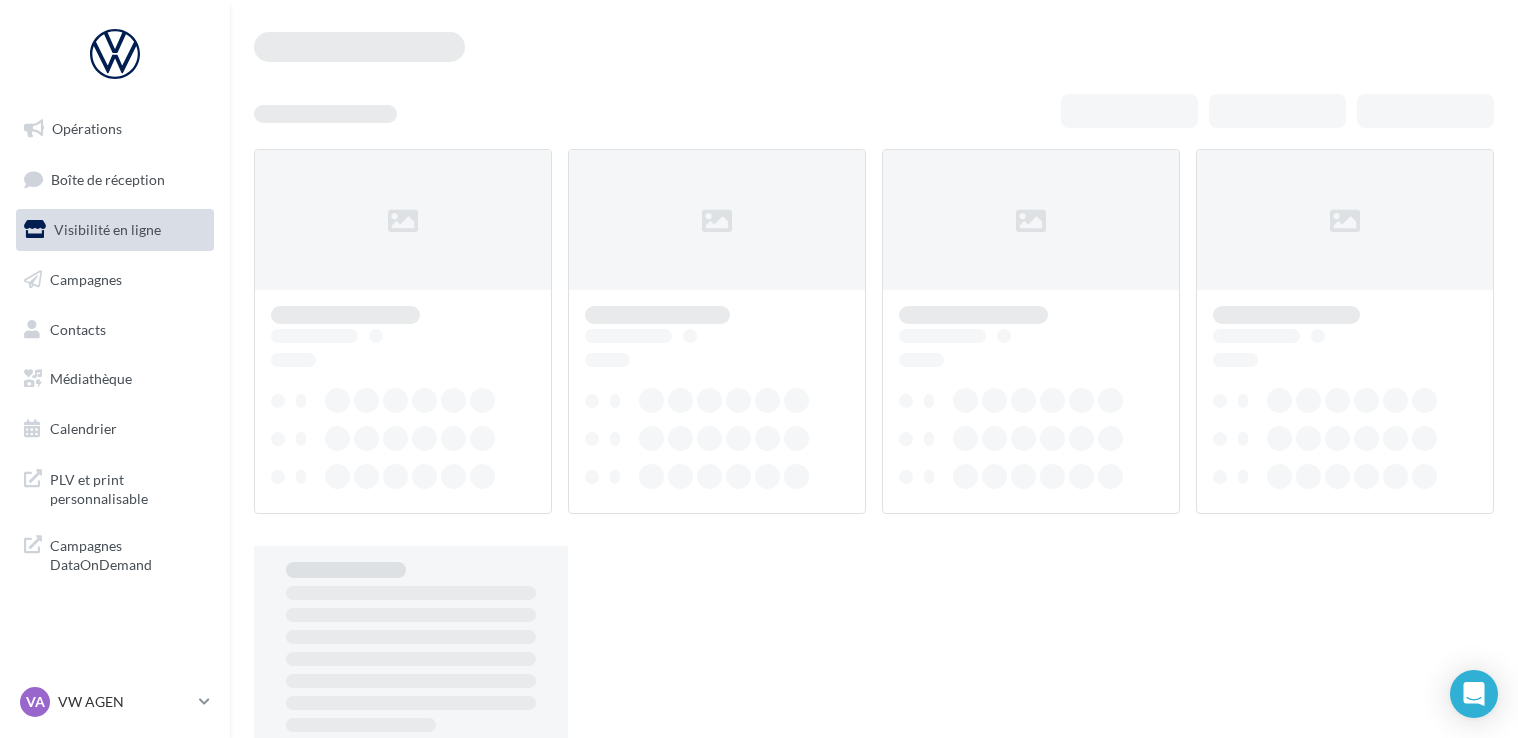 scroll, scrollTop: 0, scrollLeft: 0, axis: both 